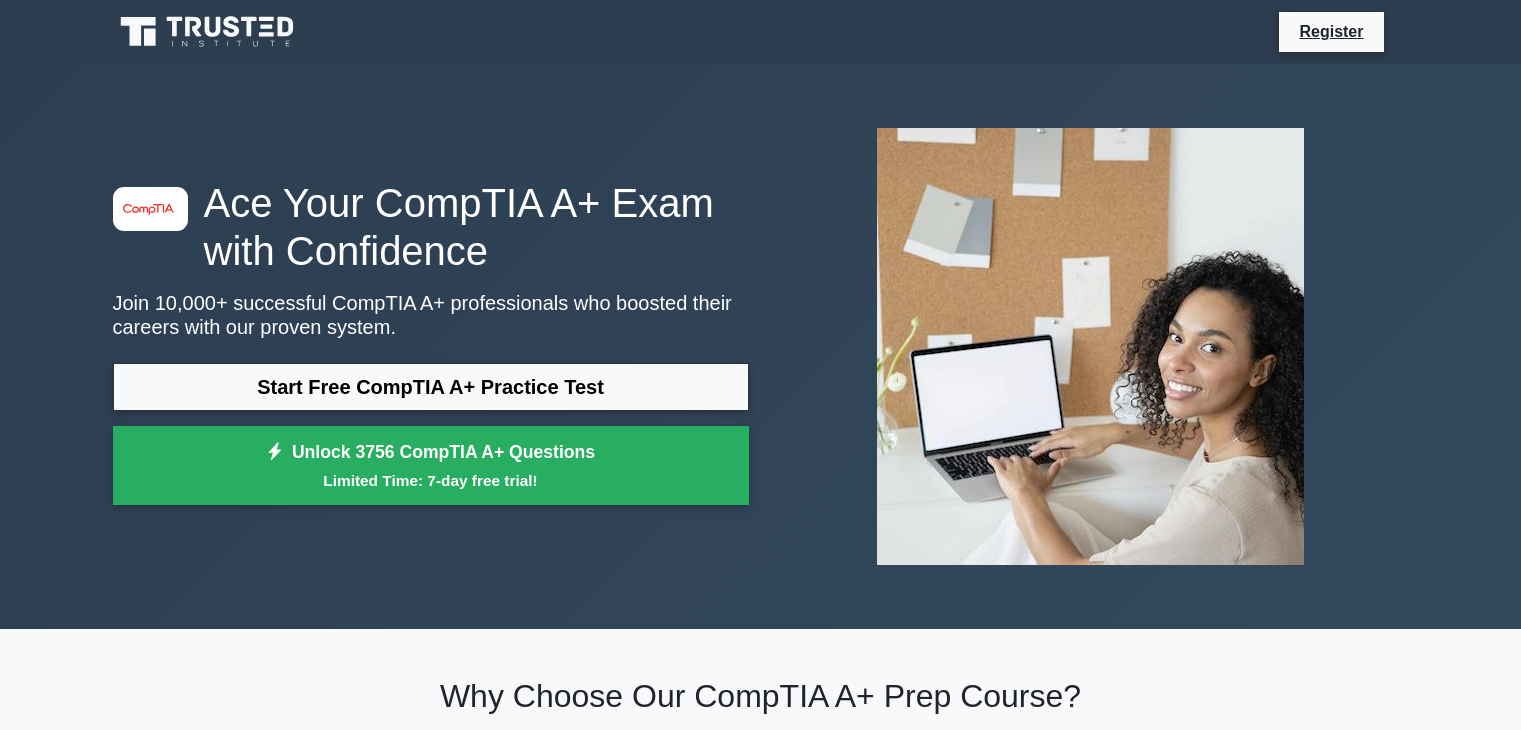 scroll, scrollTop: 266, scrollLeft: 0, axis: vertical 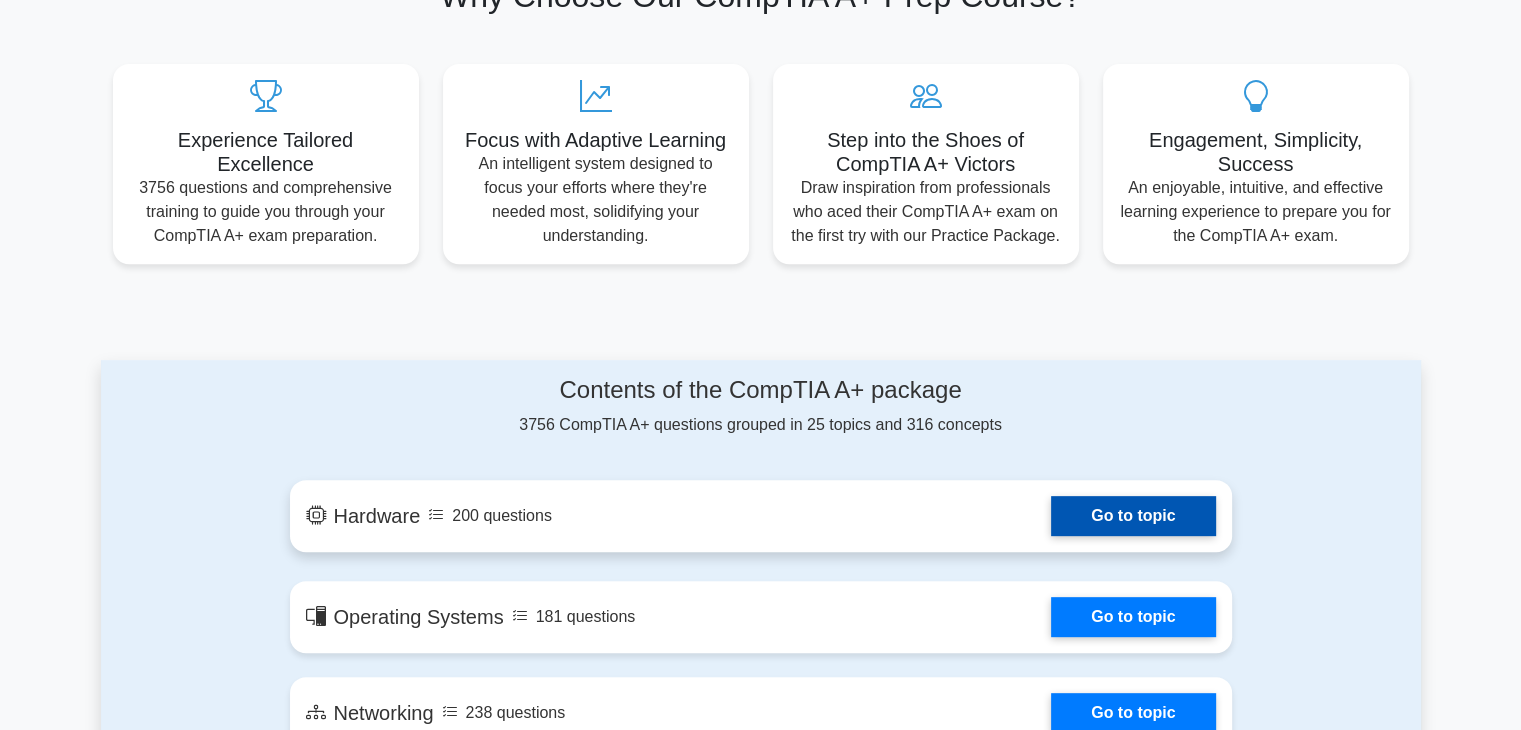 click on "Go to topic" at bounding box center (1133, 516) 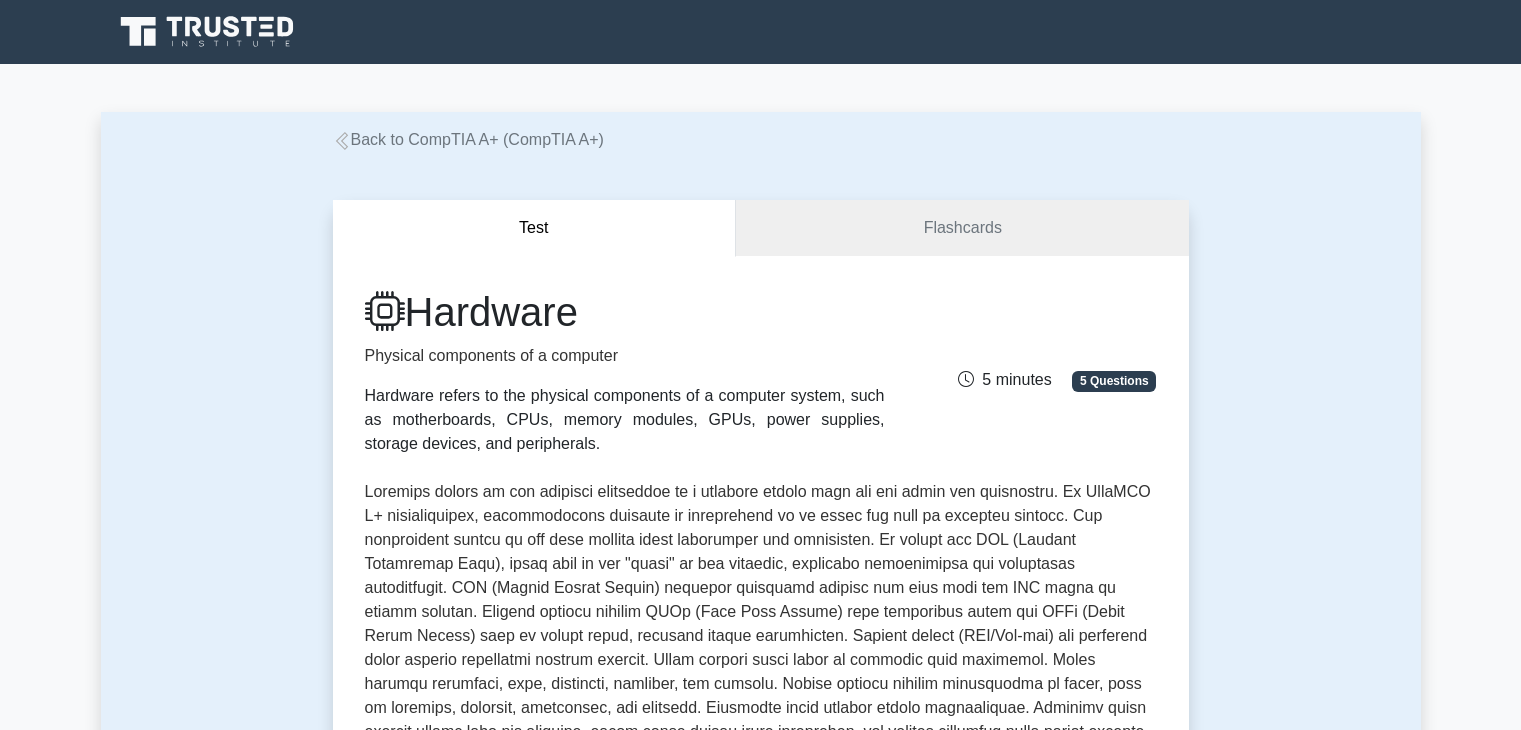 scroll, scrollTop: 0, scrollLeft: 0, axis: both 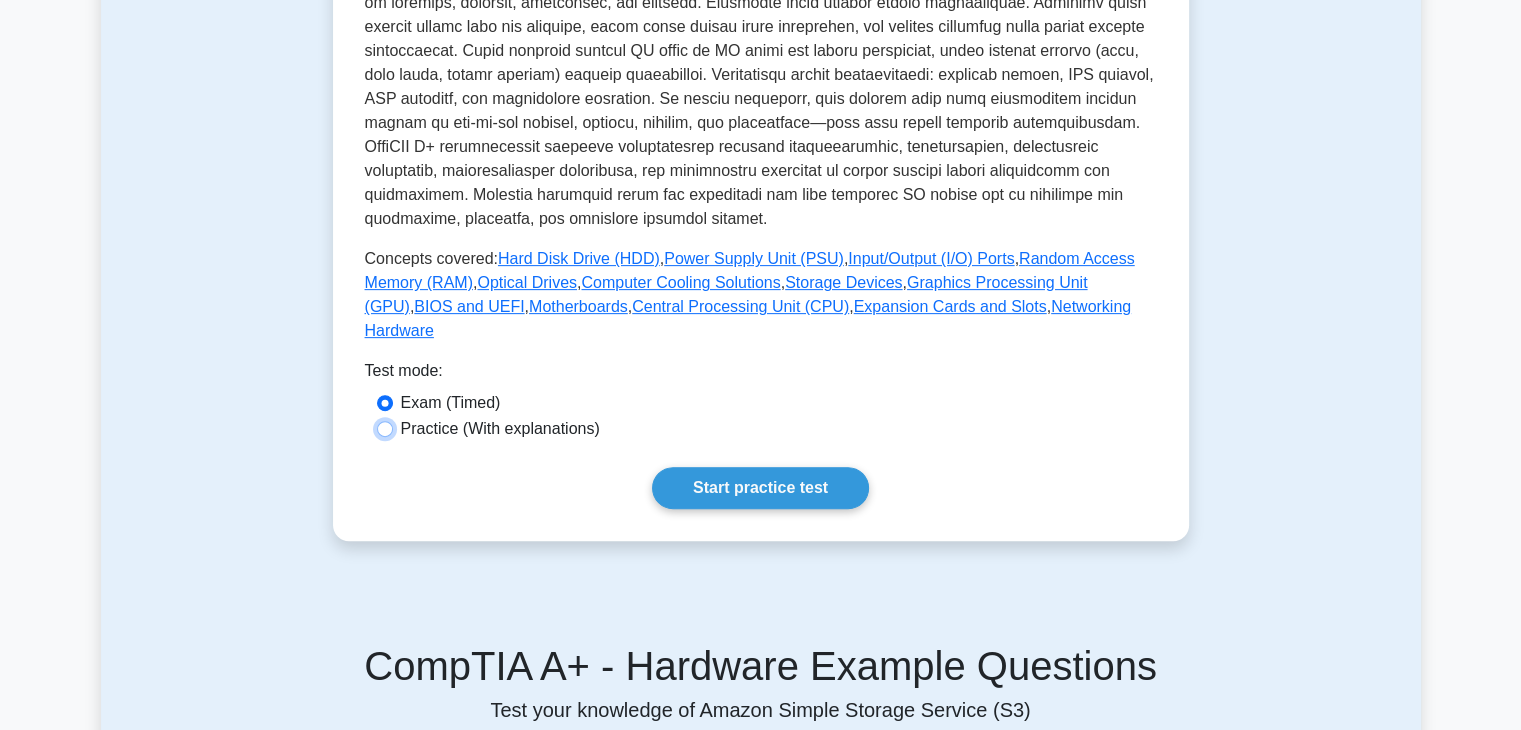 click on "Practice (With explanations)" at bounding box center [385, 429] 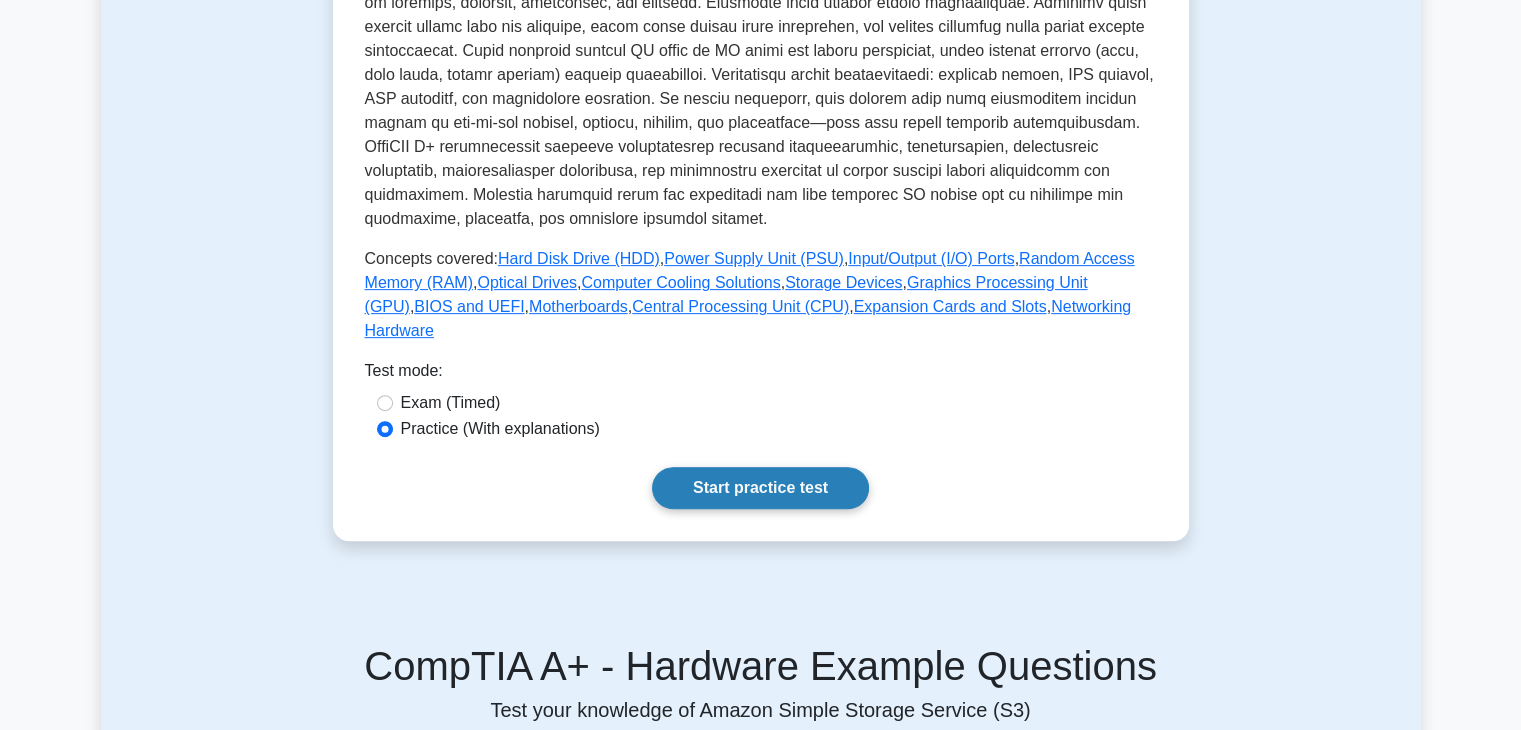 click on "Start practice test" at bounding box center [760, 488] 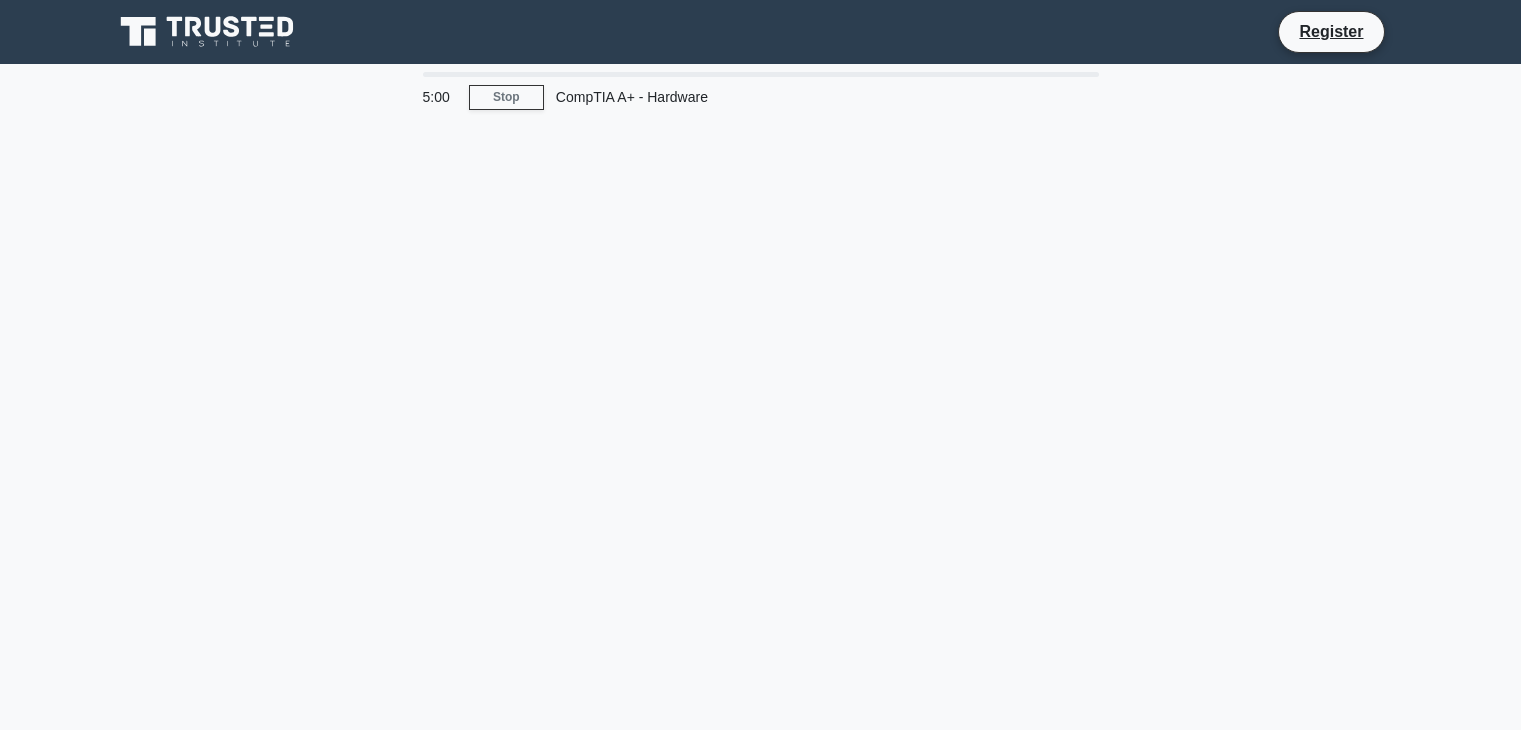 scroll, scrollTop: 0, scrollLeft: 0, axis: both 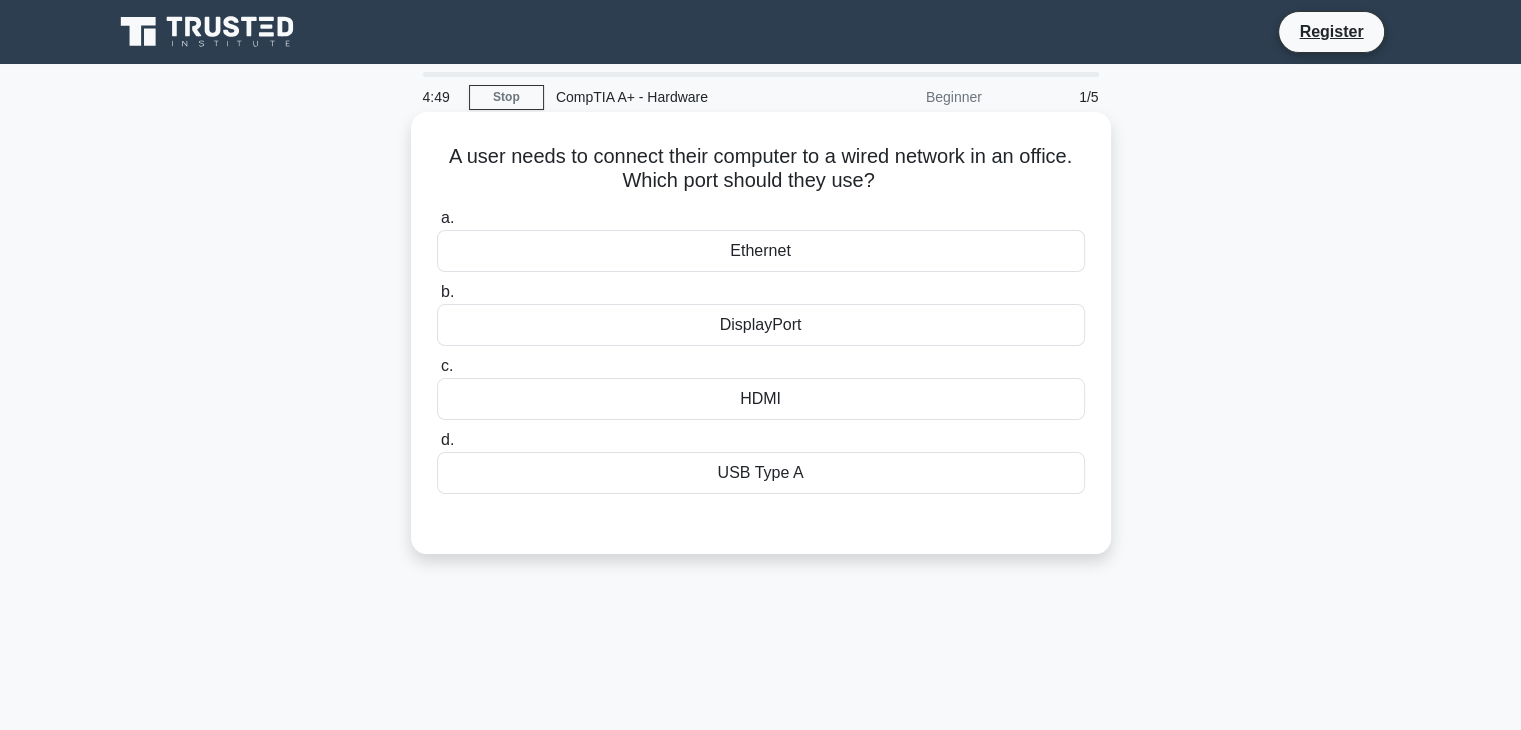 click on "Ethernet" at bounding box center [761, 251] 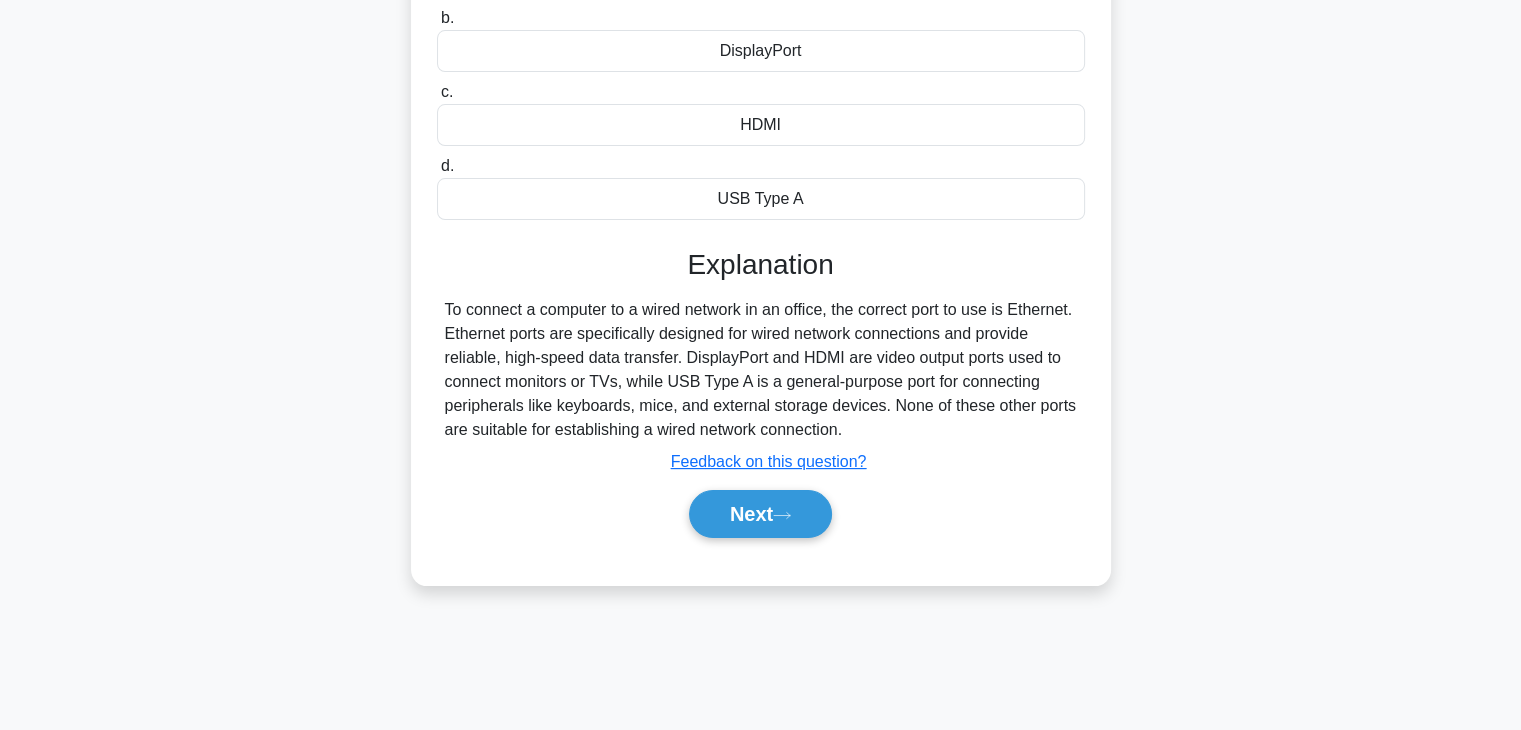 scroll, scrollTop: 351, scrollLeft: 0, axis: vertical 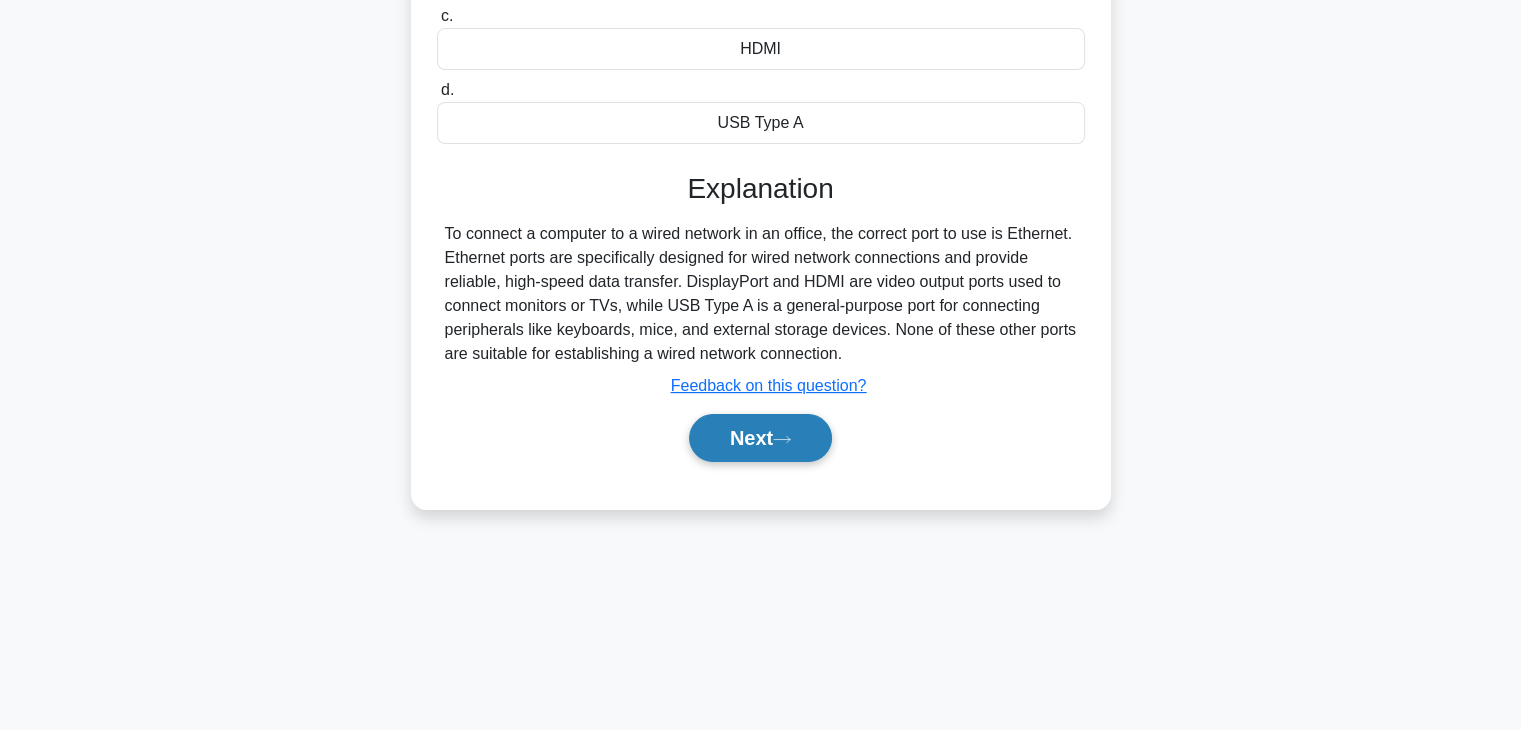 click on "Next" at bounding box center [760, 438] 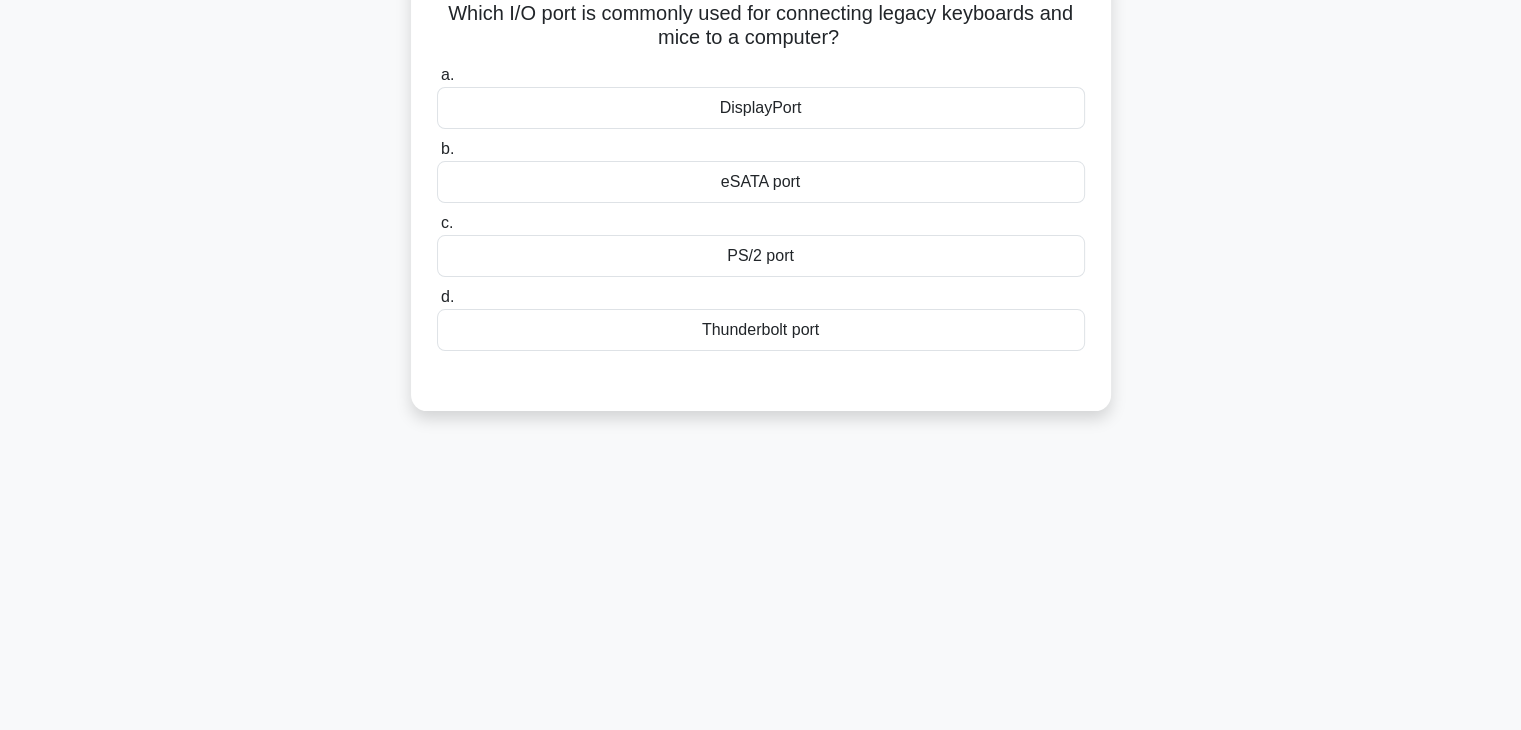 scroll, scrollTop: 51, scrollLeft: 0, axis: vertical 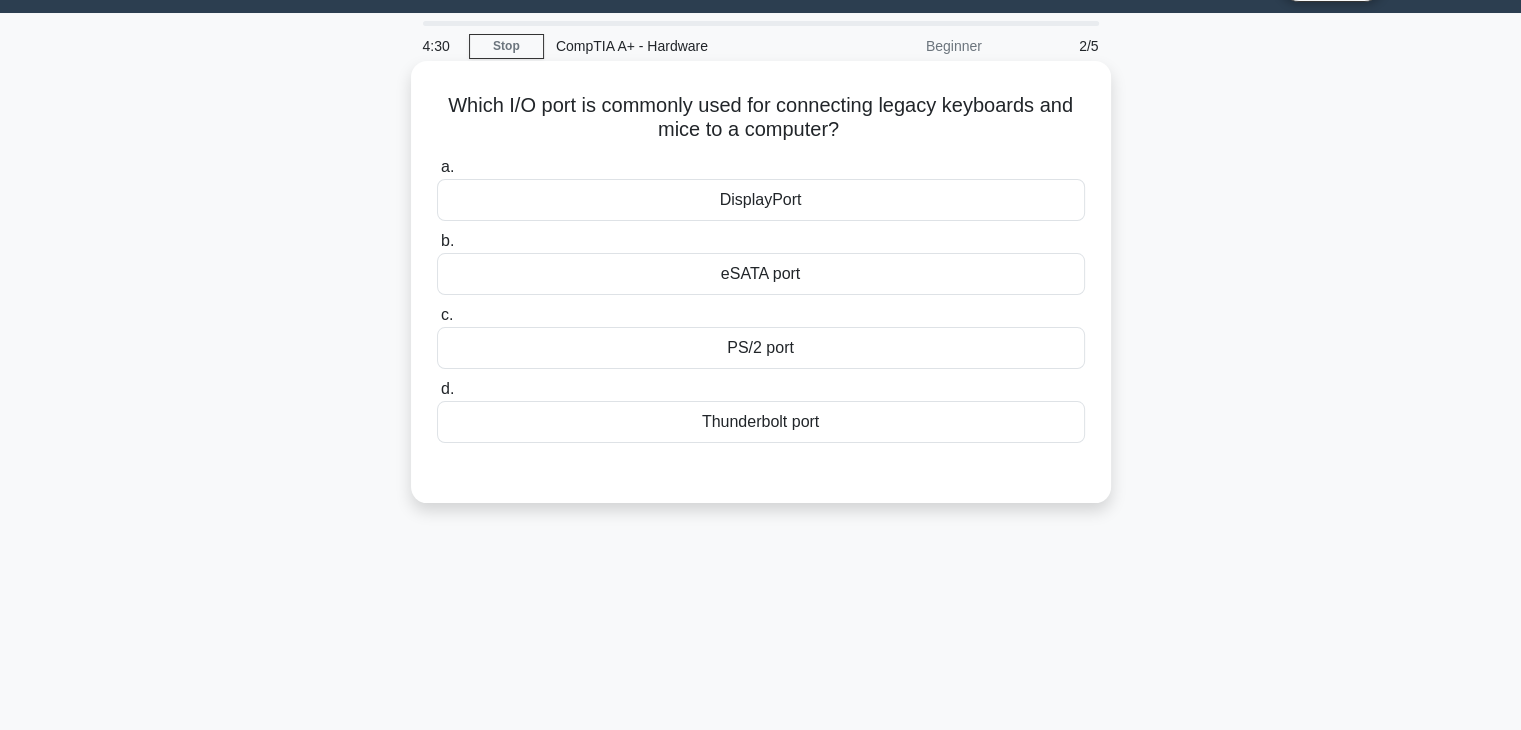 click on "PS/2 port" at bounding box center (761, 348) 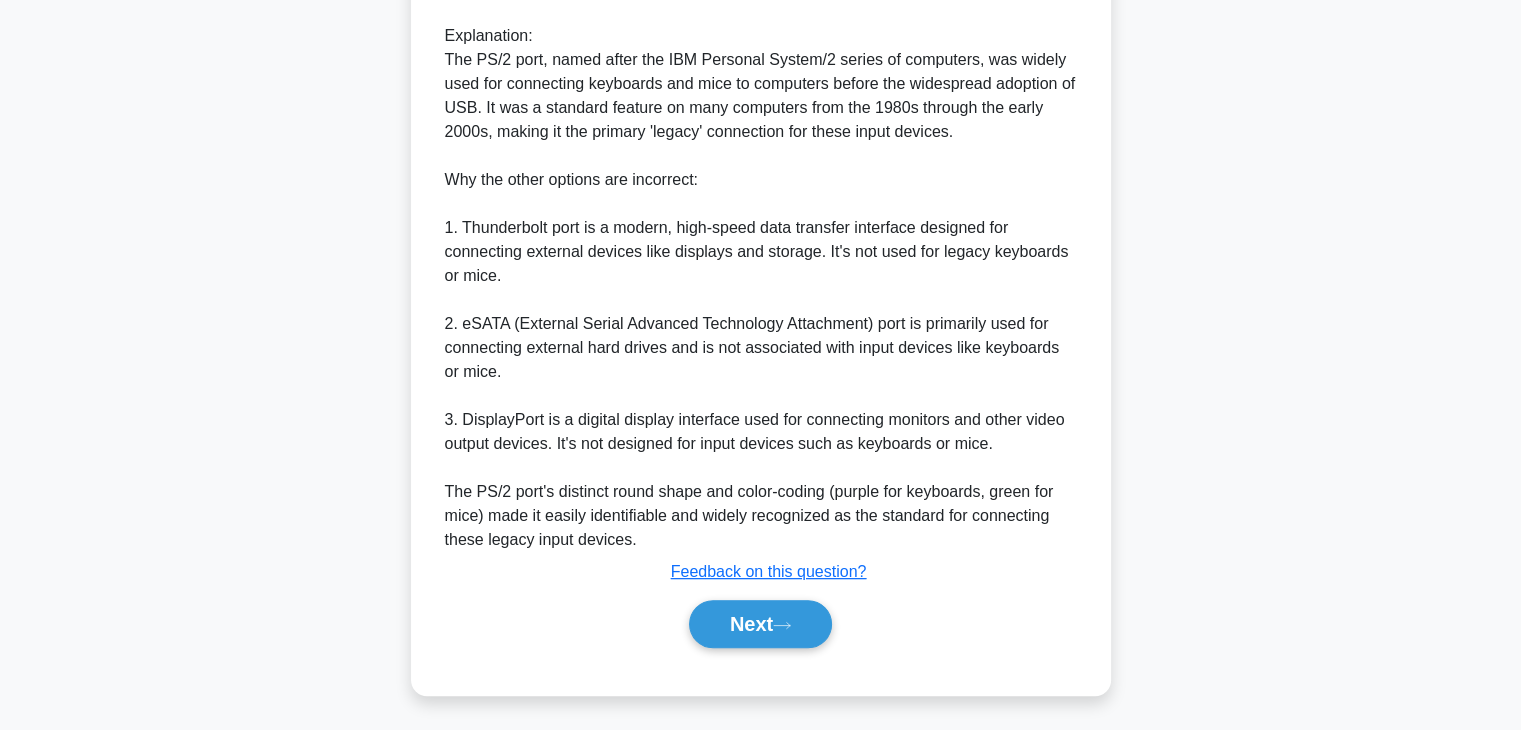 scroll, scrollTop: 622, scrollLeft: 0, axis: vertical 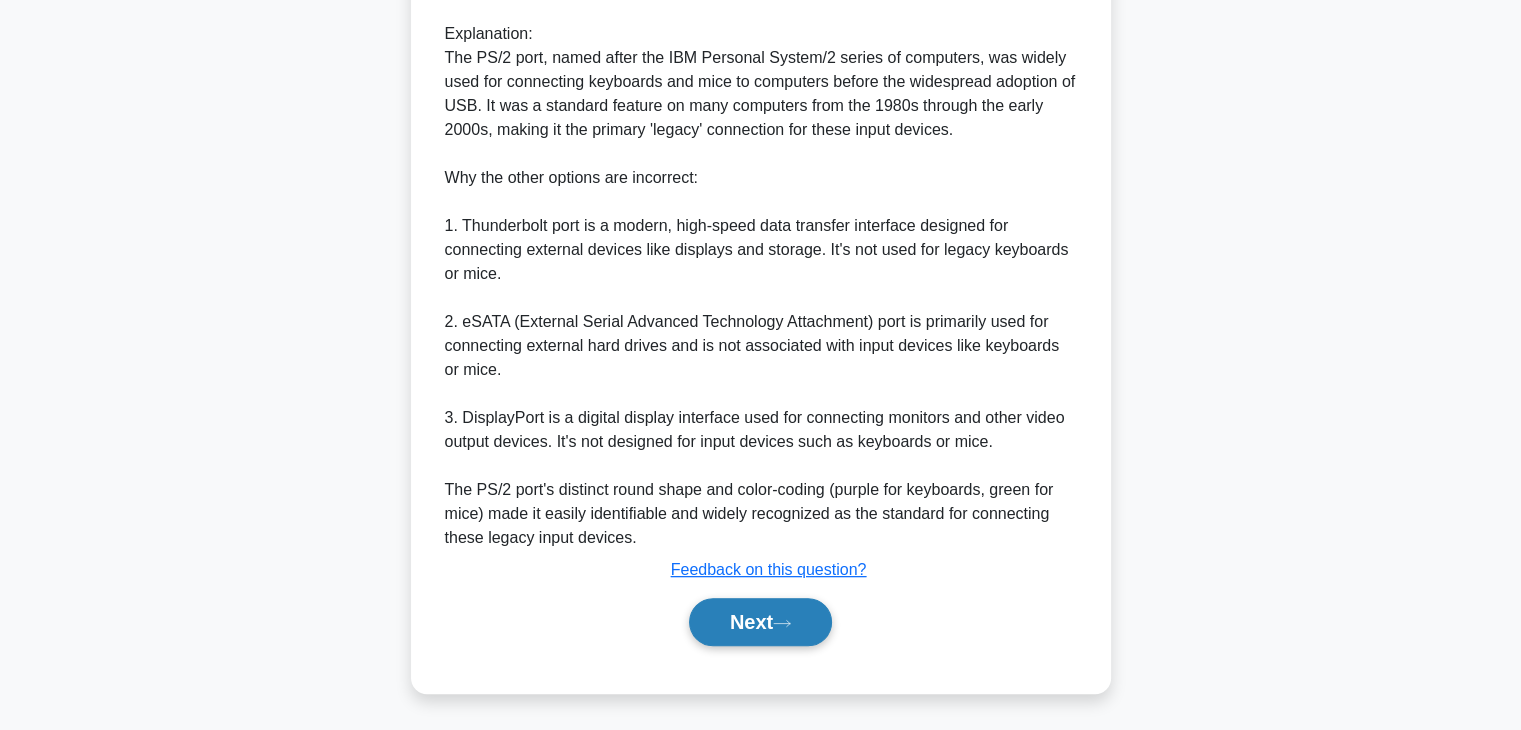 click on "Next" at bounding box center [760, 622] 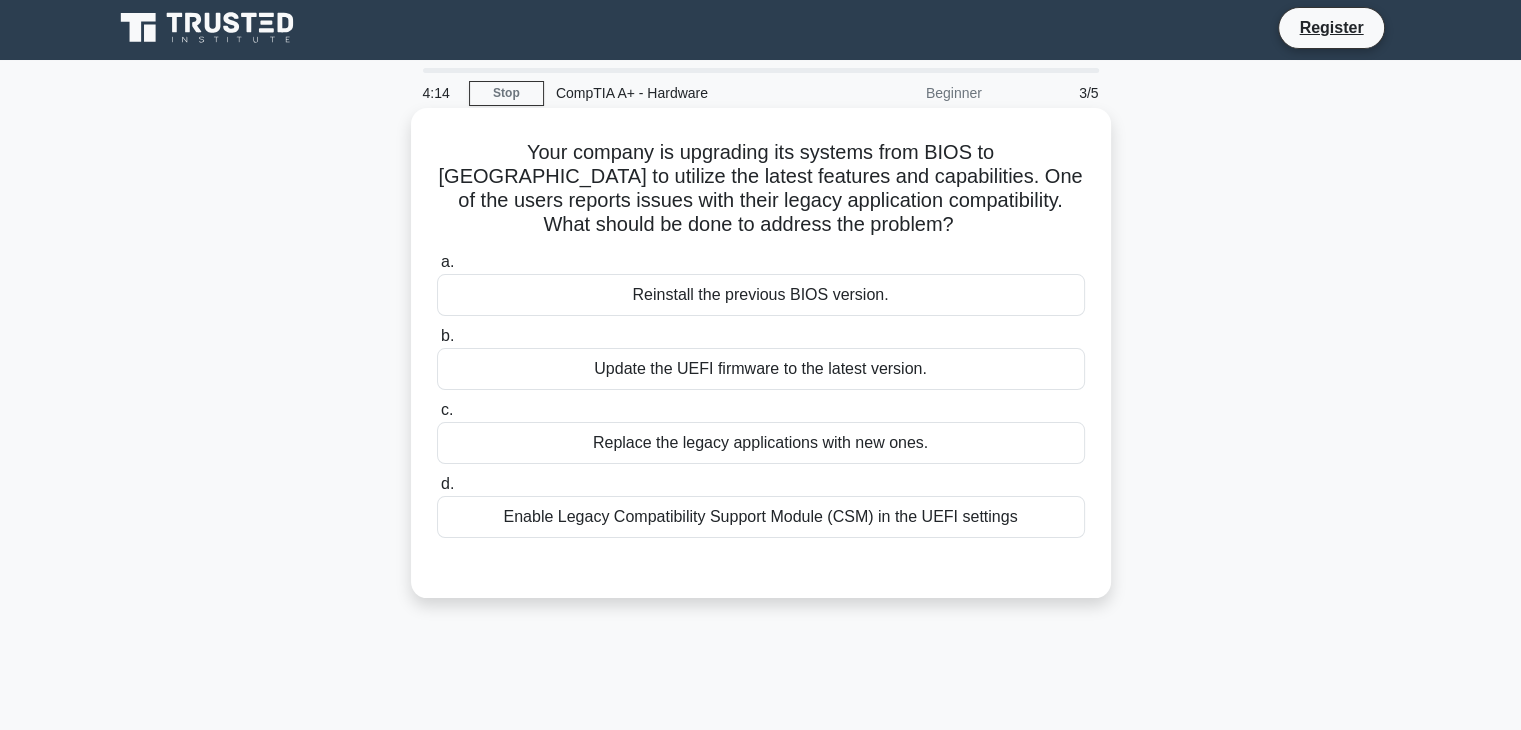 scroll, scrollTop: 0, scrollLeft: 0, axis: both 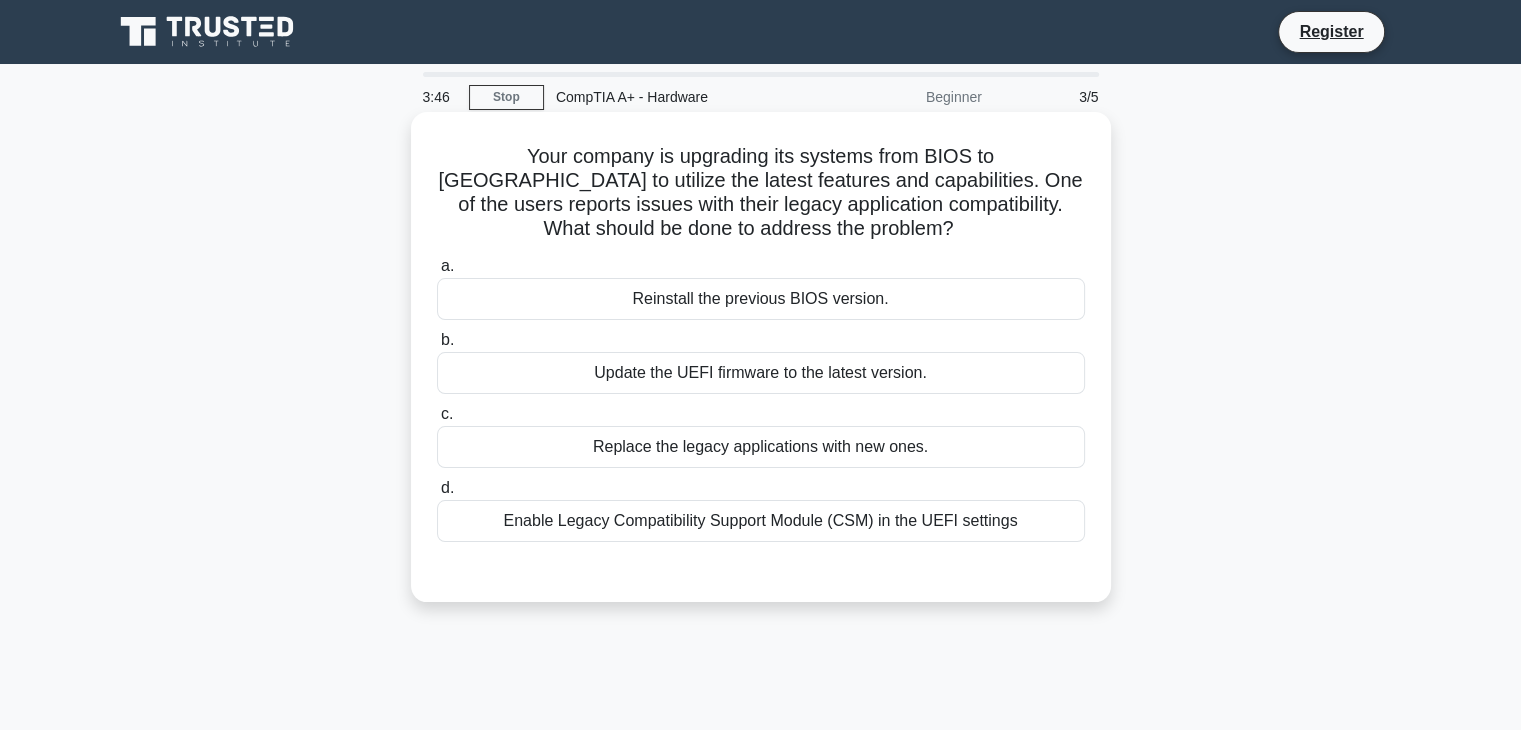 click on "Enable Legacy Compatibility Support Module (CSM) in the UEFI settings" at bounding box center (761, 521) 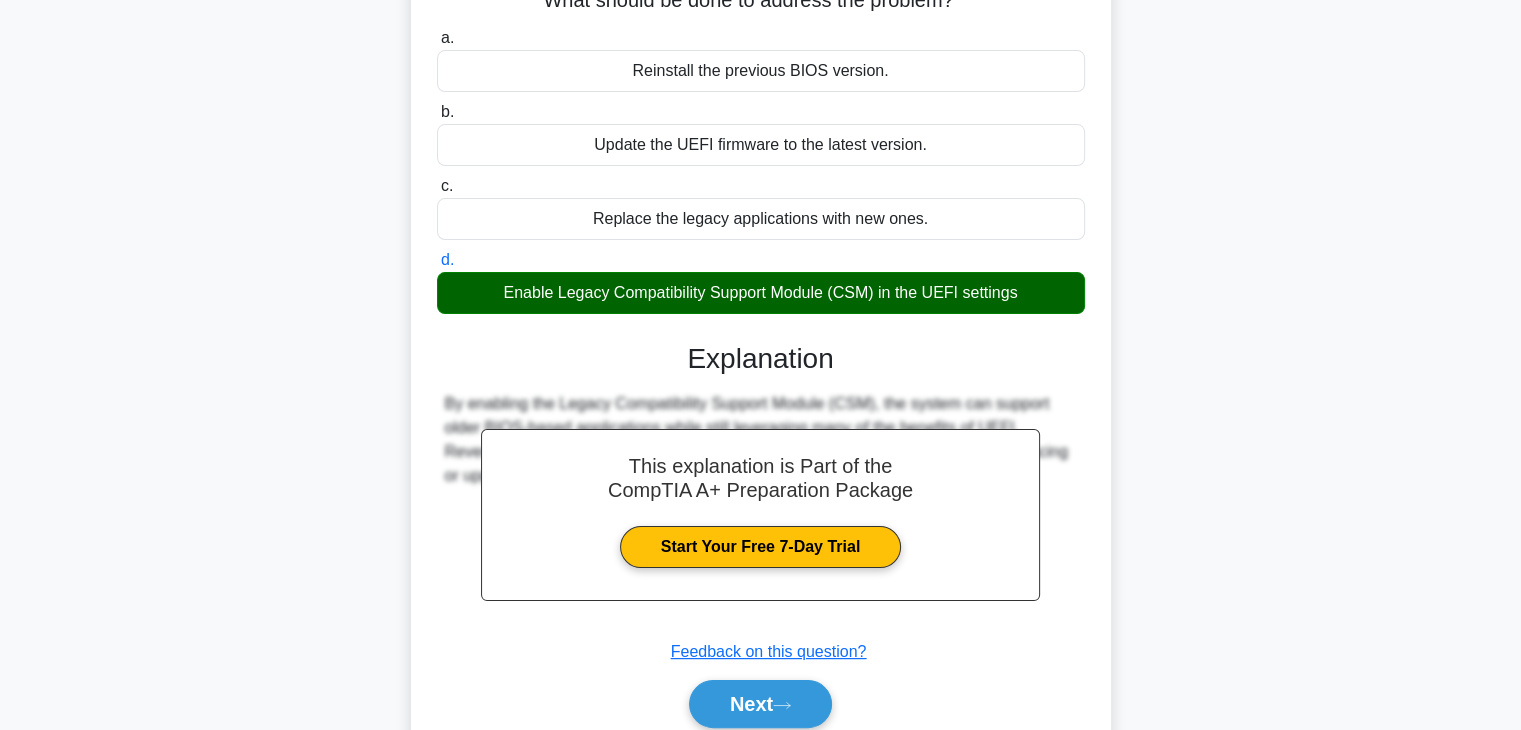 scroll, scrollTop: 351, scrollLeft: 0, axis: vertical 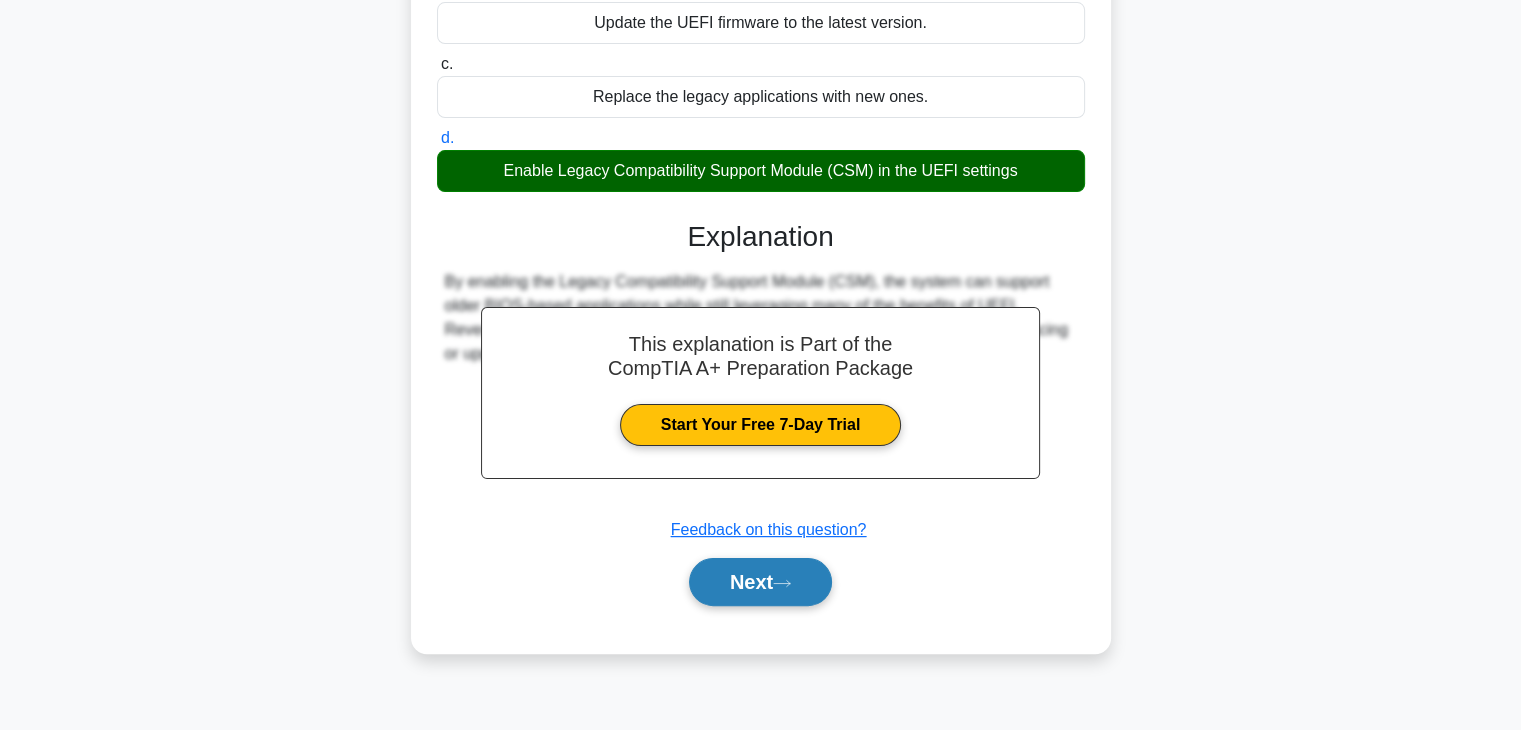 click on "Next" at bounding box center (760, 582) 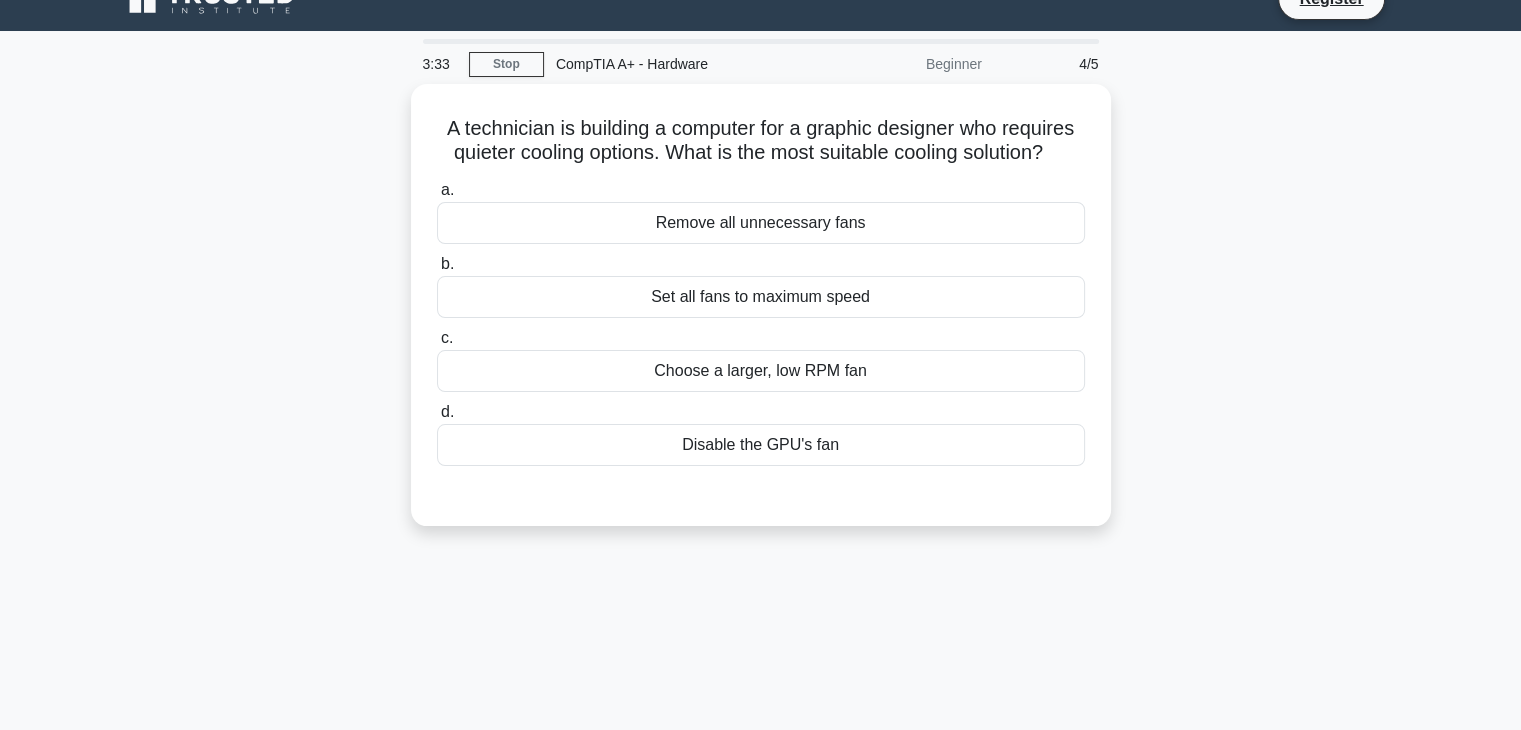 scroll, scrollTop: 0, scrollLeft: 0, axis: both 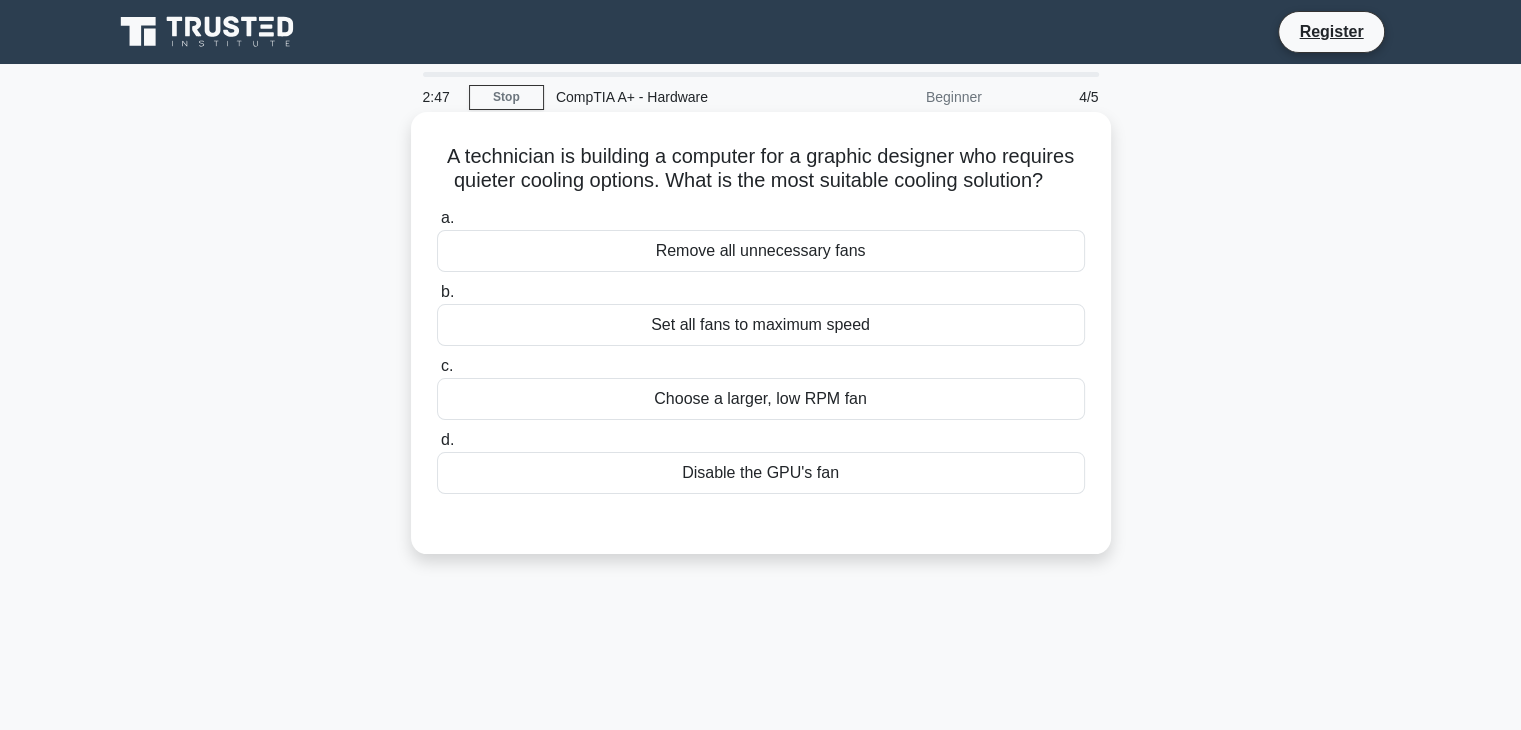 click on "Choose a larger, low RPM fan" at bounding box center (761, 399) 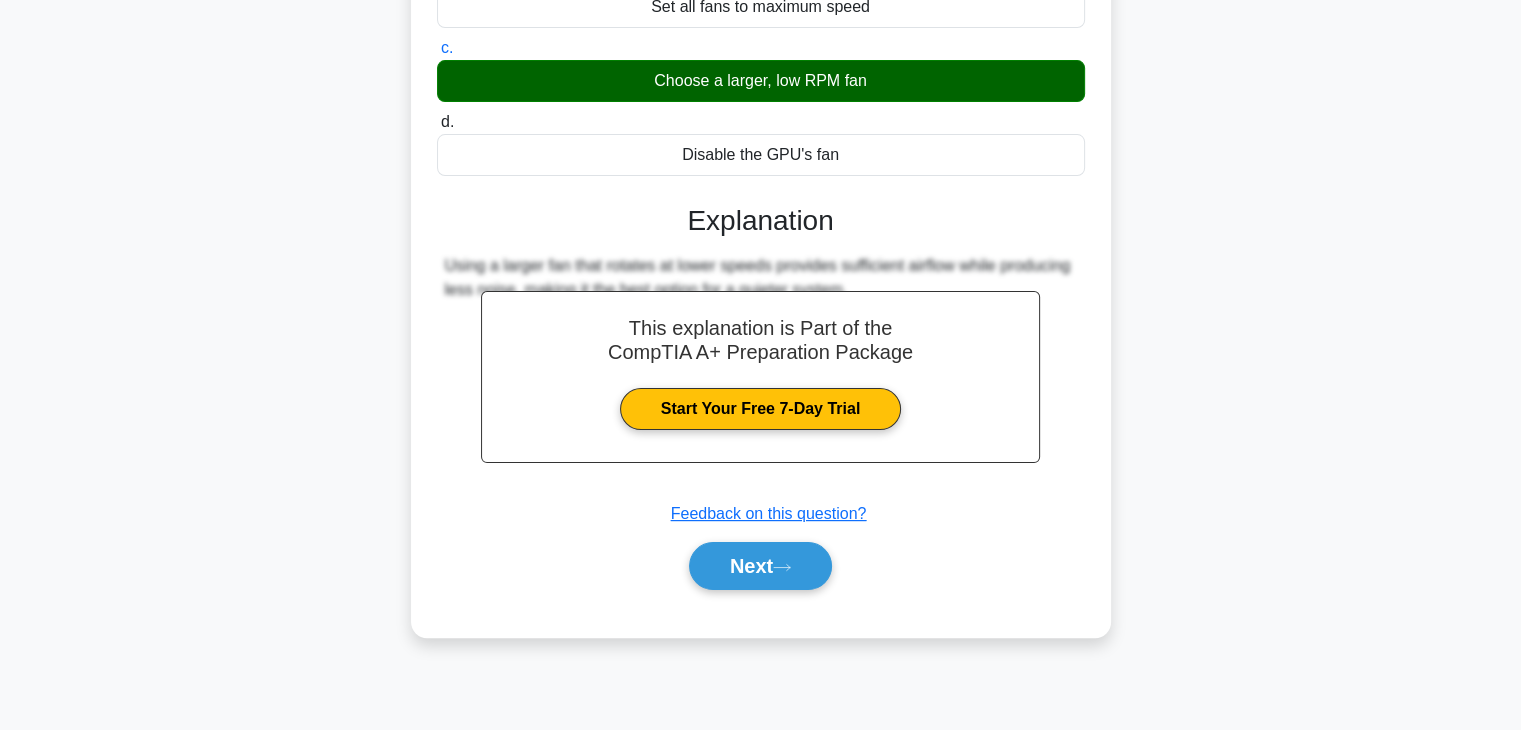 scroll, scrollTop: 351, scrollLeft: 0, axis: vertical 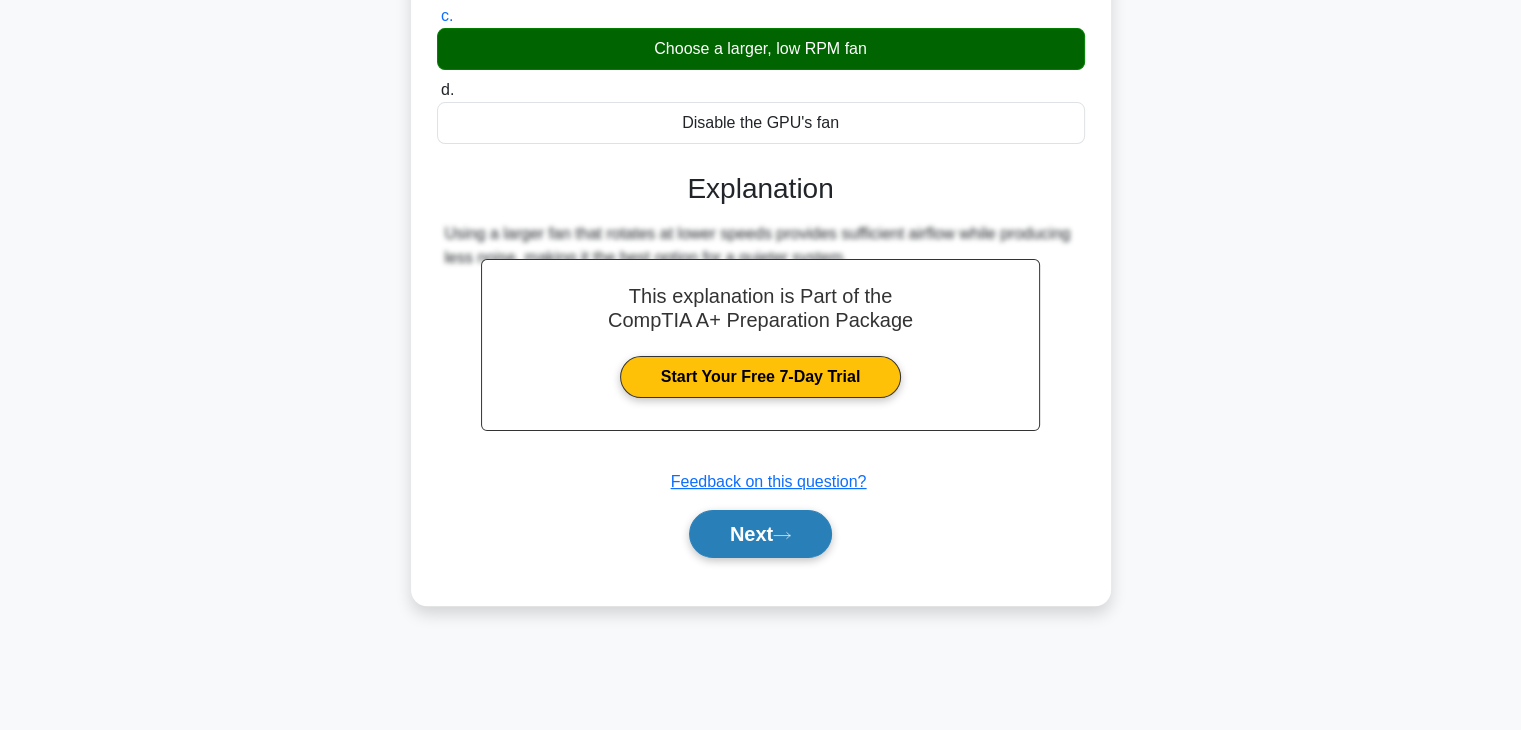 click on "Next" at bounding box center (760, 534) 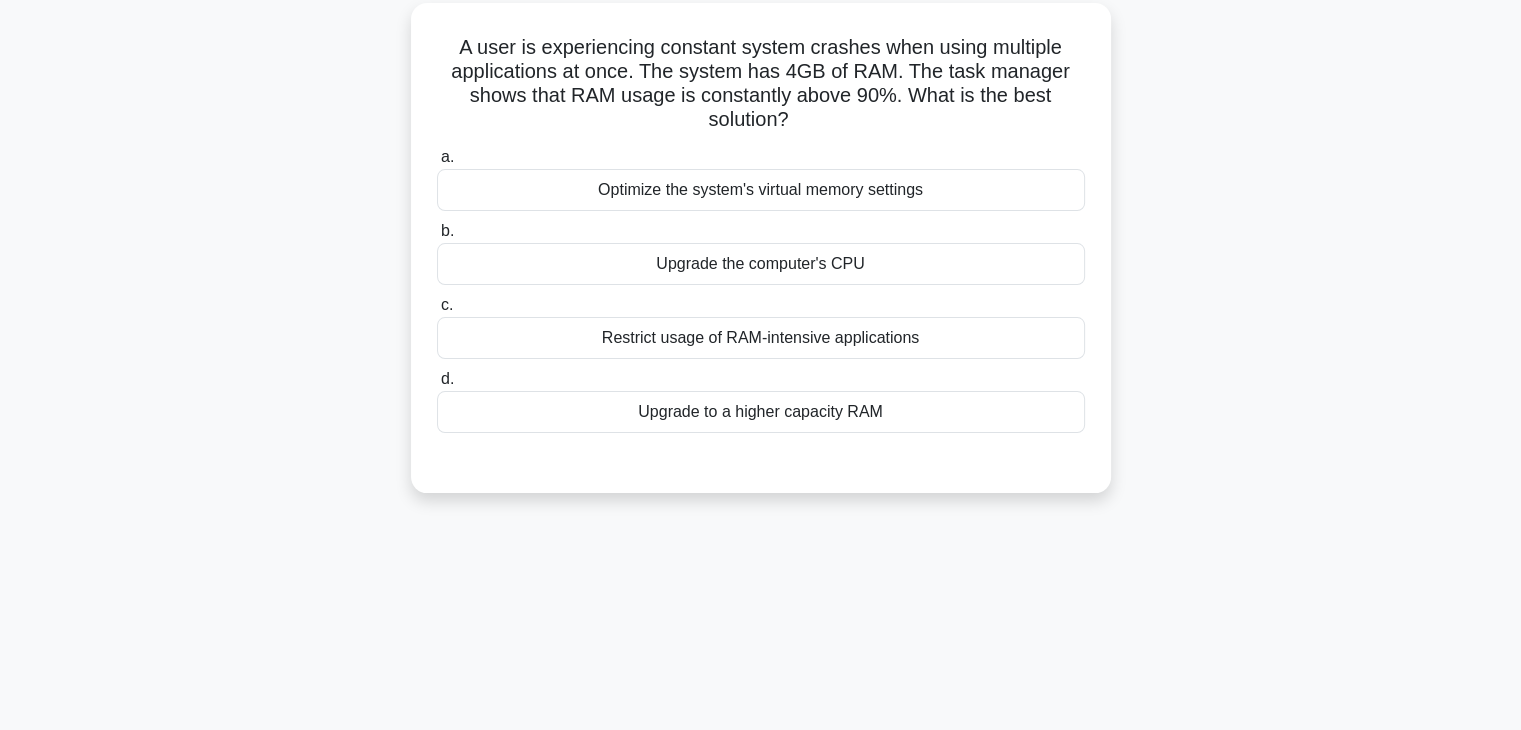 scroll, scrollTop: 51, scrollLeft: 0, axis: vertical 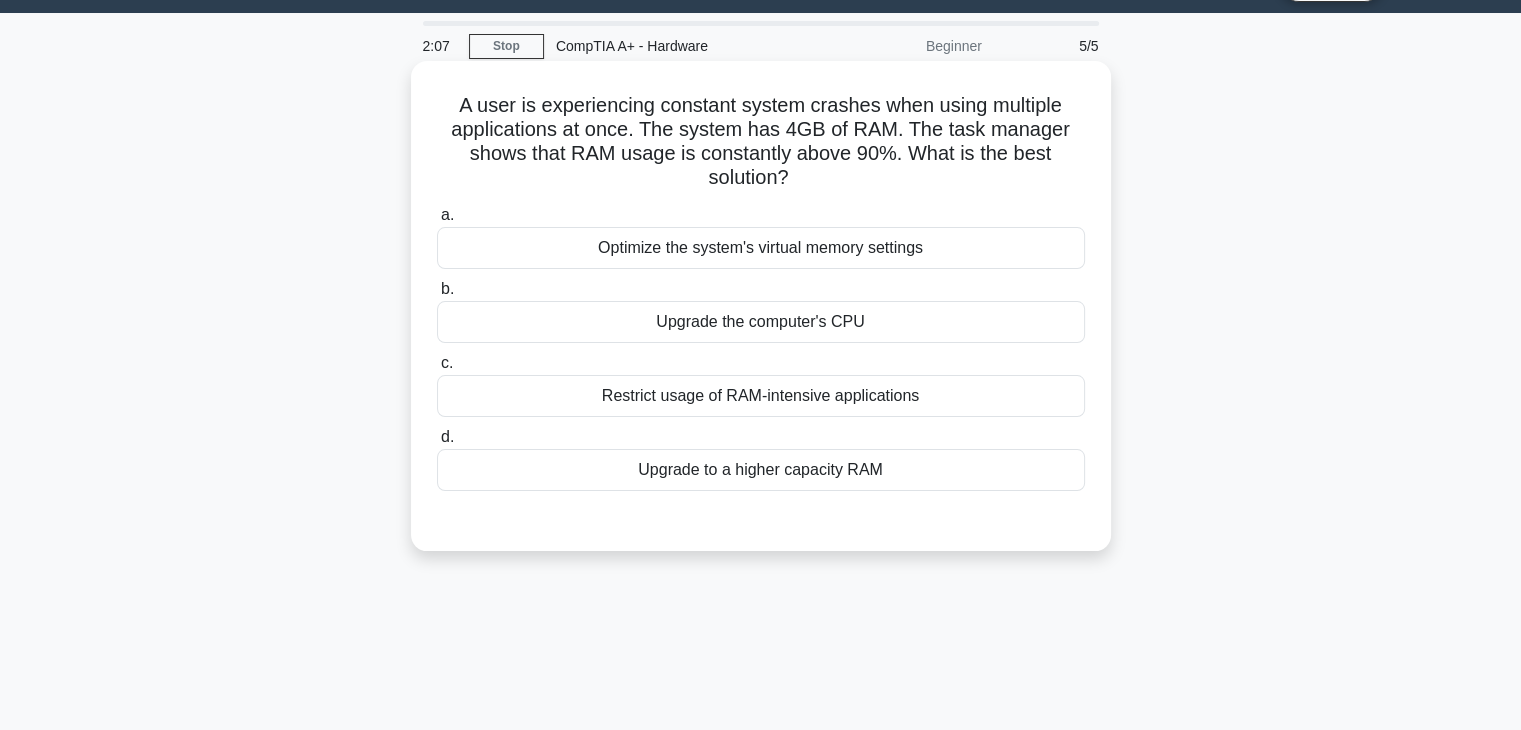 click on "Upgrade to a higher capacity RAM" at bounding box center (761, 470) 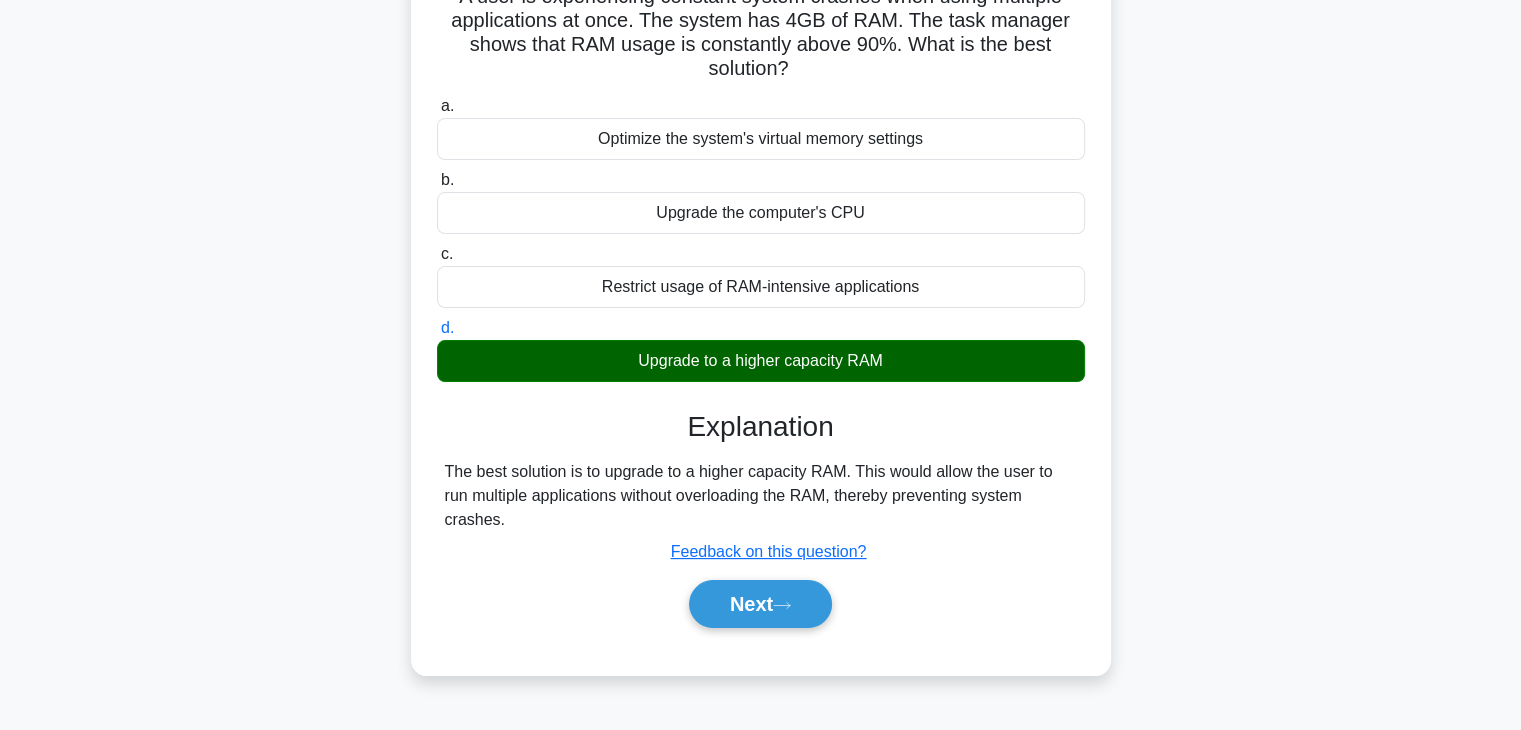 scroll, scrollTop: 200, scrollLeft: 0, axis: vertical 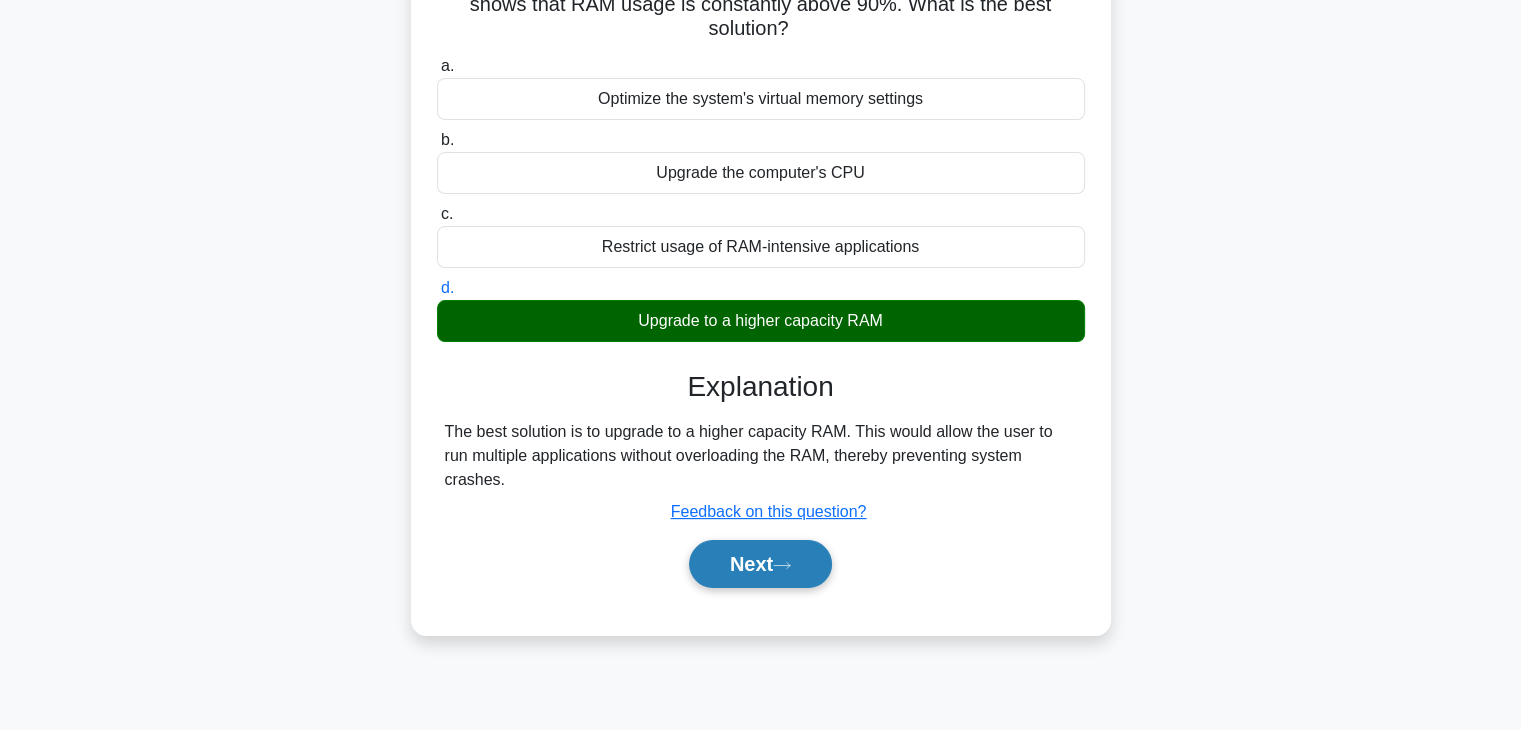 click on "Next" at bounding box center (760, 564) 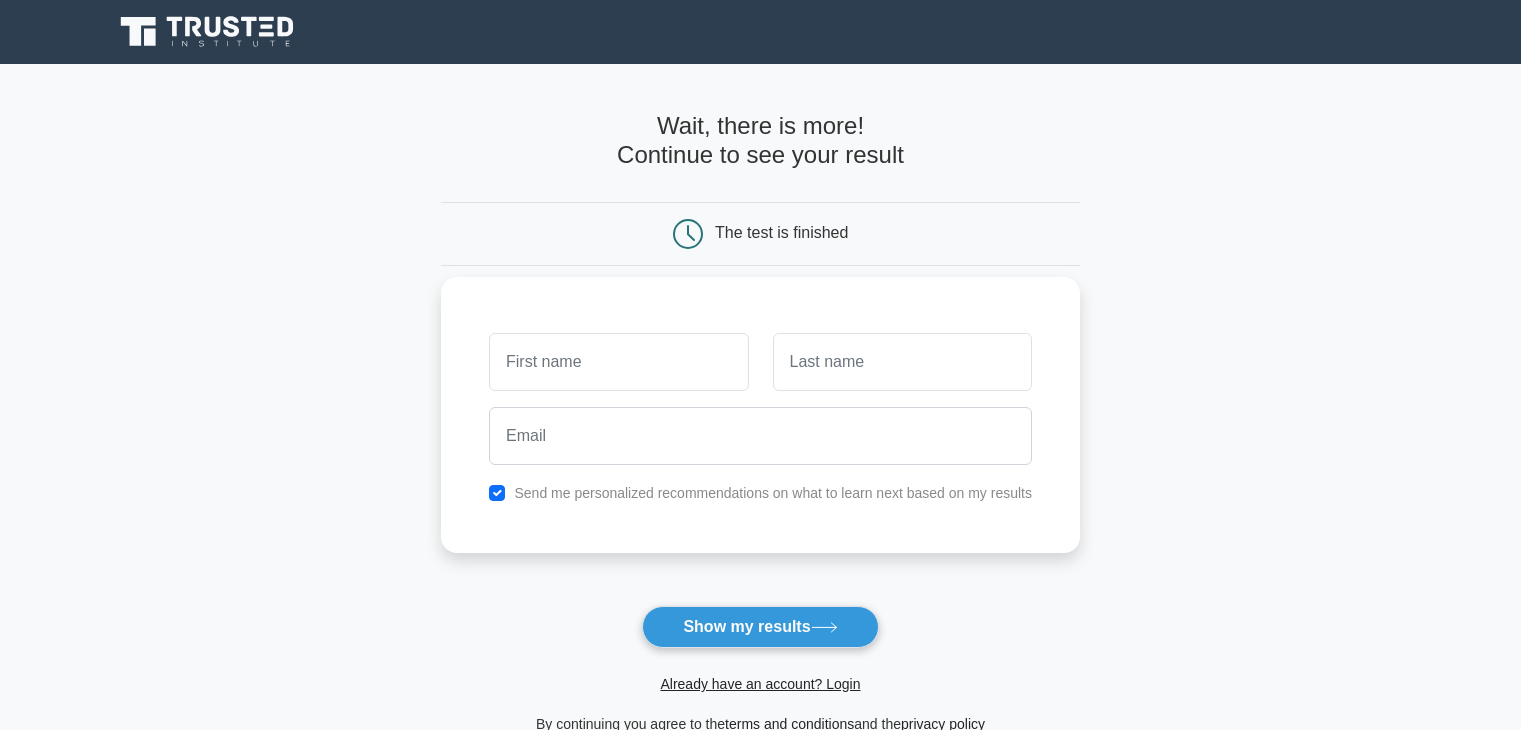 scroll, scrollTop: 0, scrollLeft: 0, axis: both 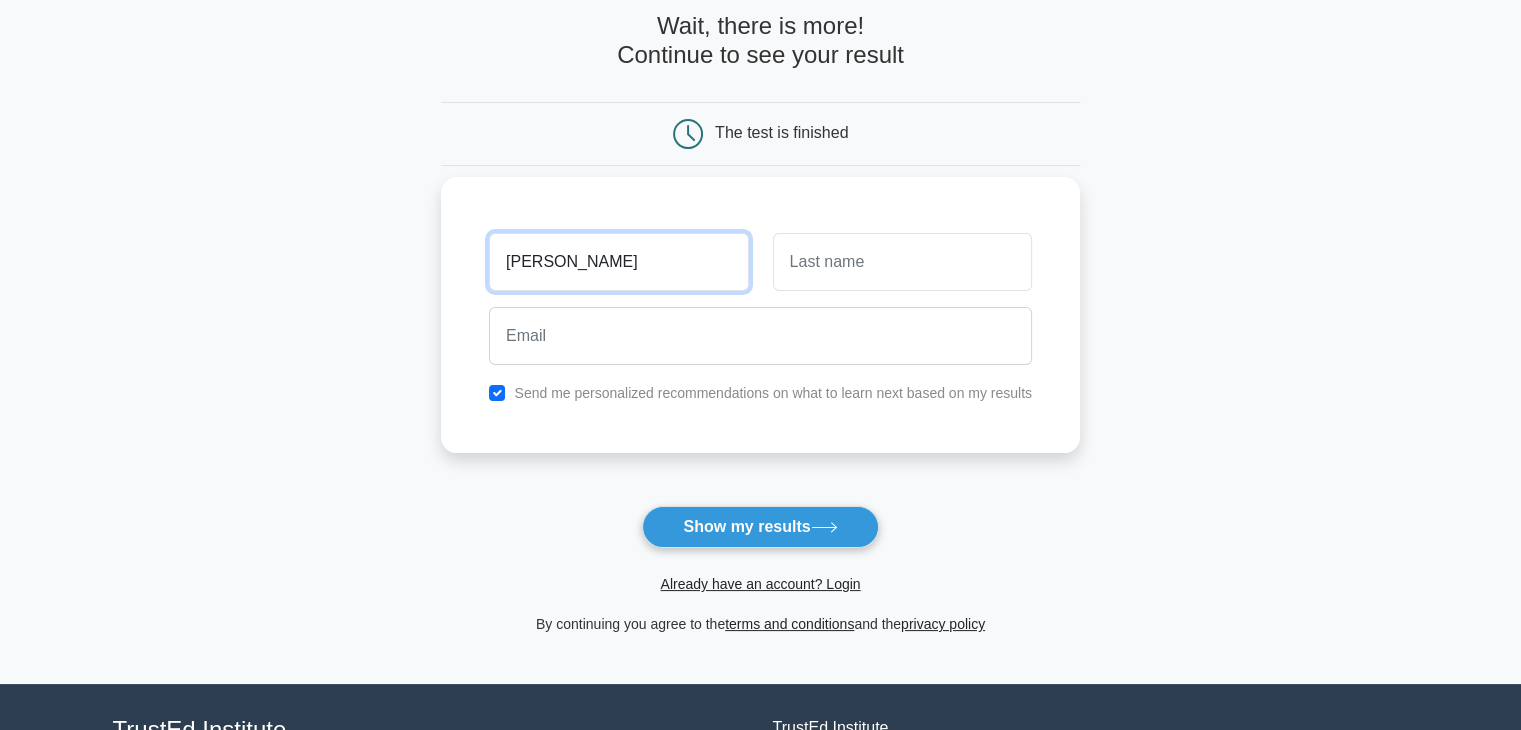 click on "john" at bounding box center (618, 262) 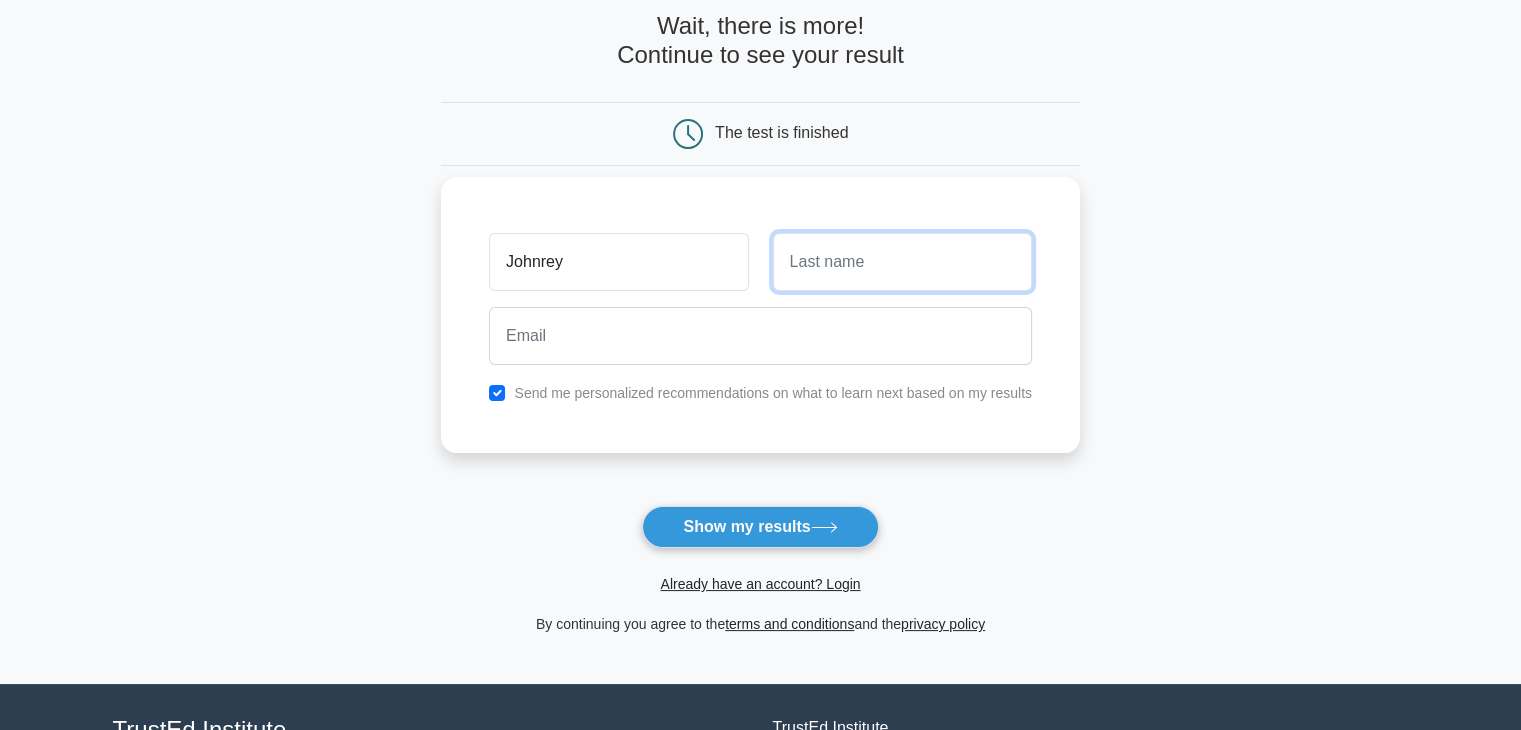 click at bounding box center [902, 262] 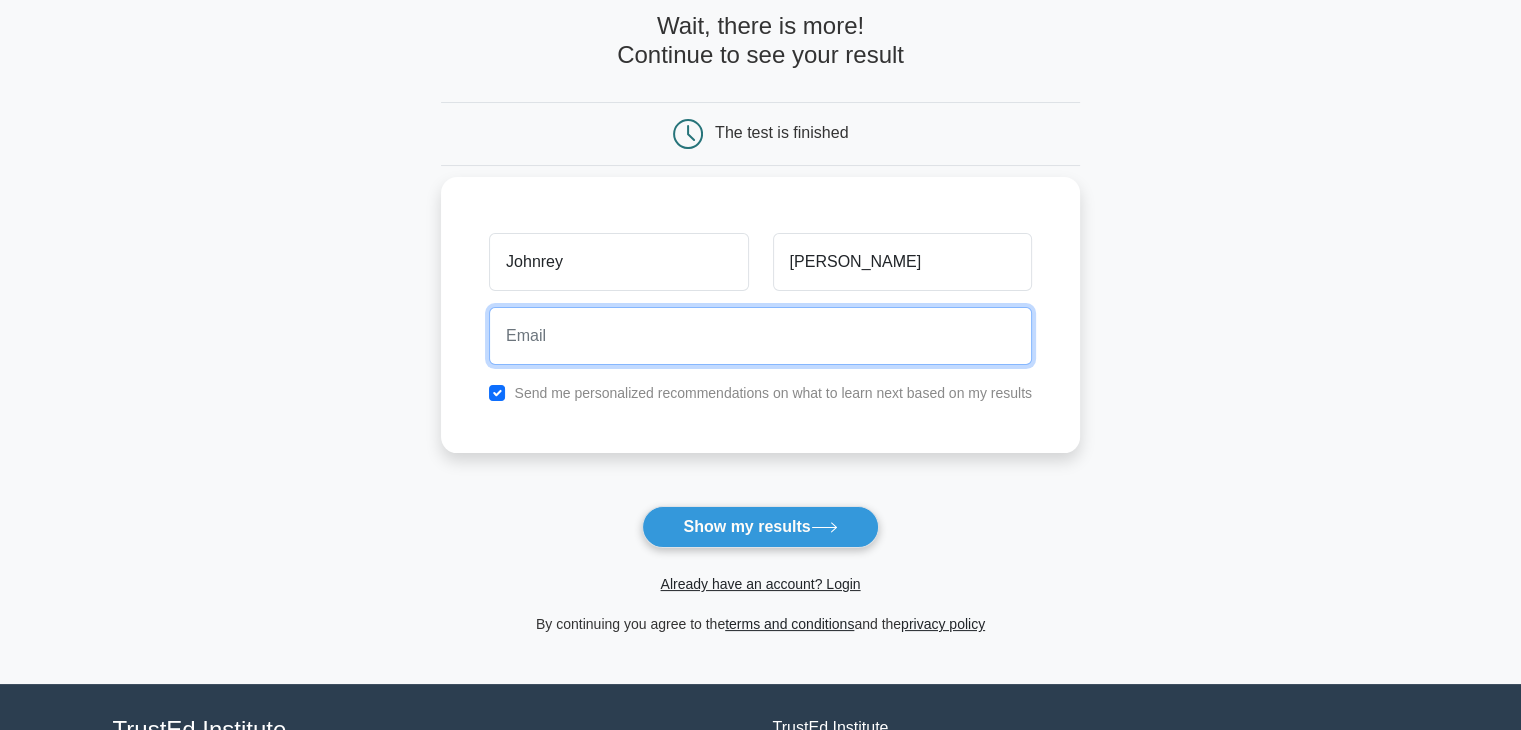 click at bounding box center [760, 336] 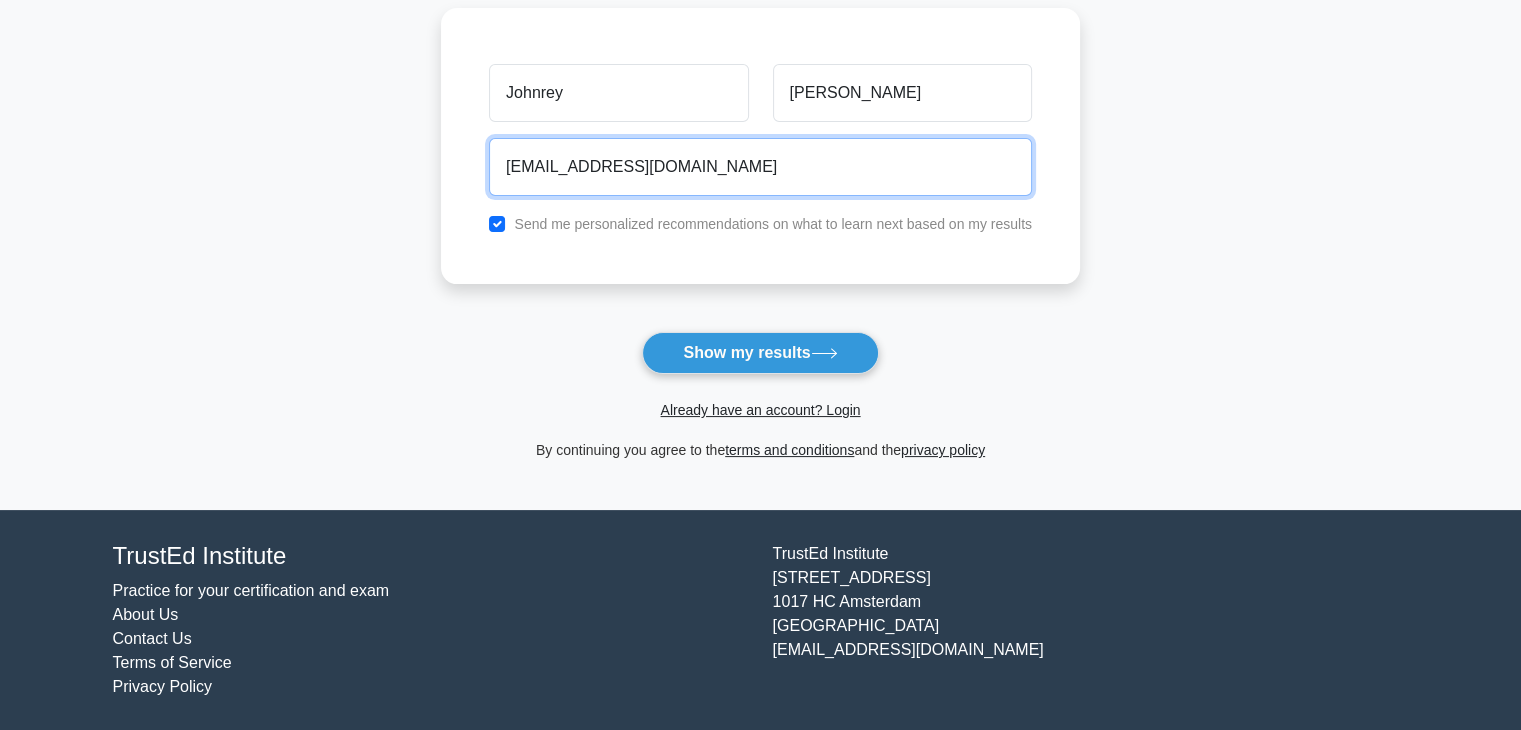 scroll, scrollTop: 74, scrollLeft: 0, axis: vertical 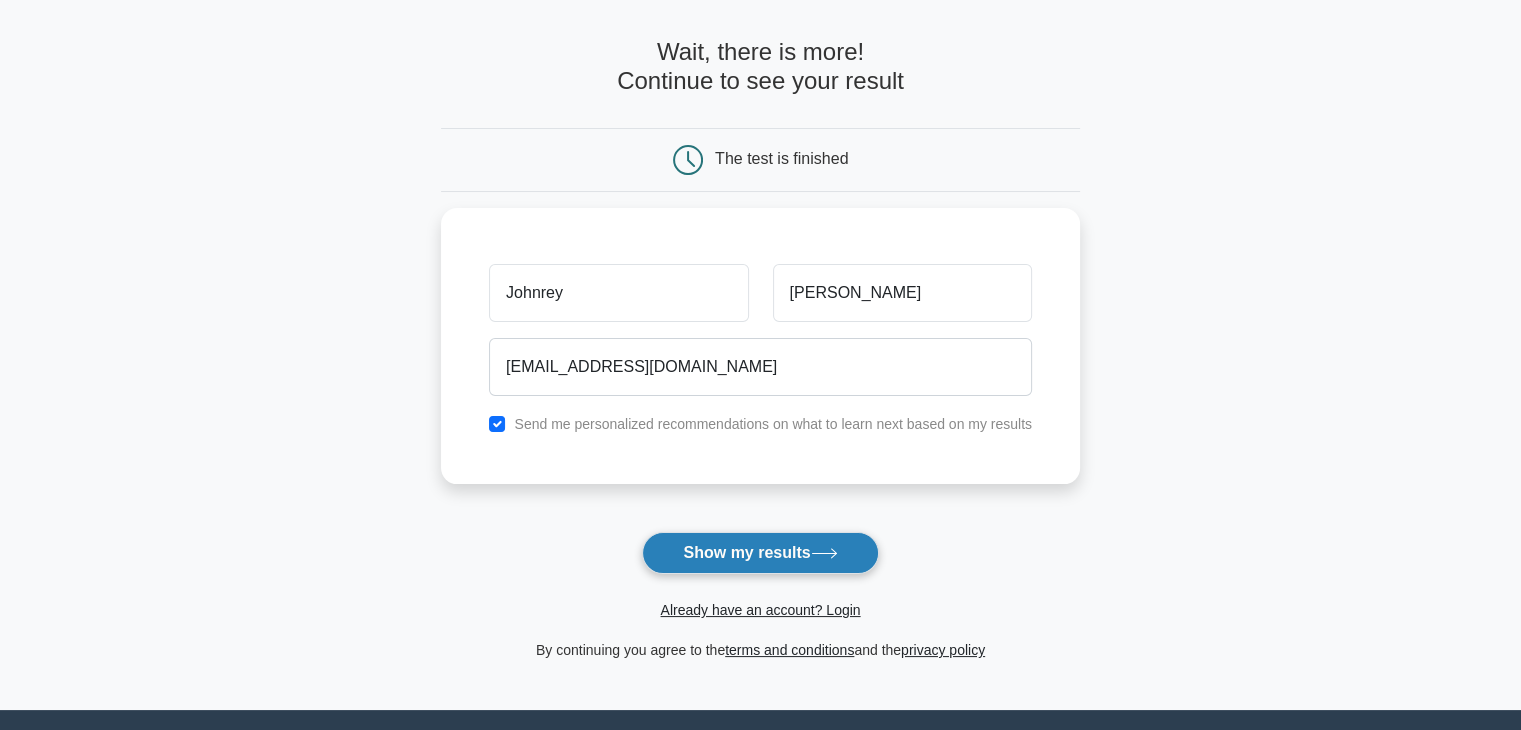 click on "Show my results" at bounding box center [760, 553] 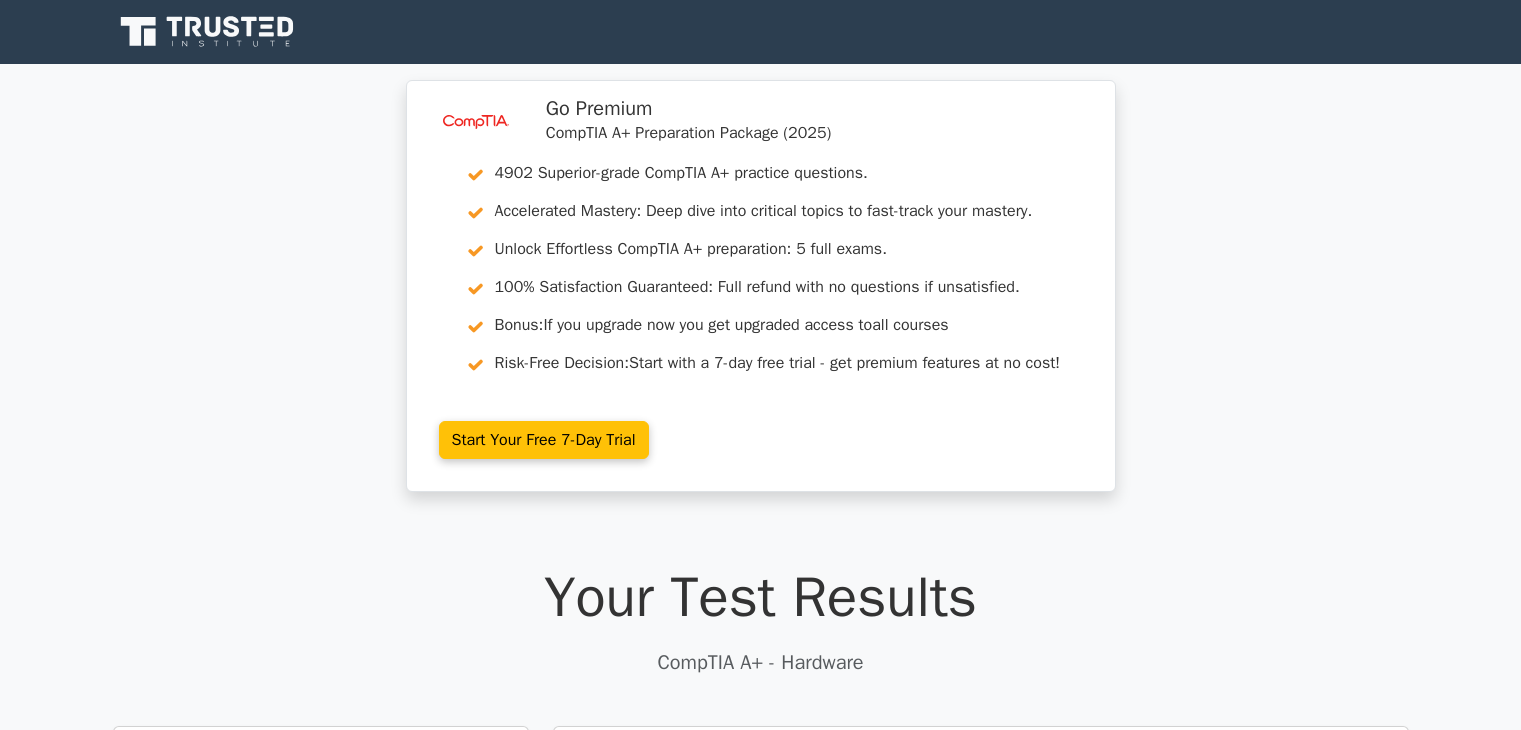 scroll, scrollTop: 0, scrollLeft: 0, axis: both 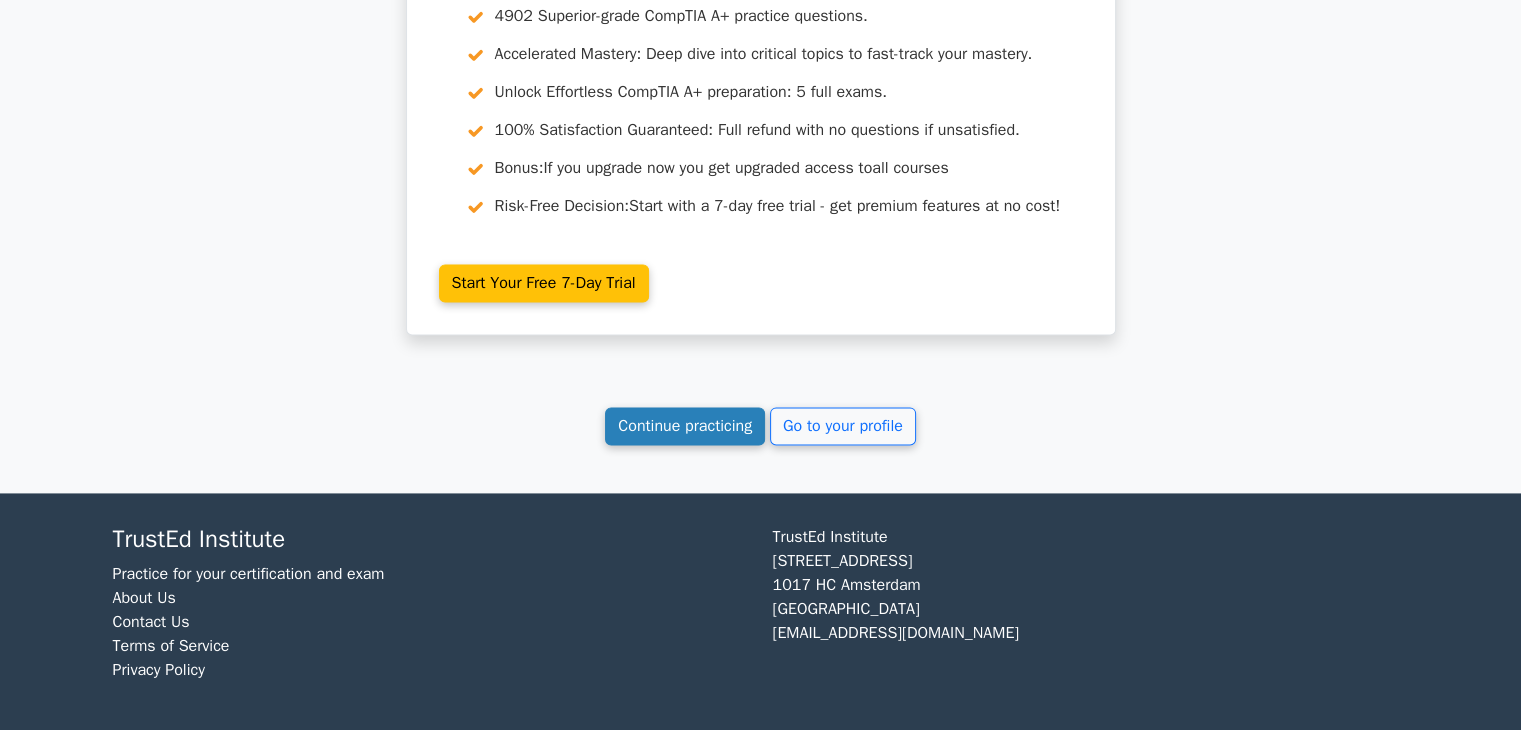 click on "Continue practicing" at bounding box center [685, 426] 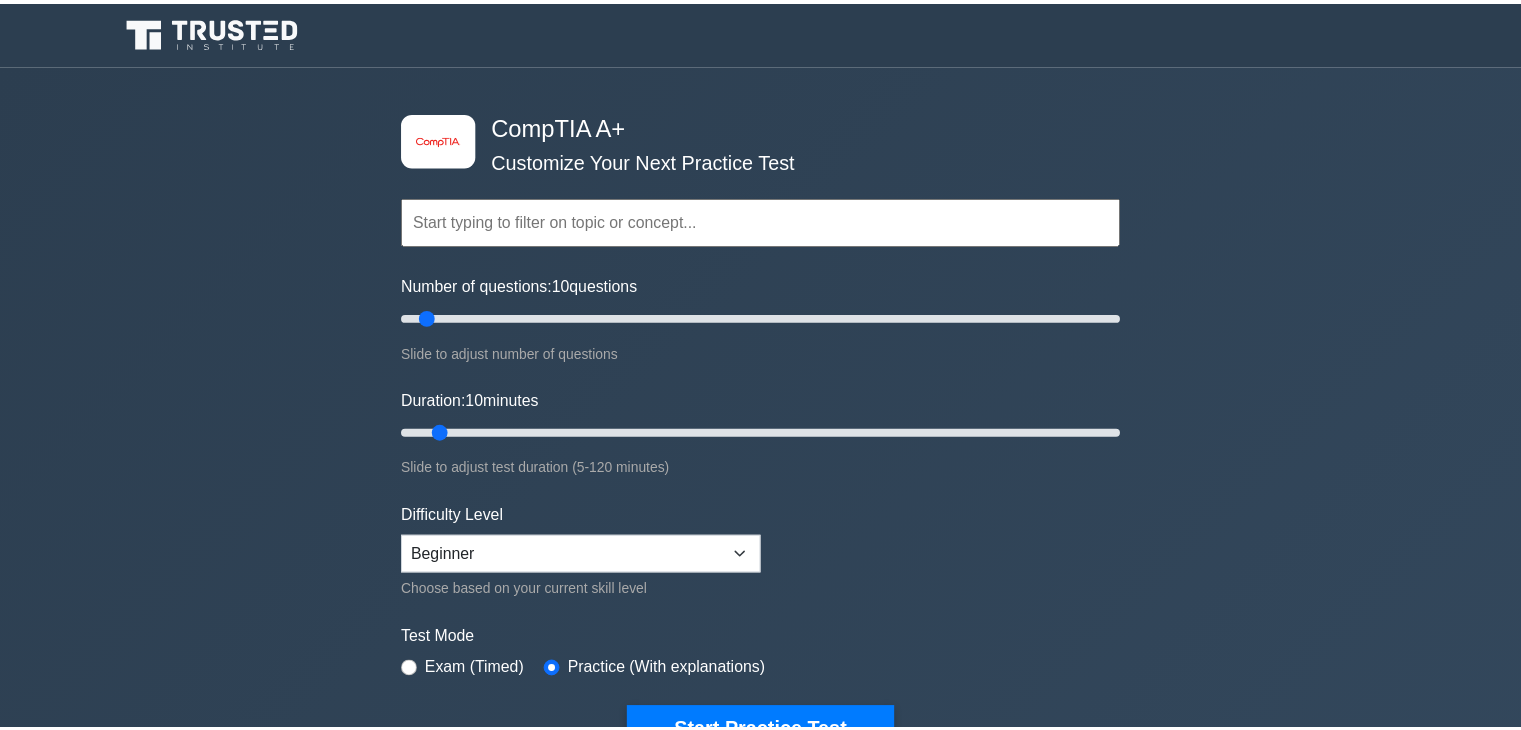 scroll, scrollTop: 0, scrollLeft: 0, axis: both 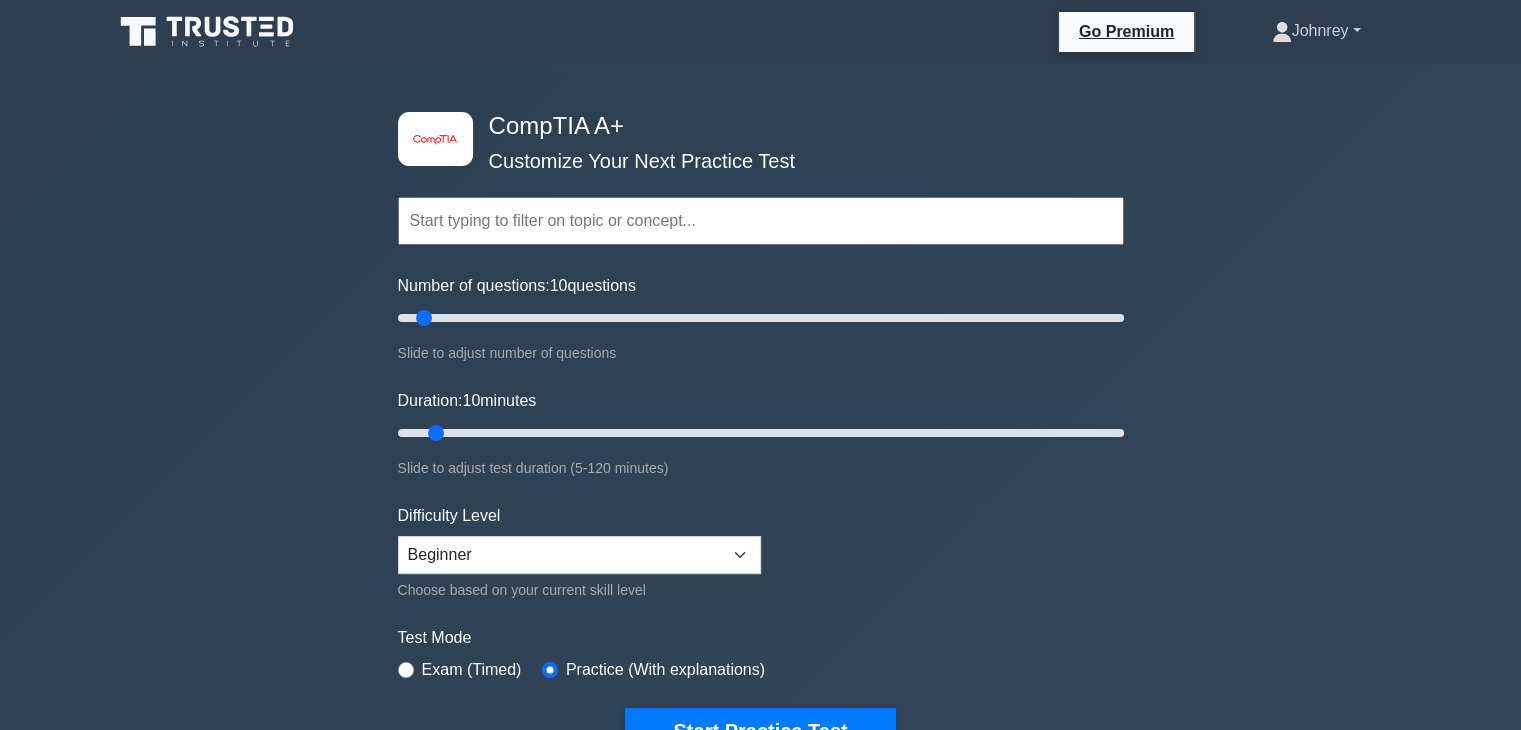 click on "Johnrey" at bounding box center [1316, 31] 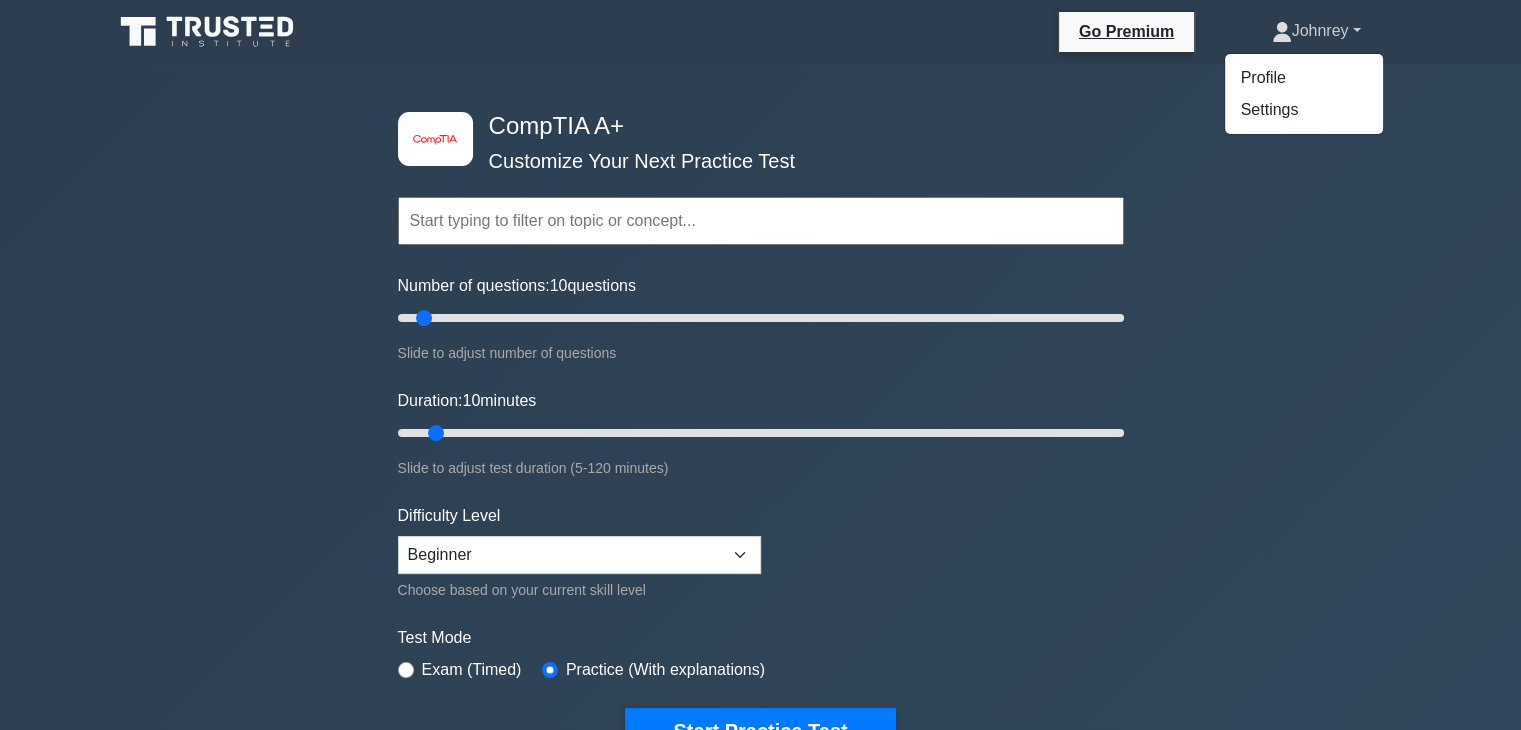 click on "Johnrey" at bounding box center (1316, 31) 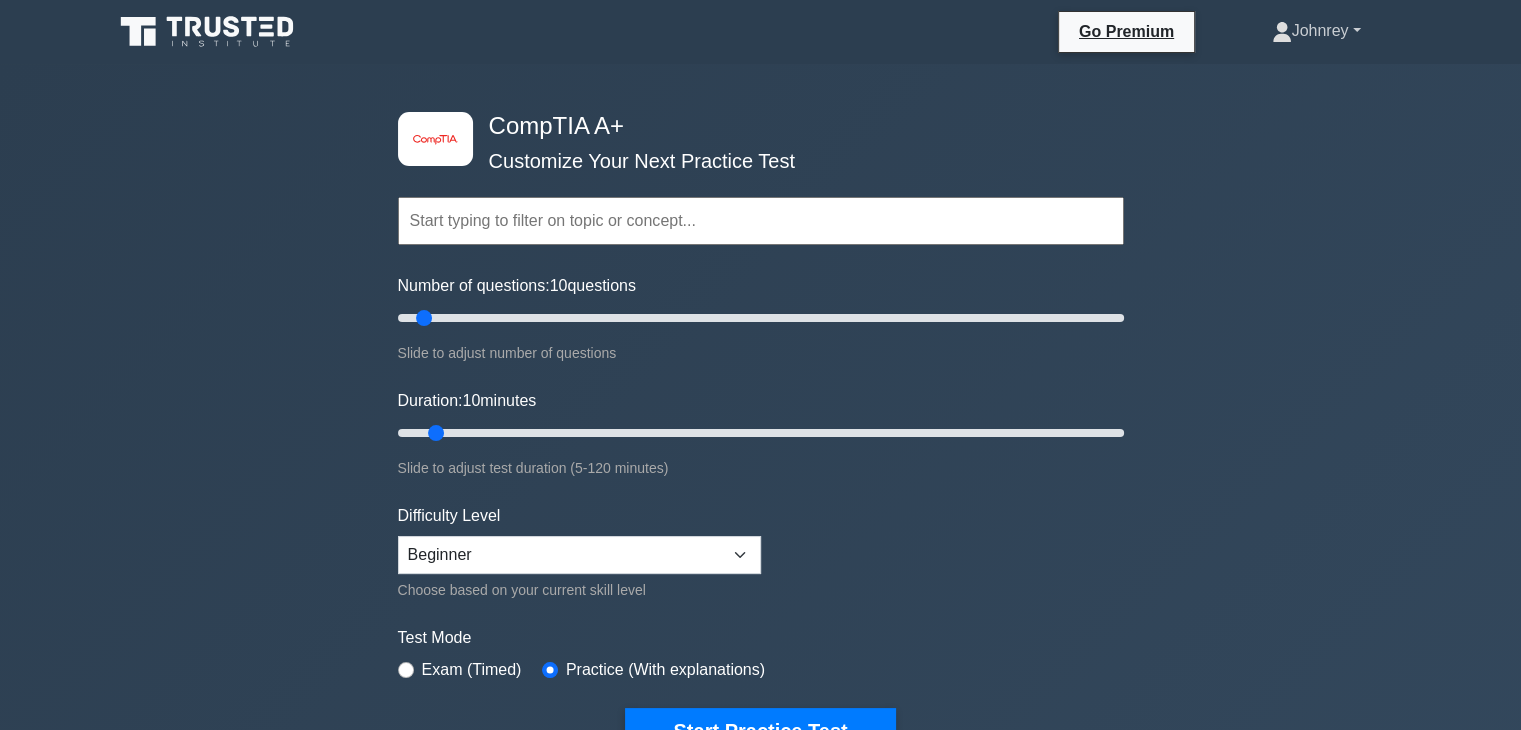 click on "Johnrey" at bounding box center [1316, 31] 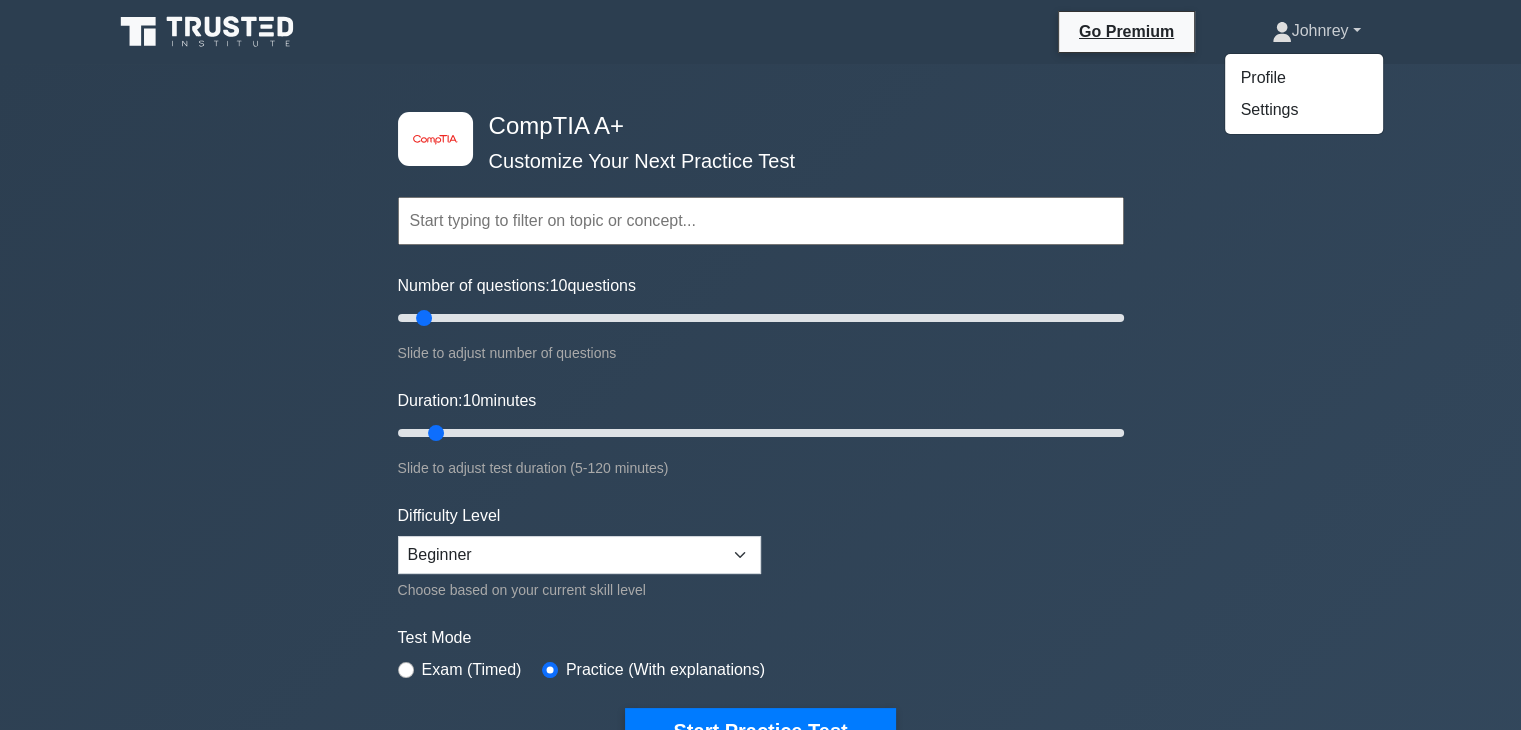 click on "Johnrey" at bounding box center (1316, 31) 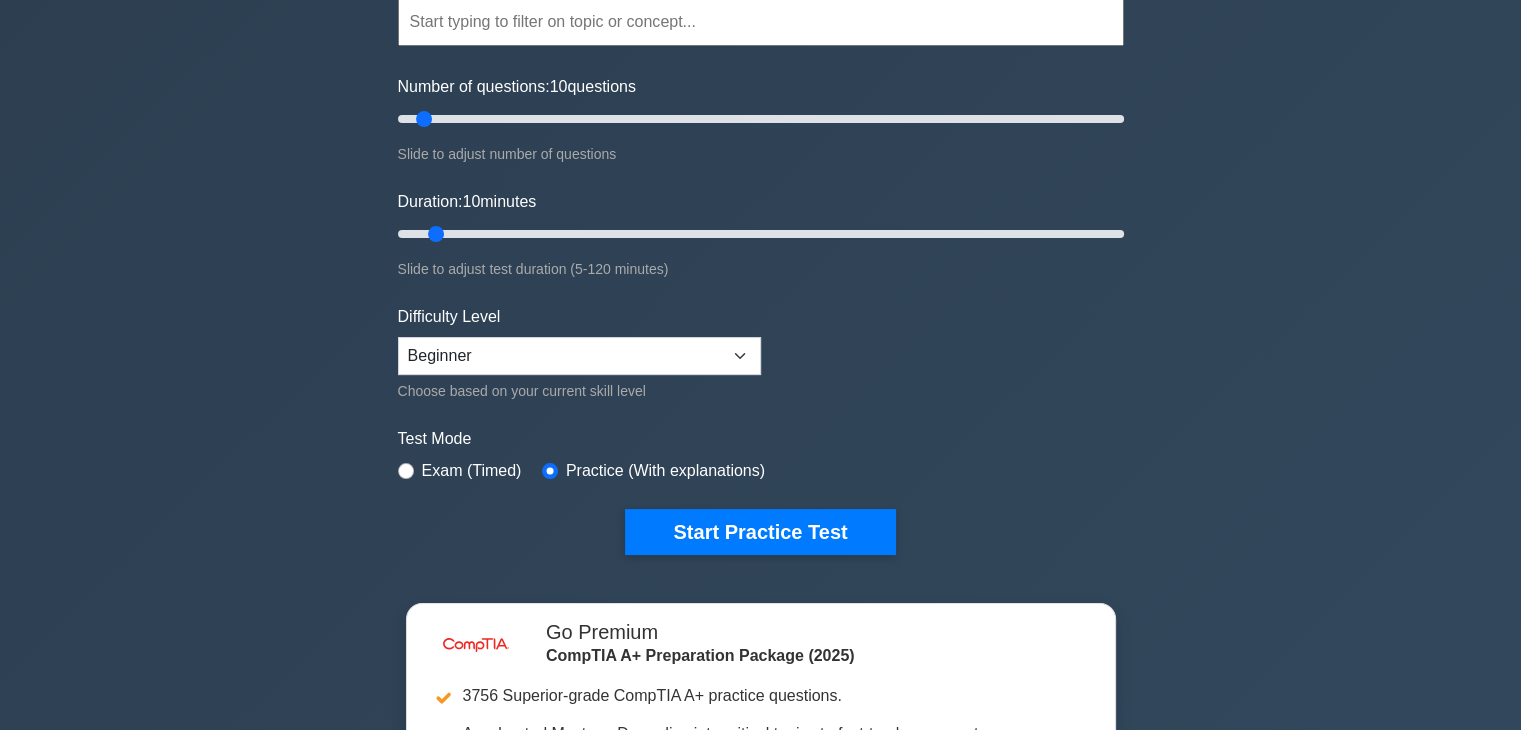 scroll, scrollTop: 300, scrollLeft: 0, axis: vertical 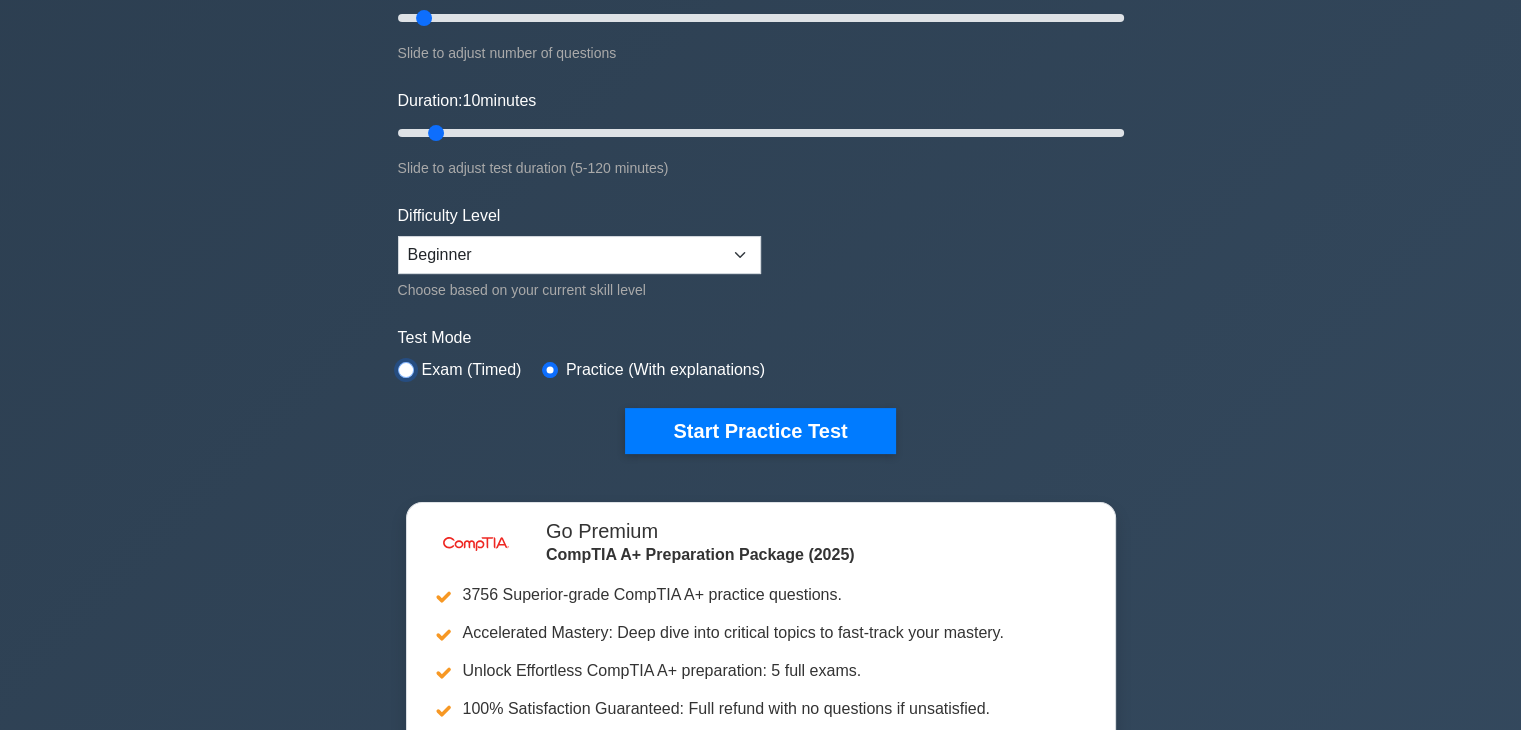 click at bounding box center (406, 370) 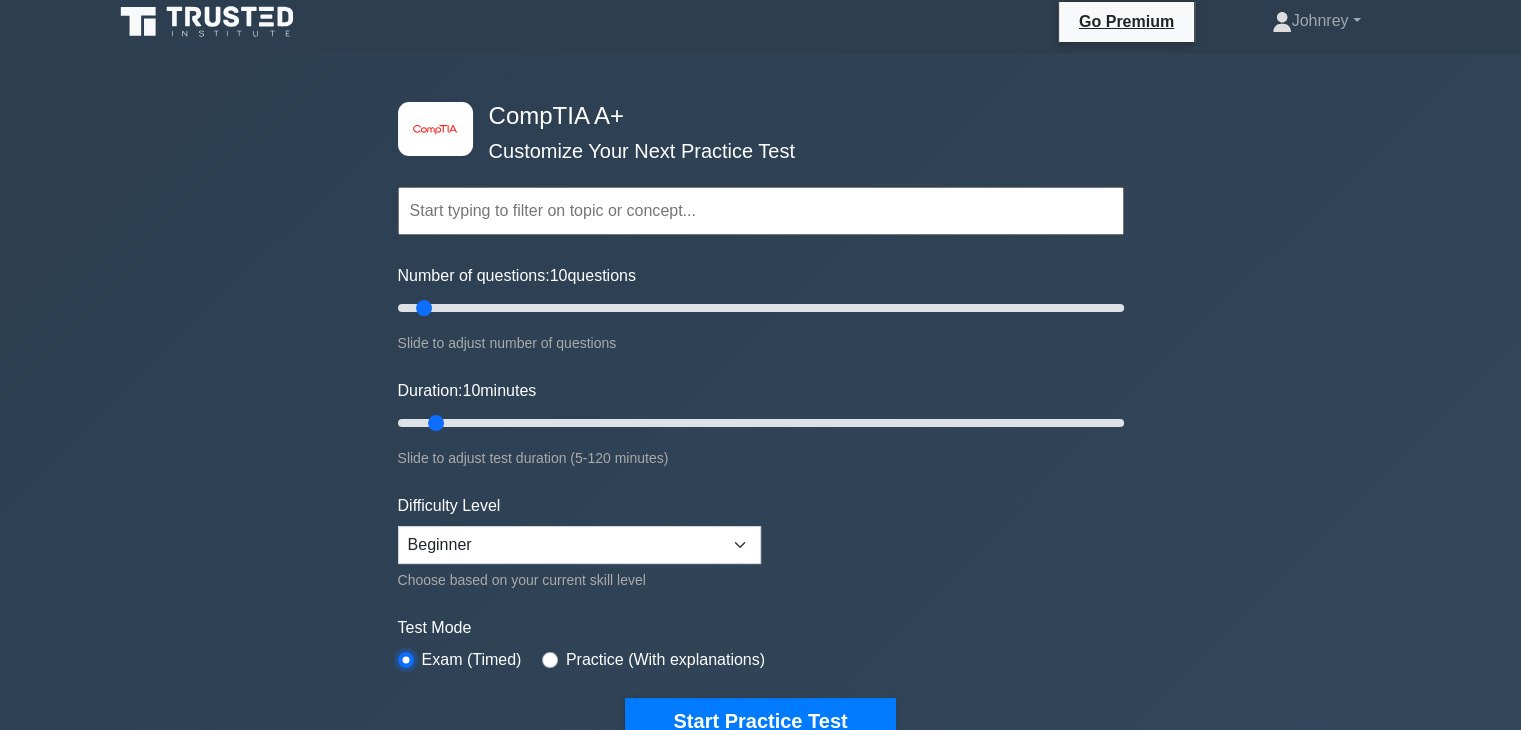 scroll, scrollTop: 0, scrollLeft: 0, axis: both 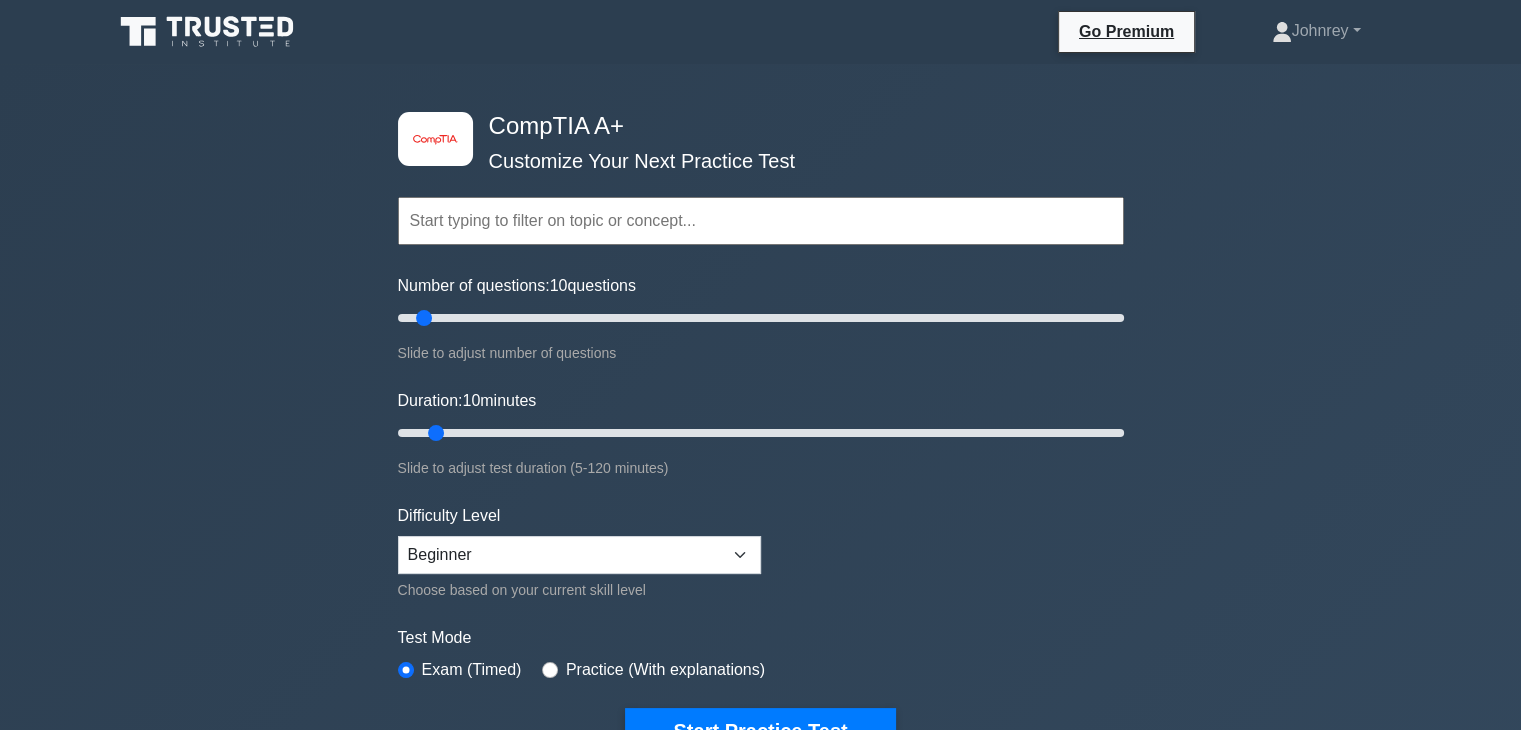 click at bounding box center (761, 221) 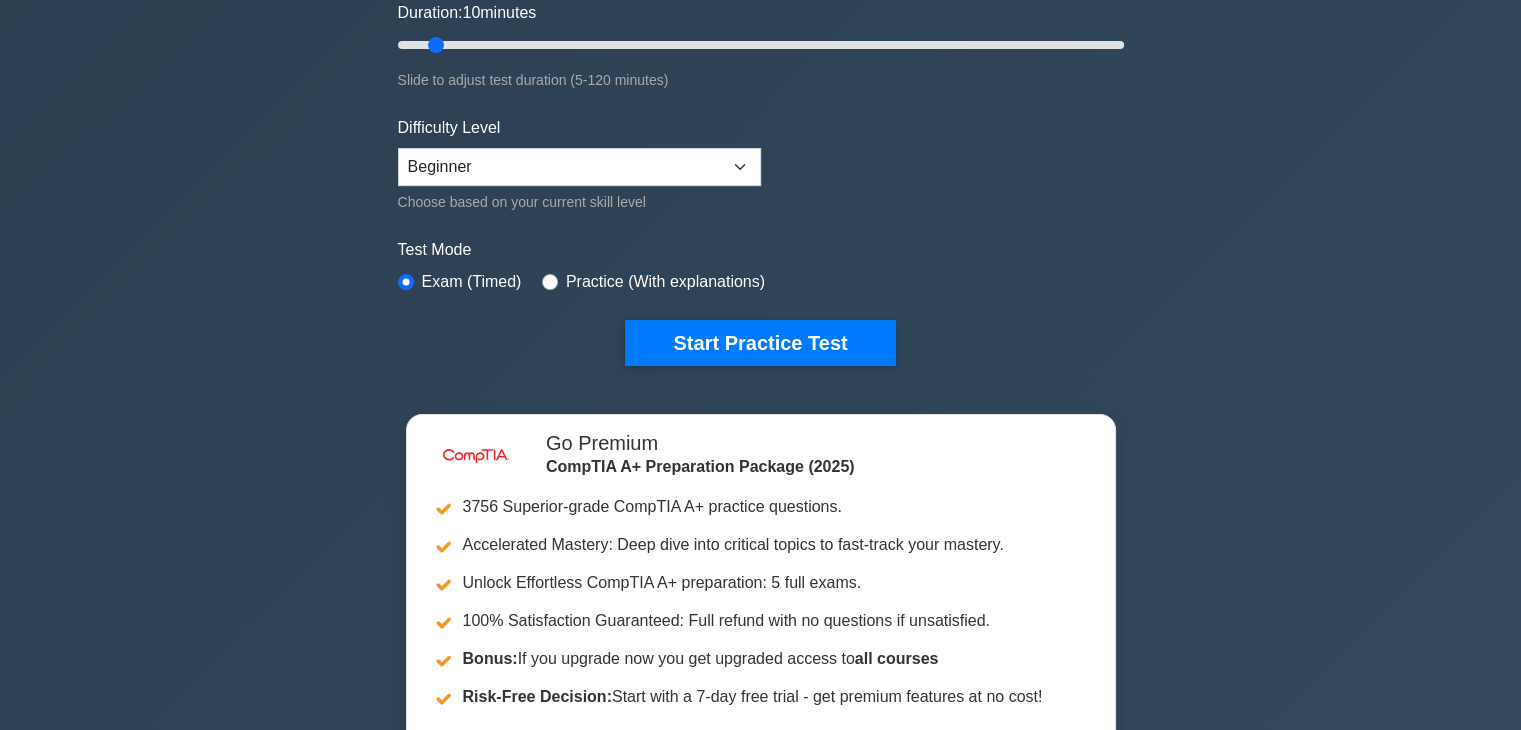 scroll, scrollTop: 400, scrollLeft: 0, axis: vertical 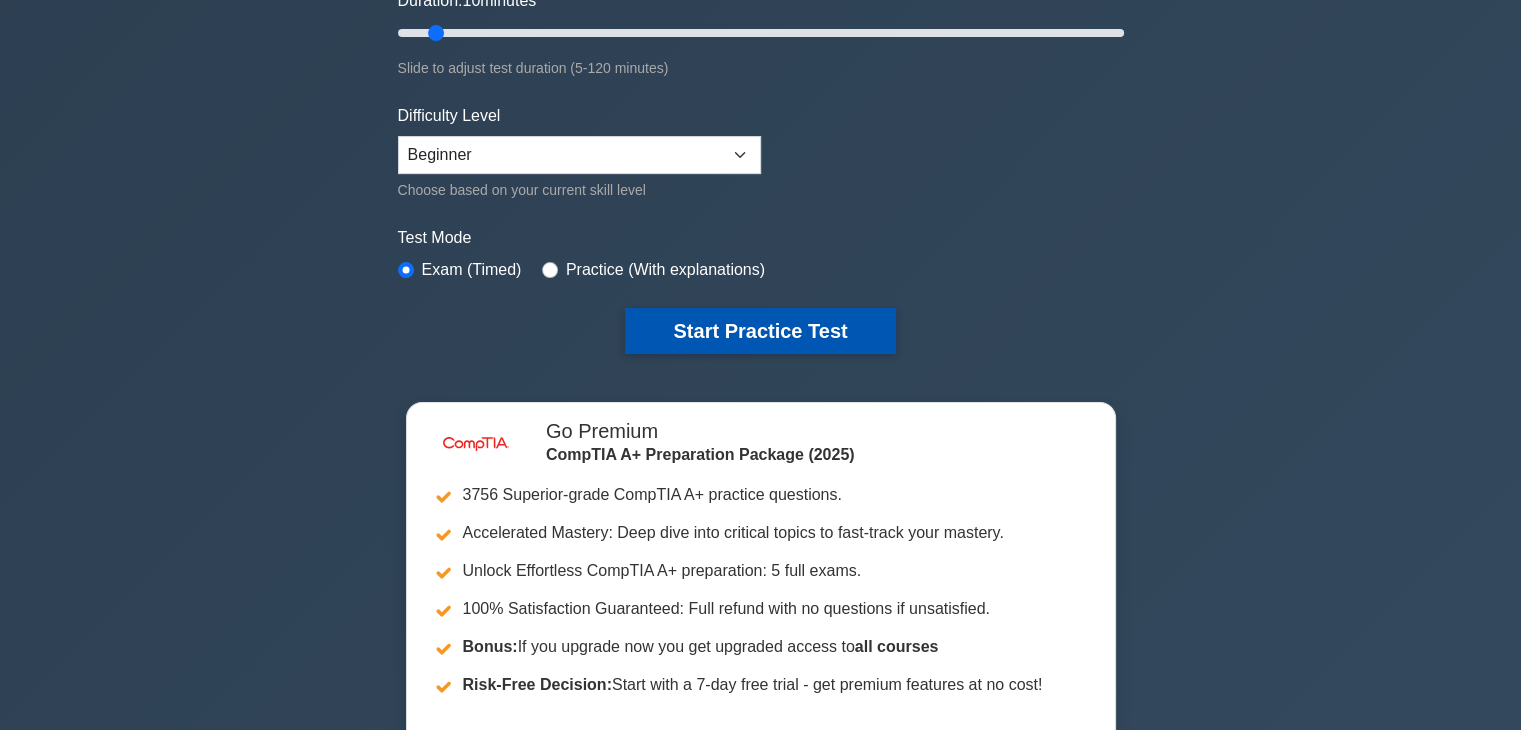 click on "Start Practice Test" at bounding box center [760, 331] 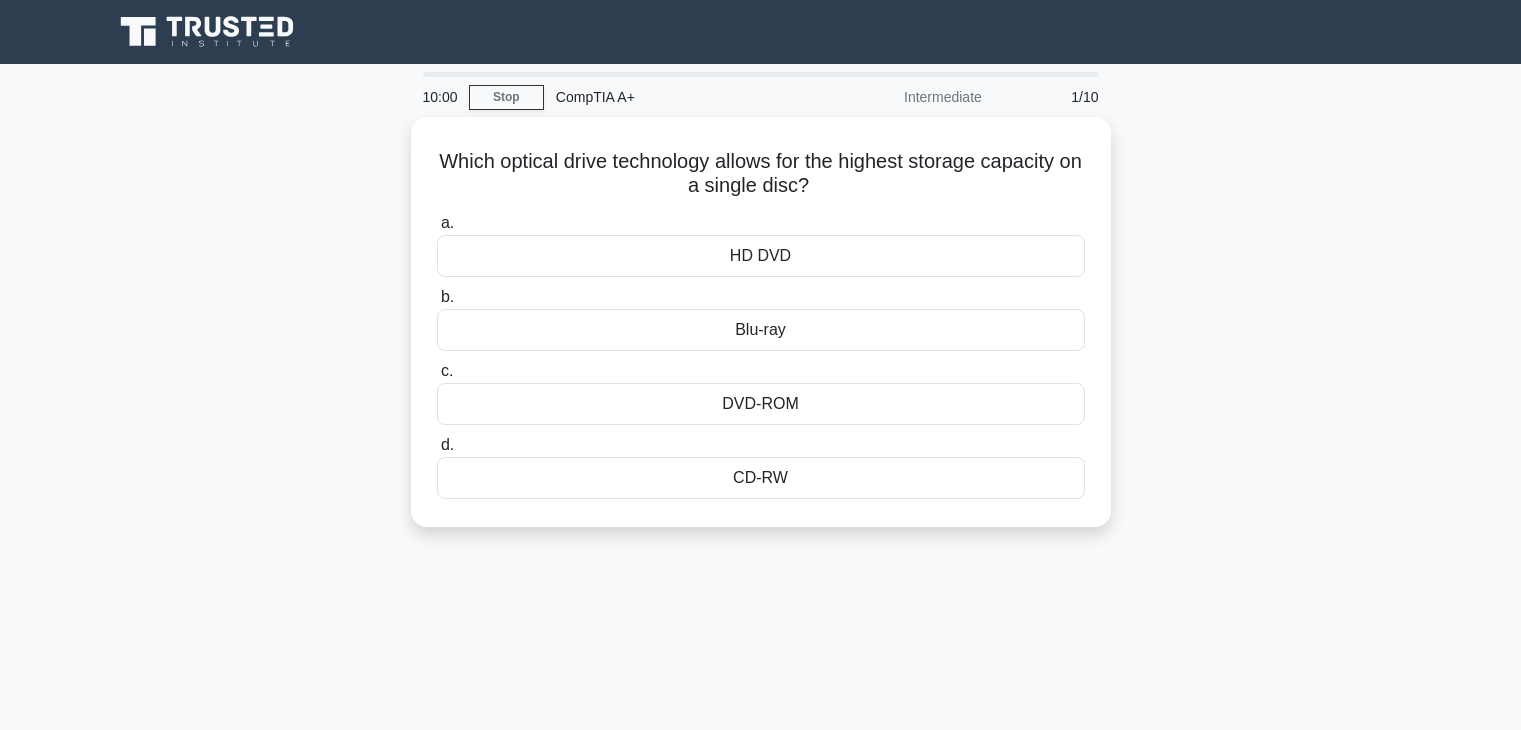 scroll, scrollTop: 0, scrollLeft: 0, axis: both 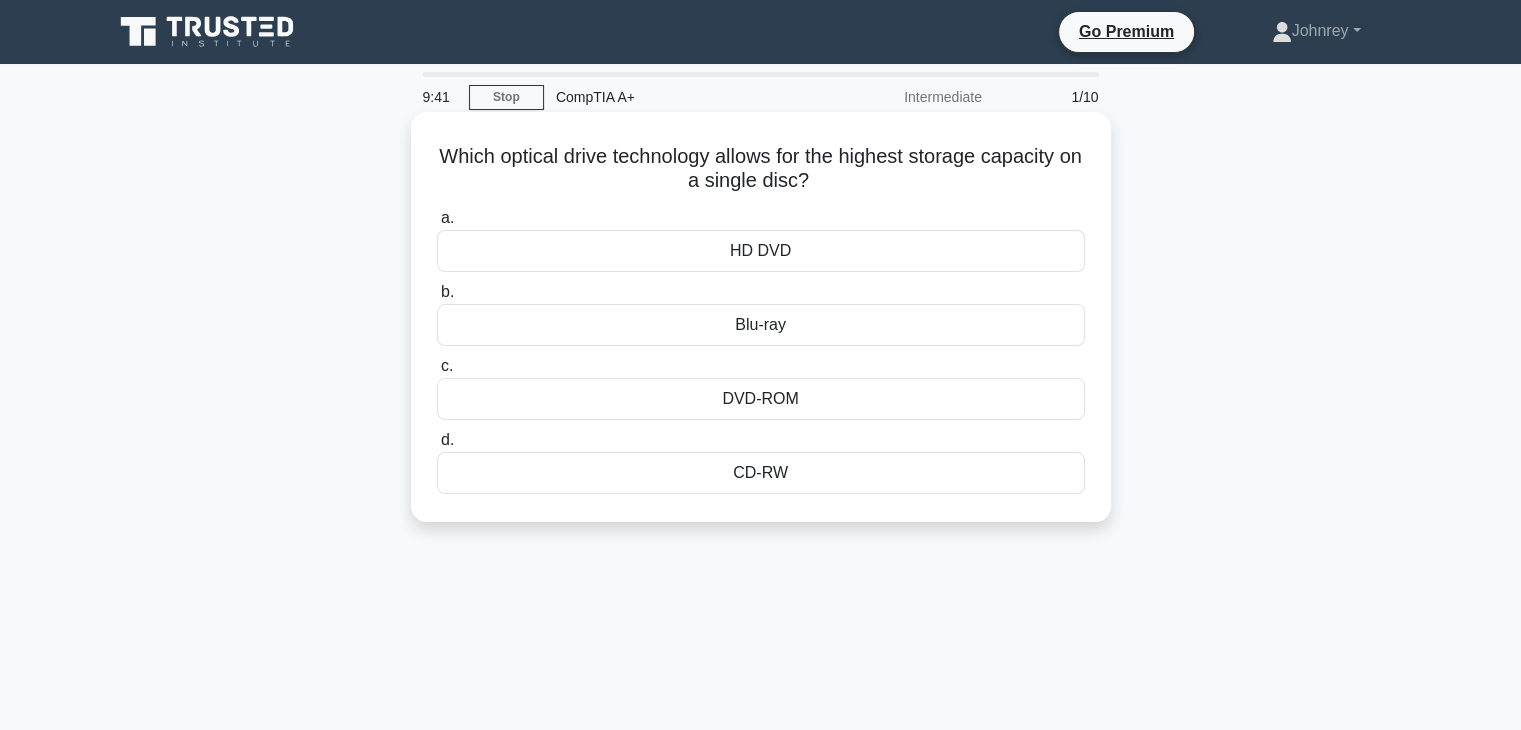click on "DVD-ROM" at bounding box center [761, 399] 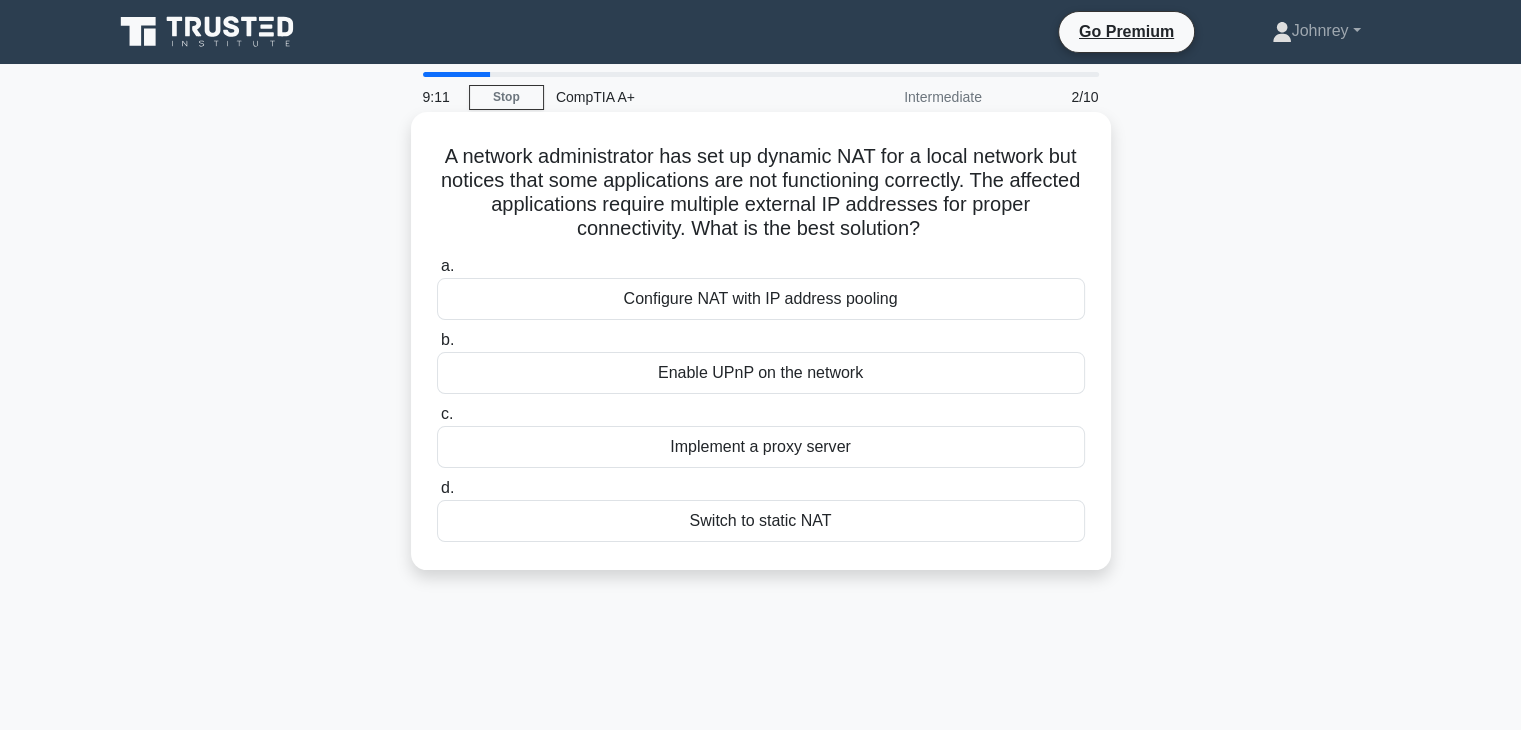 click on "Configure NAT with IP address pooling" at bounding box center [761, 299] 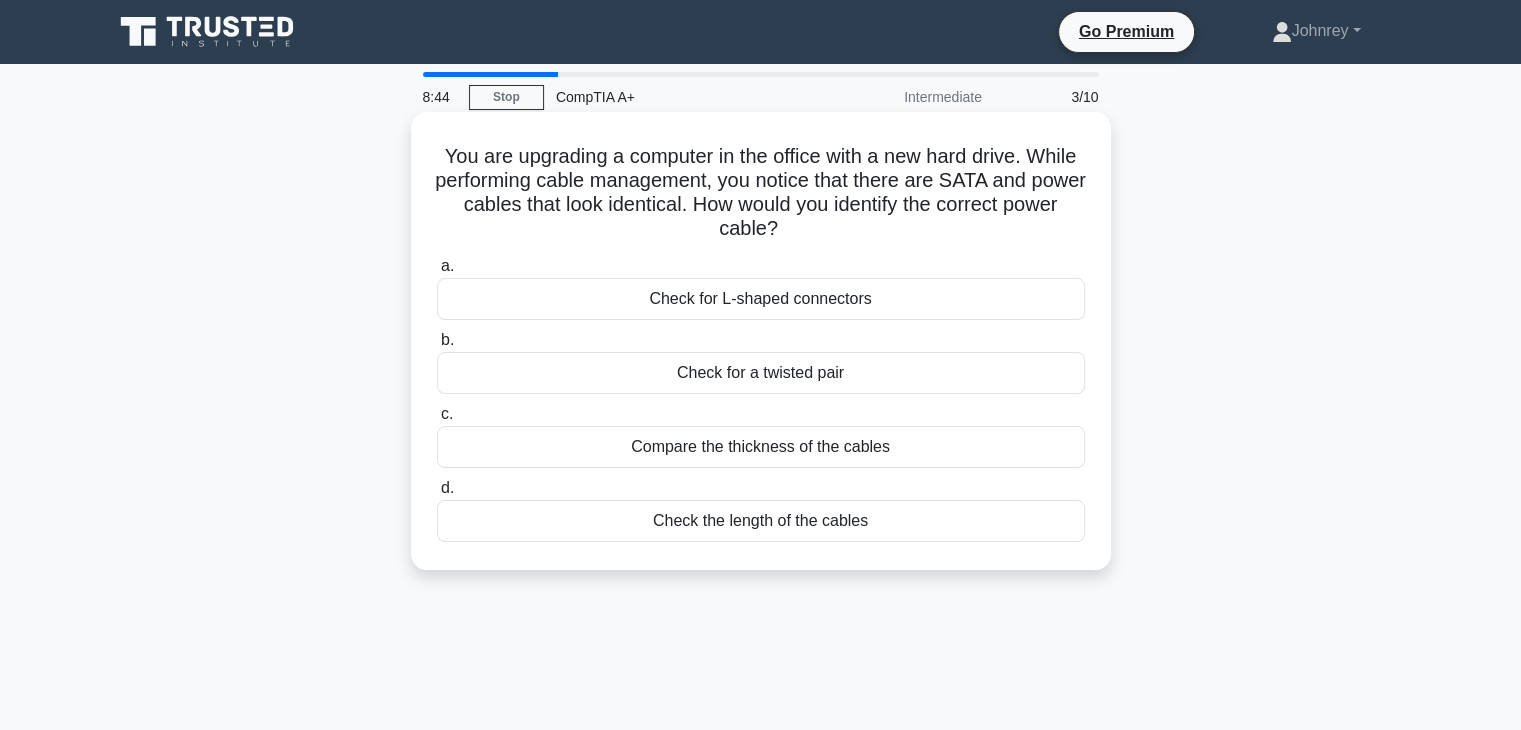 click on "Check for L-shaped connectors" at bounding box center (761, 299) 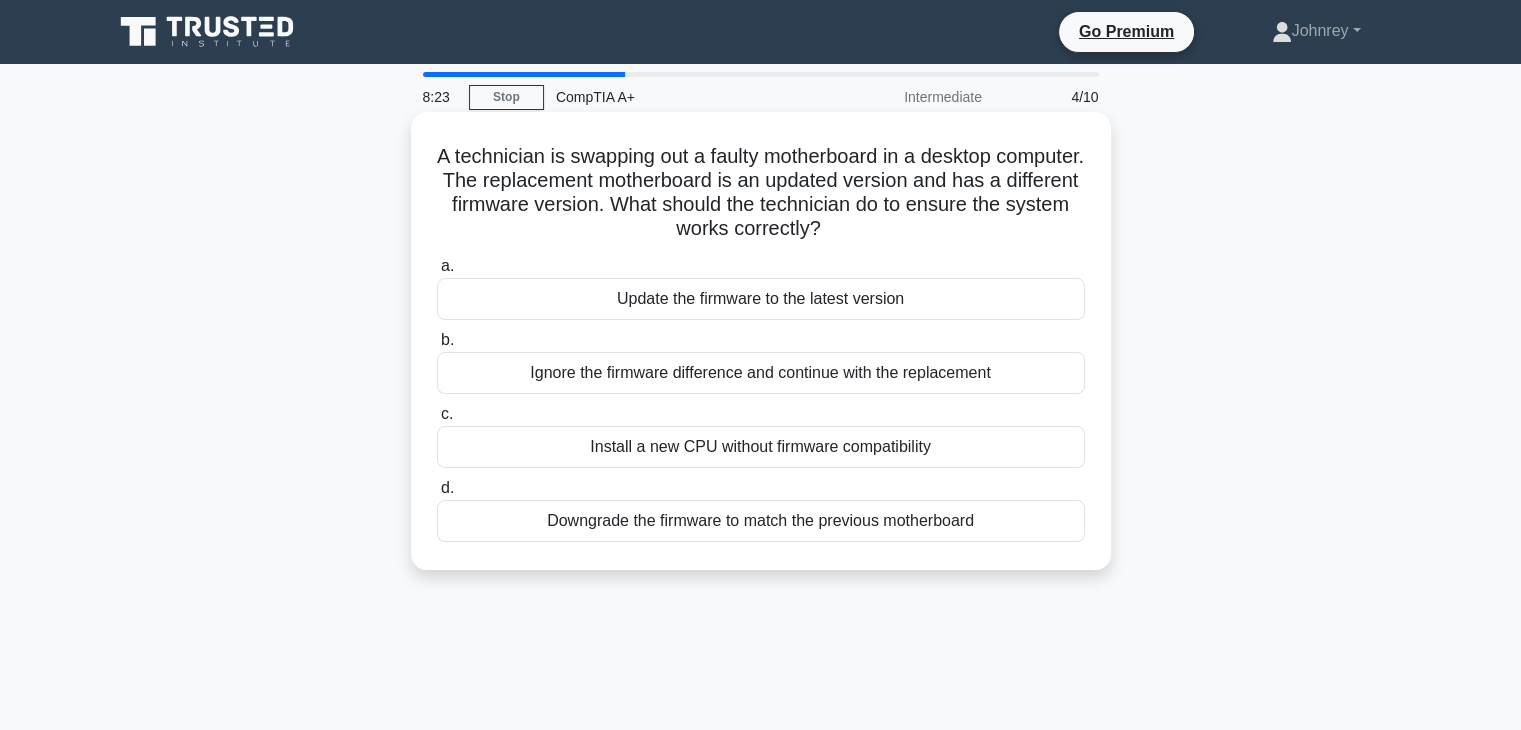 click on "Update the firmware to the latest version" at bounding box center [761, 299] 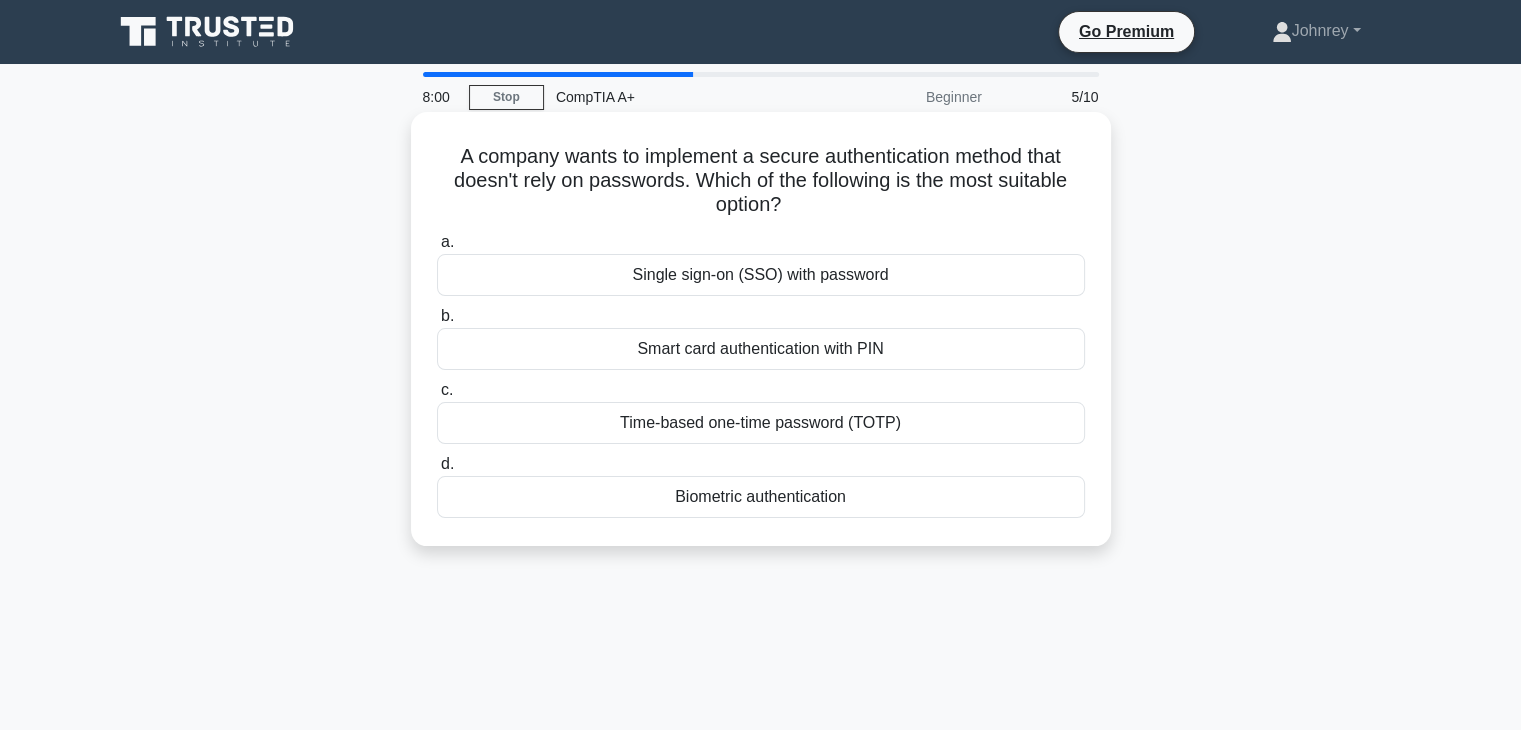 click on "Biometric authentication" at bounding box center (761, 497) 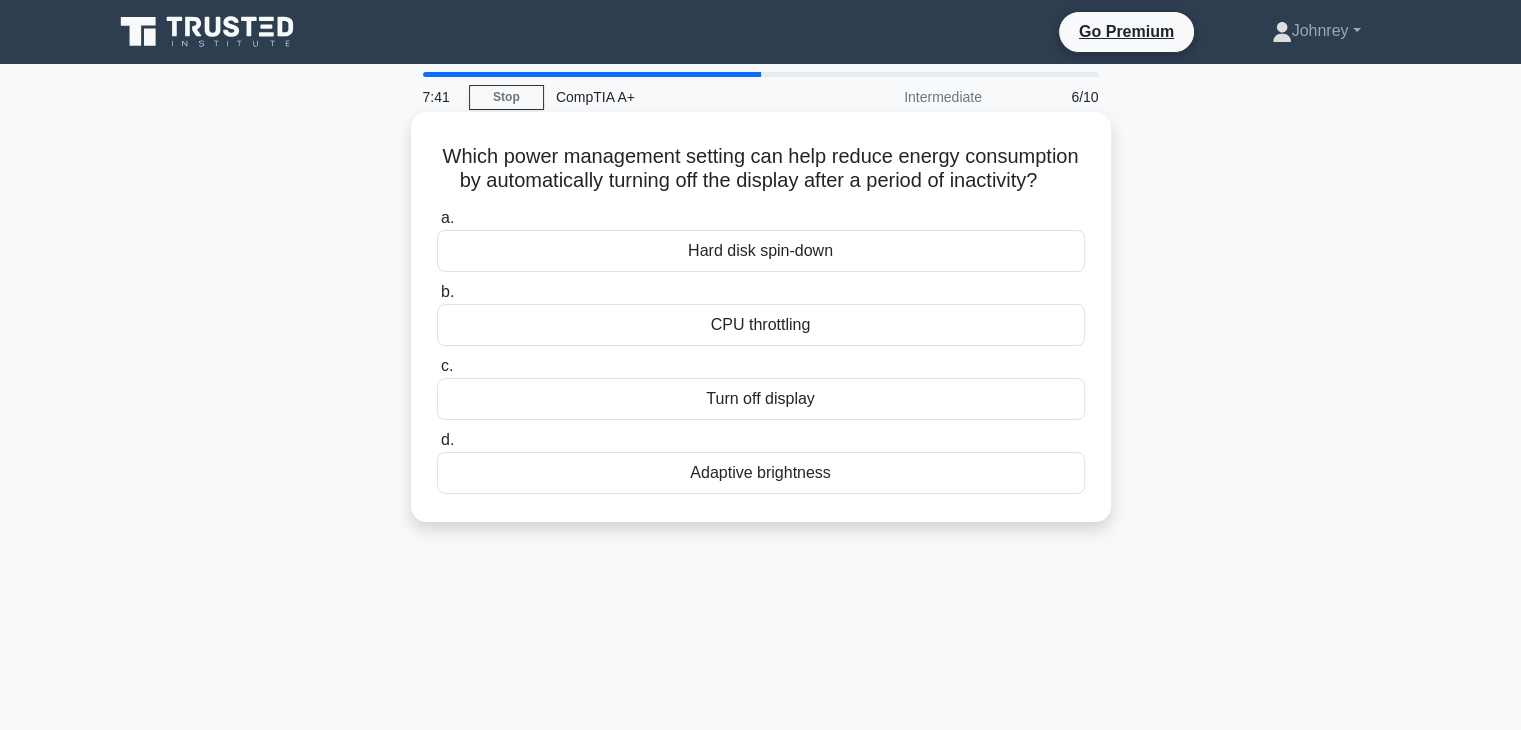 click on "Adaptive brightness" at bounding box center [761, 473] 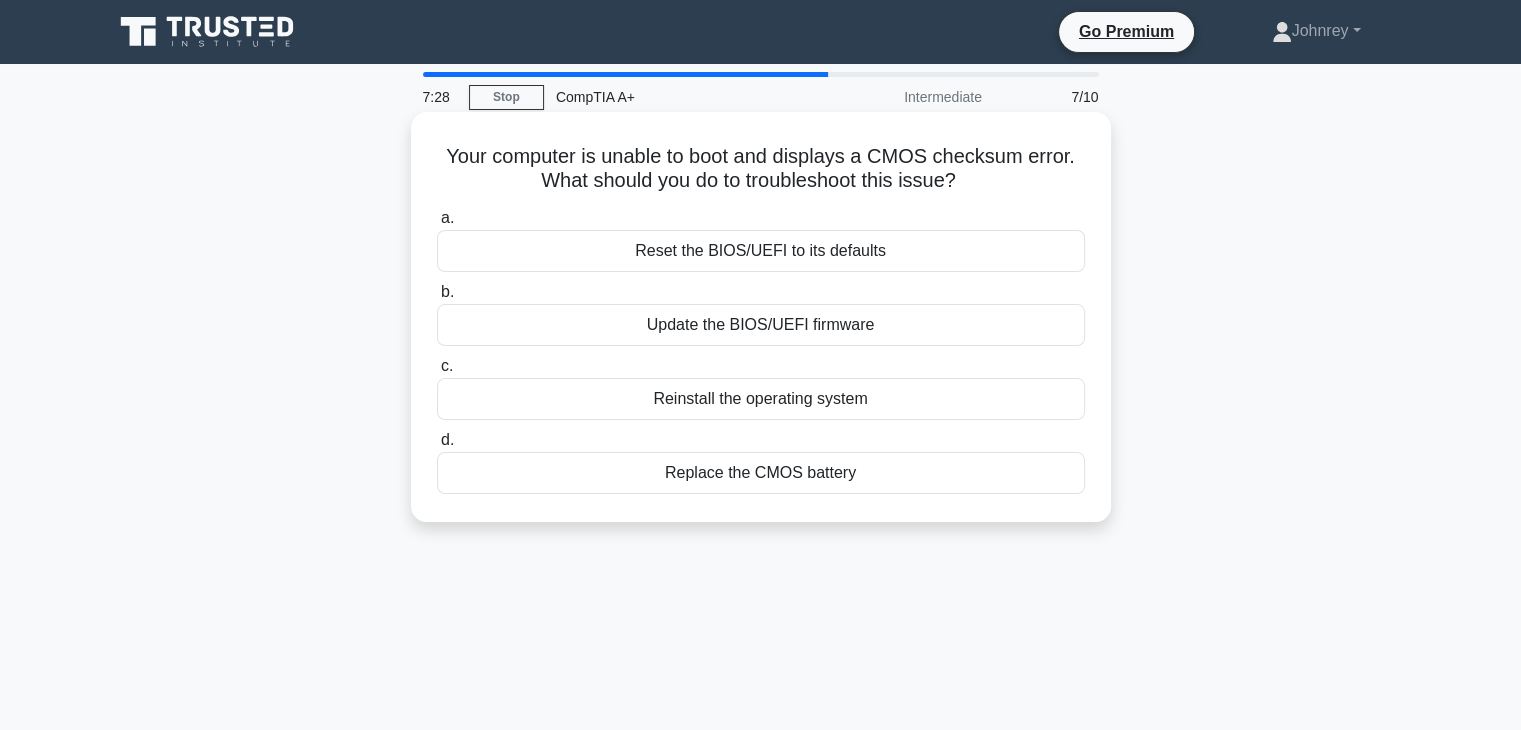 click on "Replace the CMOS battery" at bounding box center [761, 473] 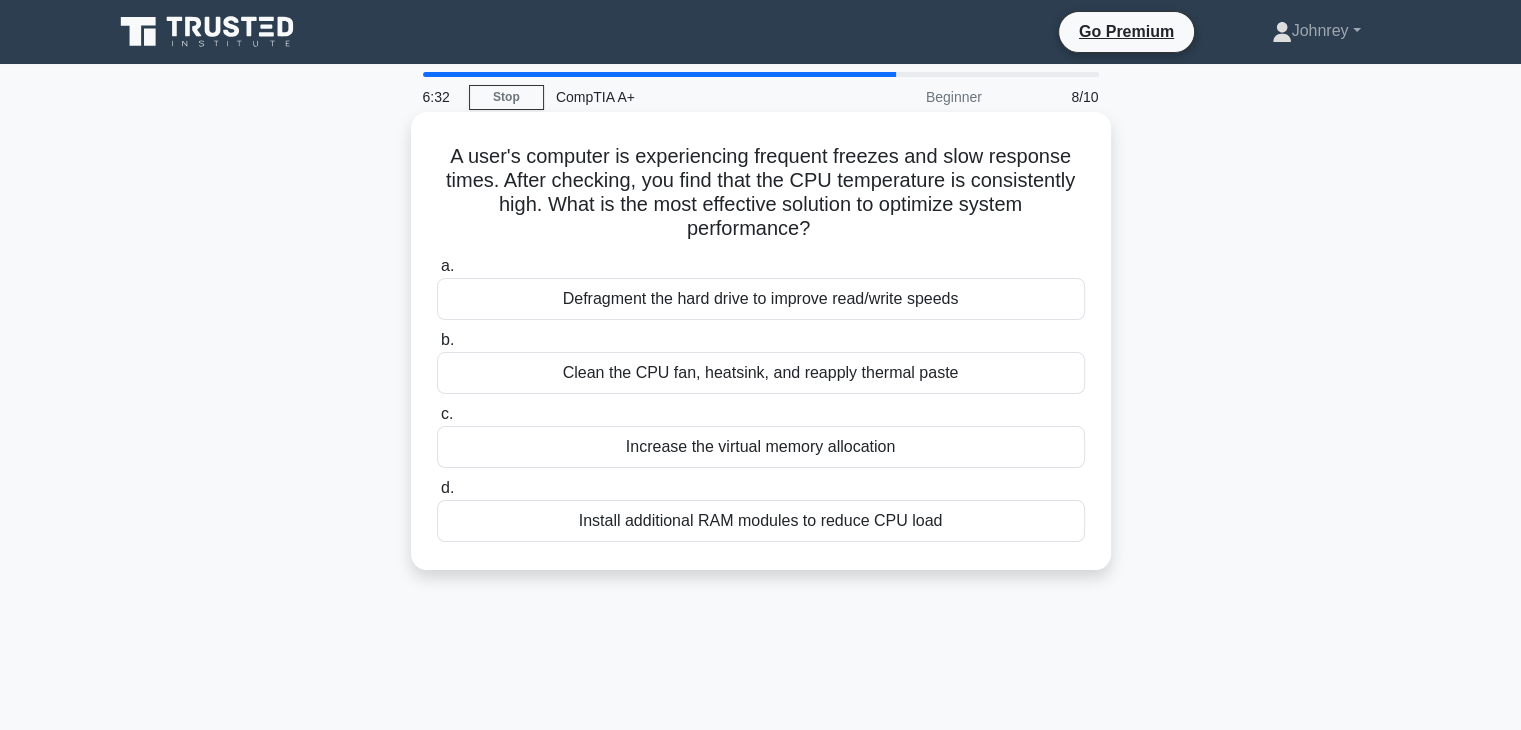 click on "Install additional RAM modules to reduce CPU load" at bounding box center [761, 521] 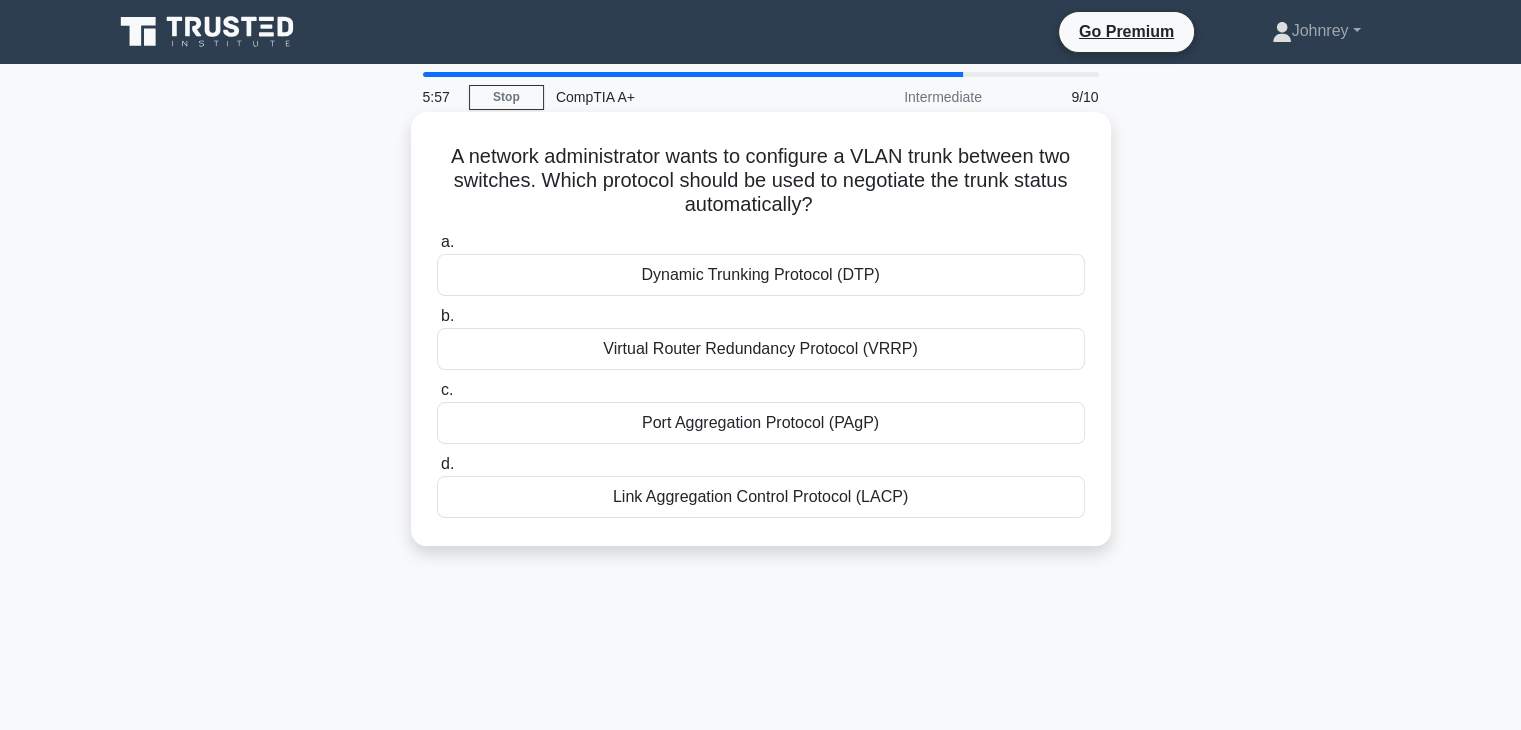 click on "Link Aggregation Control Protocol (LACP)" at bounding box center (761, 497) 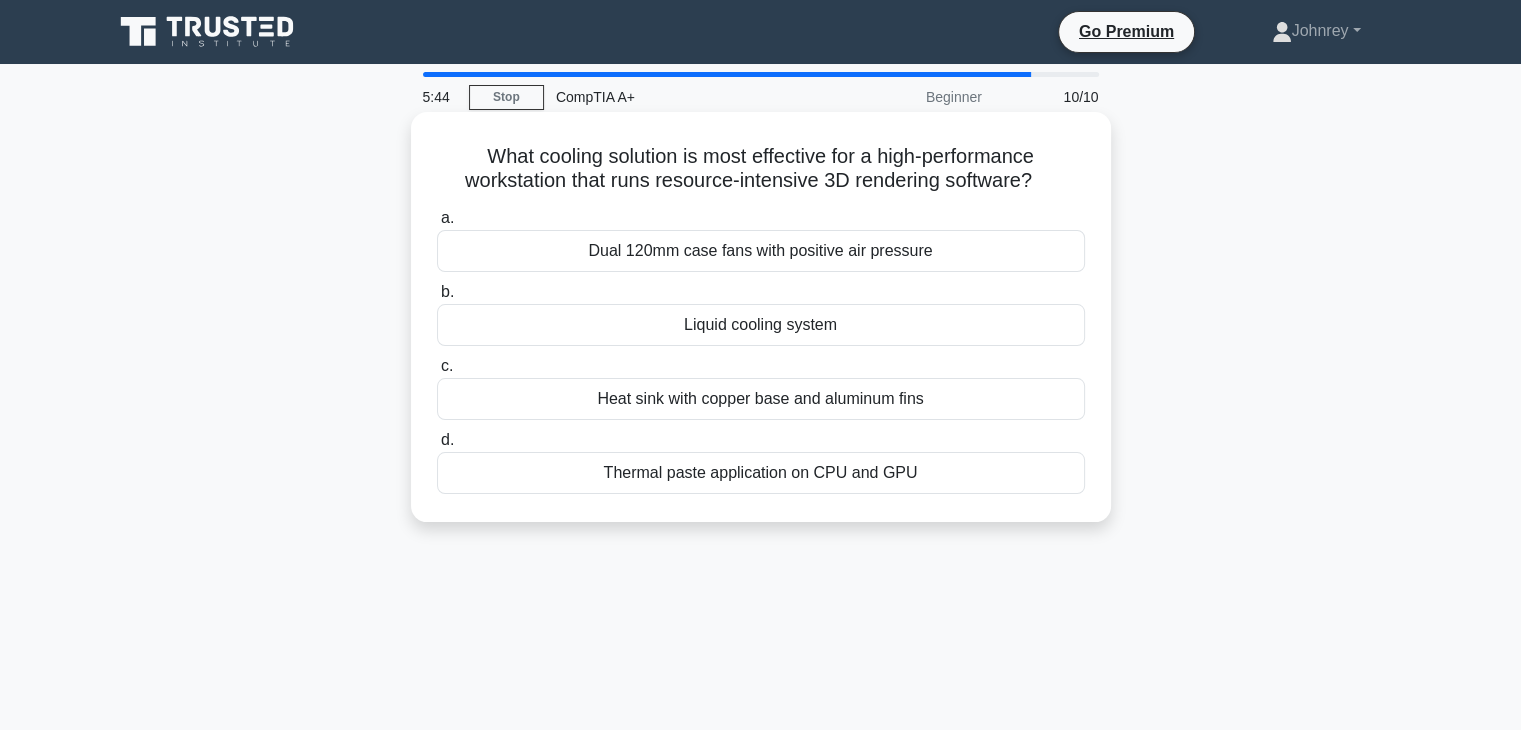 click on "Liquid cooling system" at bounding box center (761, 325) 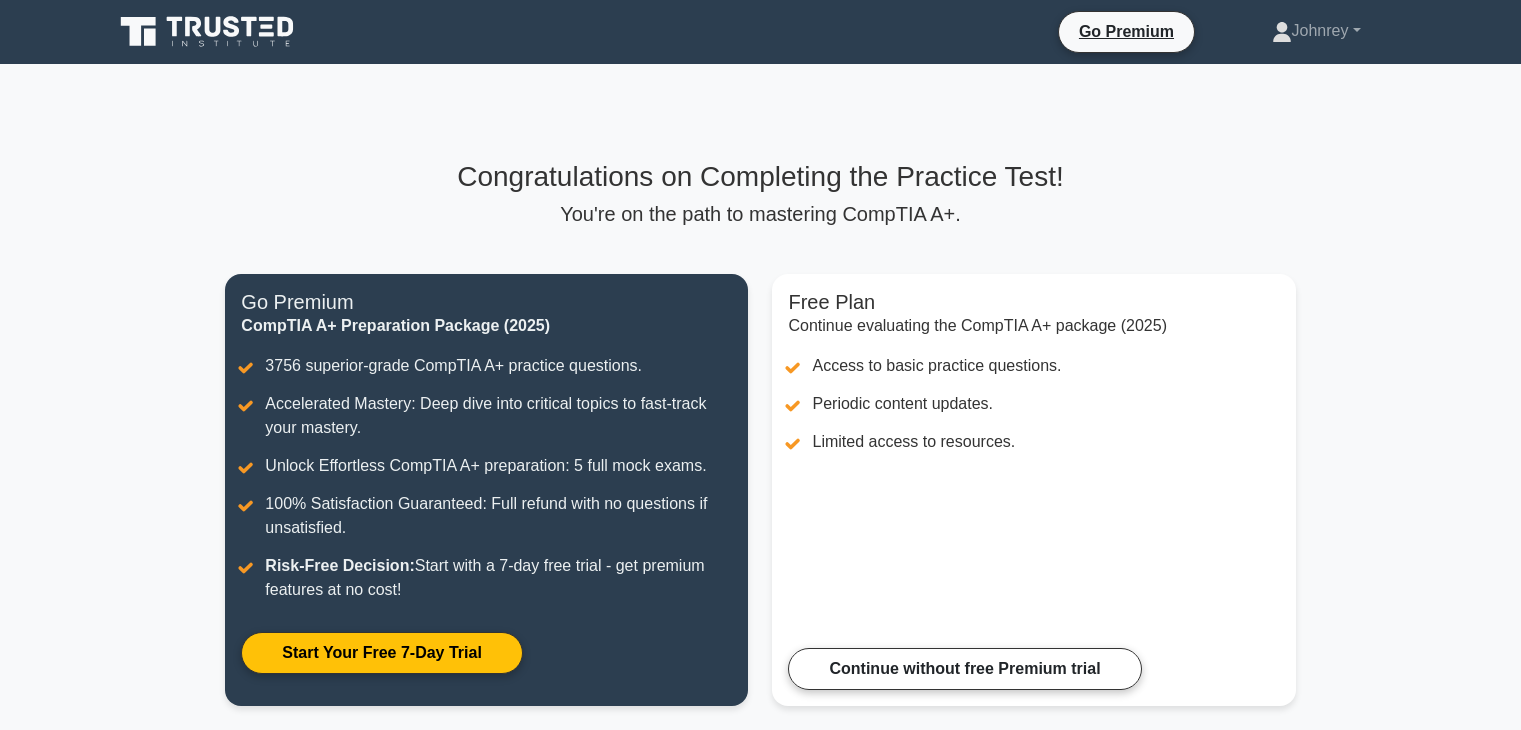 scroll, scrollTop: 0, scrollLeft: 0, axis: both 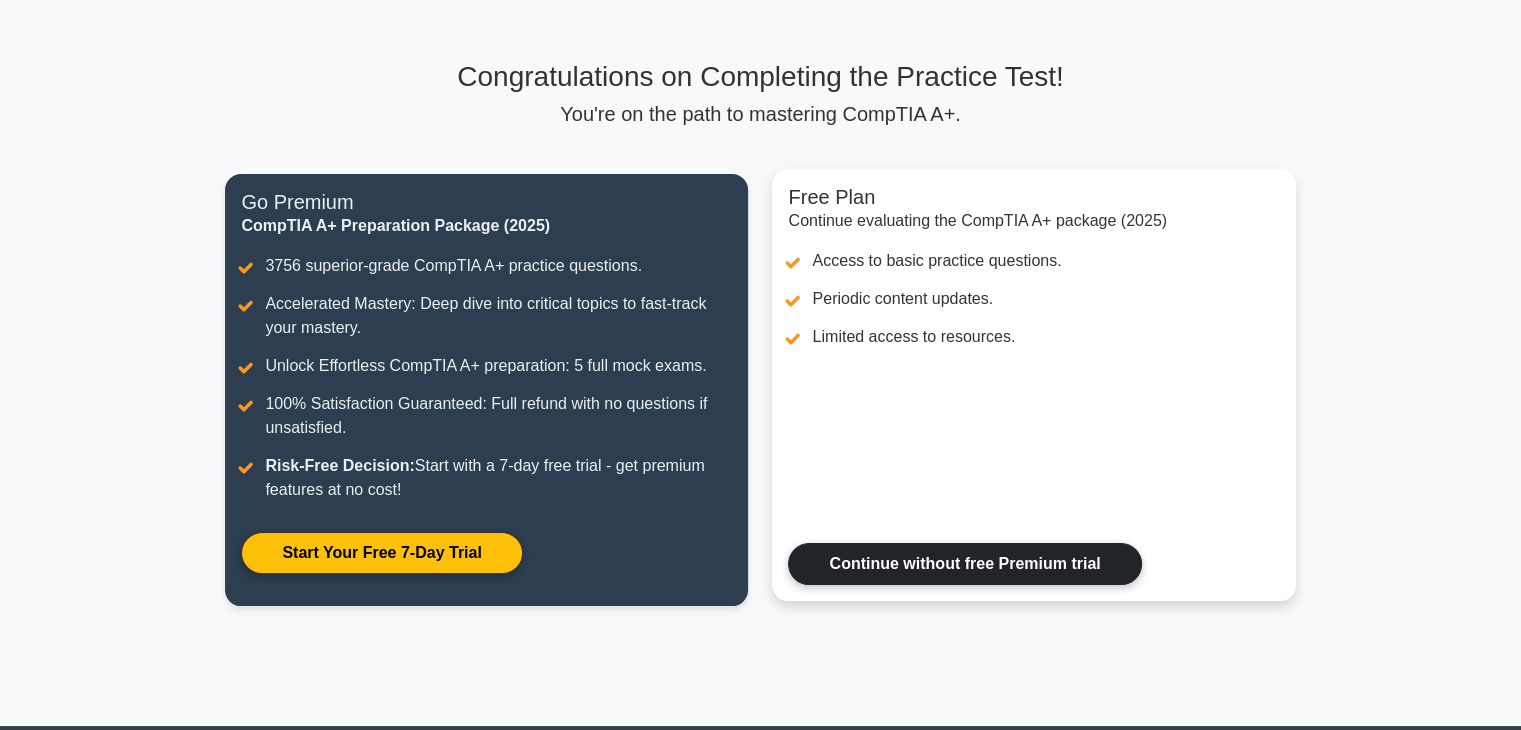 click on "Continue without free Premium trial" at bounding box center (964, 564) 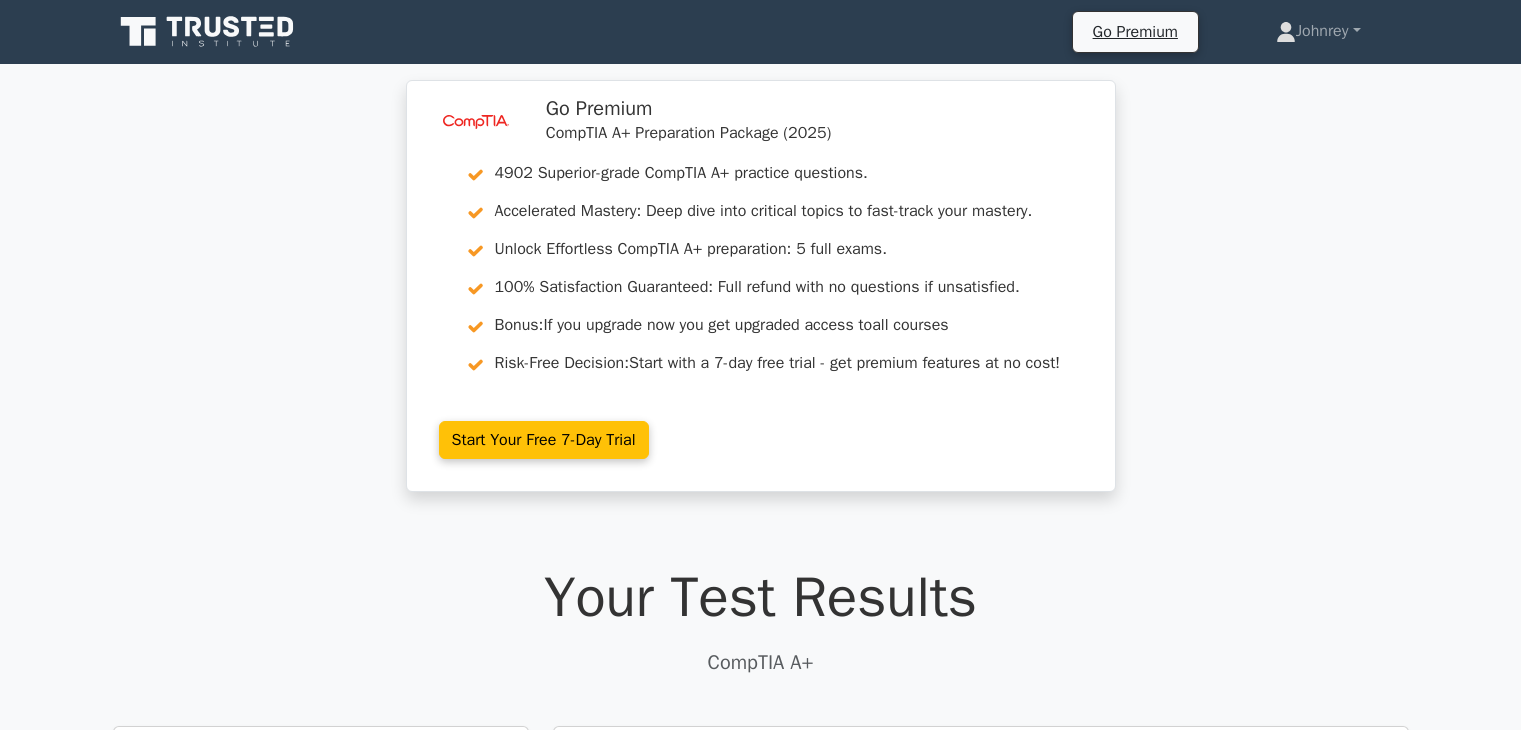 scroll, scrollTop: 0, scrollLeft: 0, axis: both 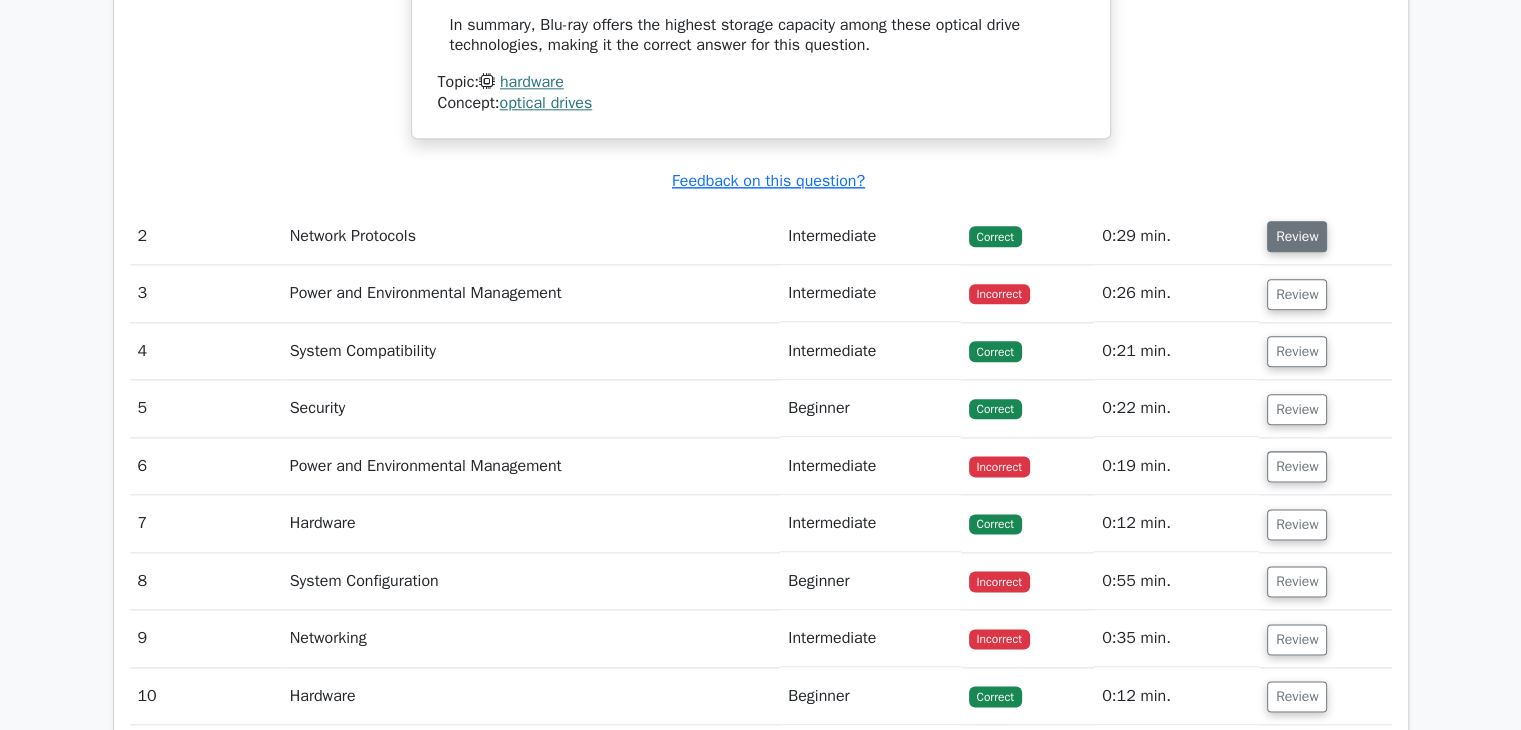click on "Review" at bounding box center [1297, 236] 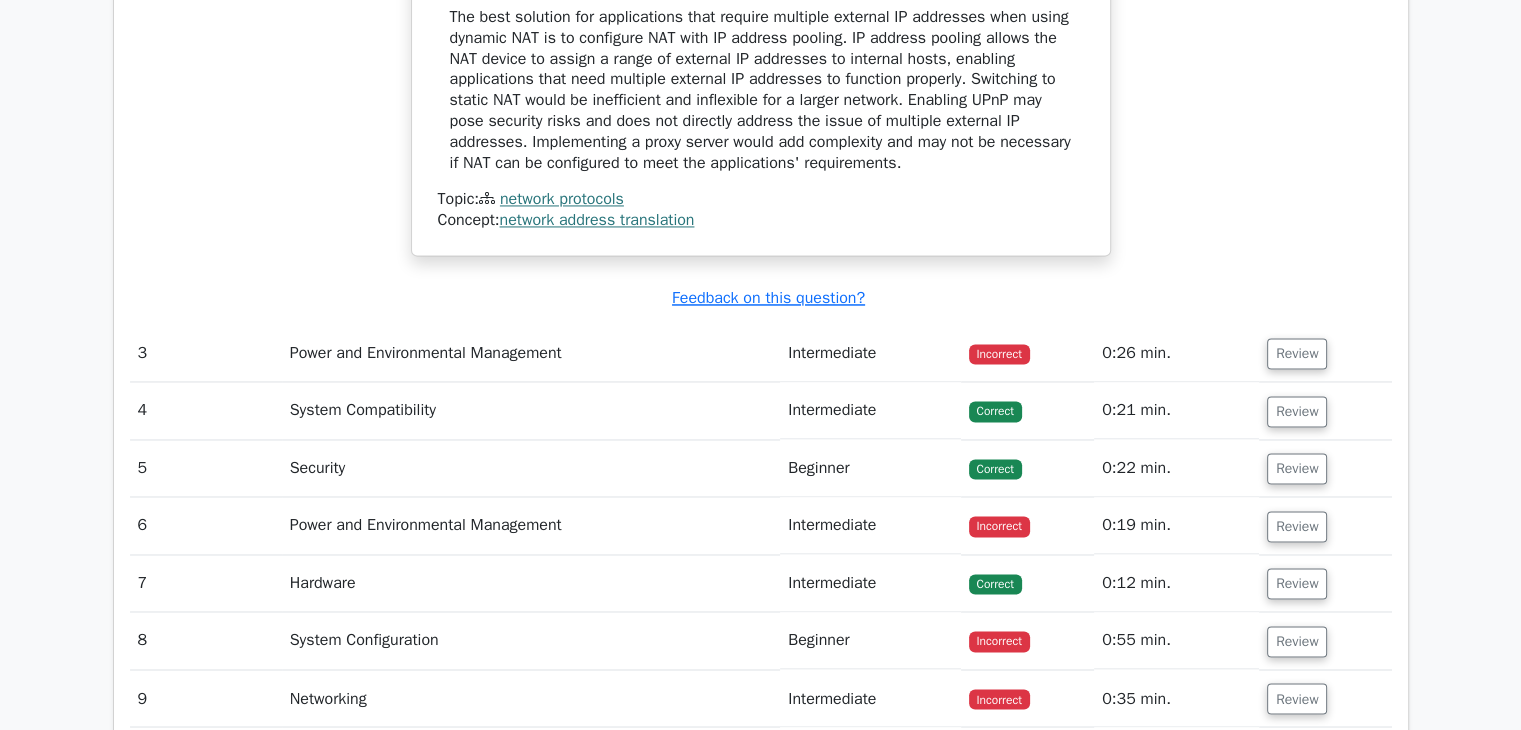 scroll, scrollTop: 3200, scrollLeft: 0, axis: vertical 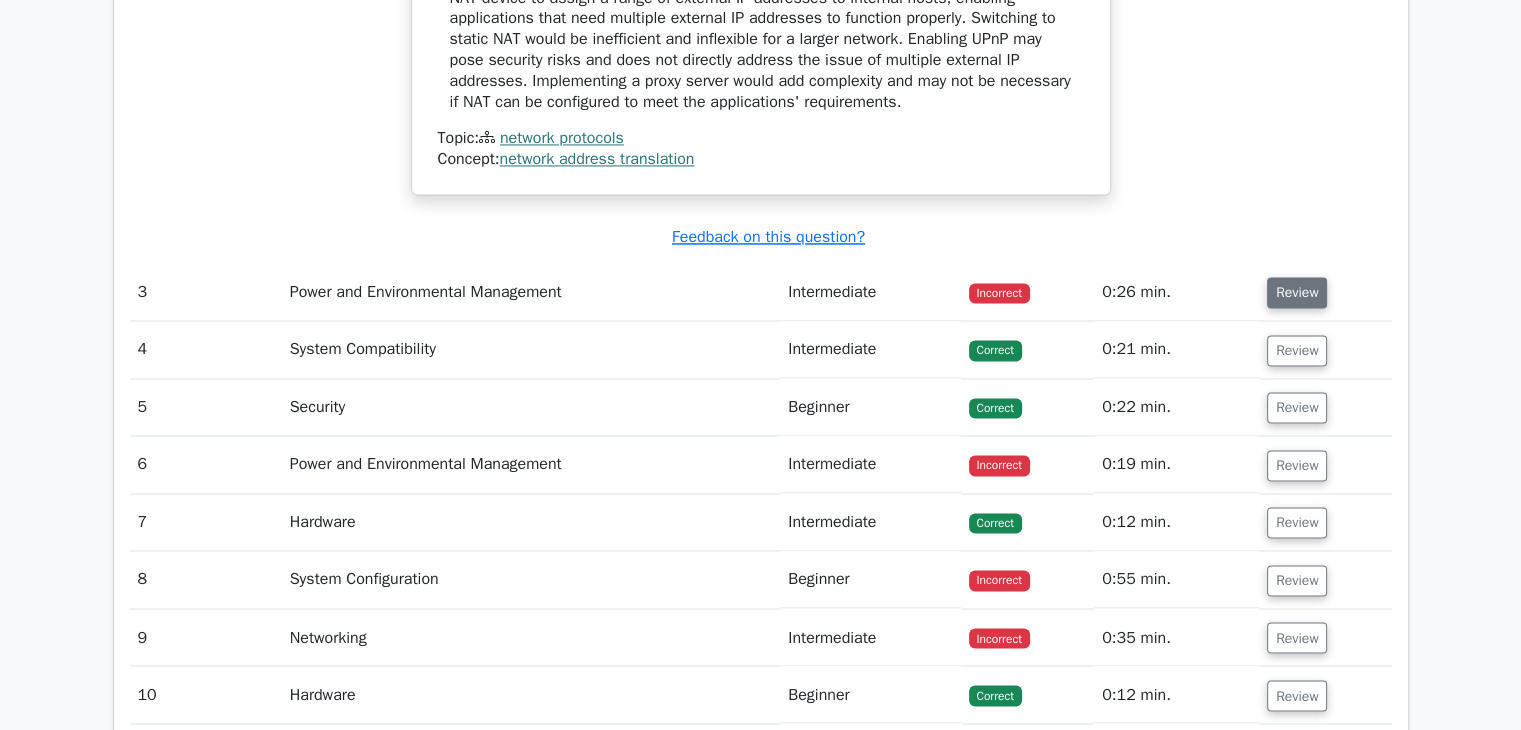click on "Review" at bounding box center [1297, 292] 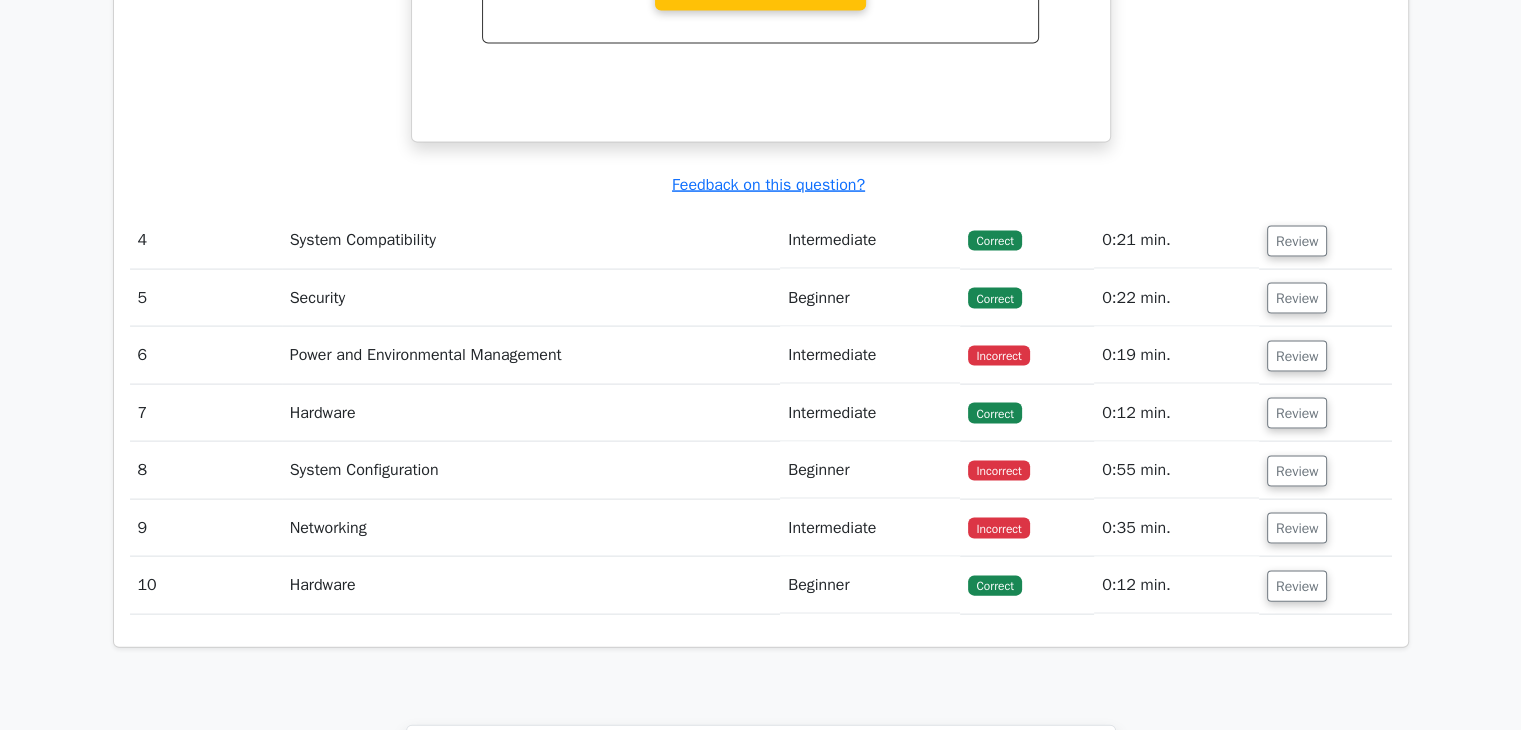 scroll, scrollTop: 4200, scrollLeft: 0, axis: vertical 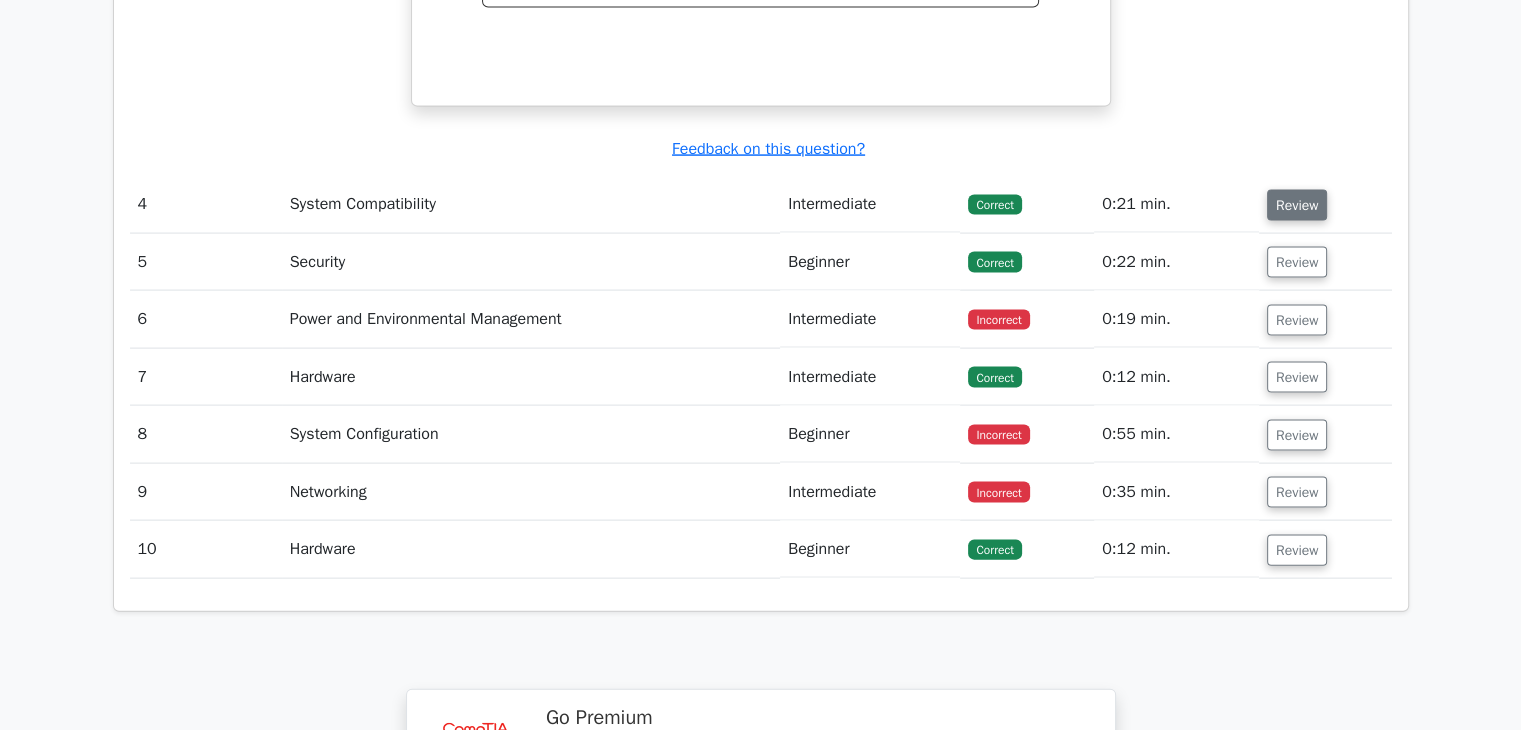 click on "Review" at bounding box center (1297, 205) 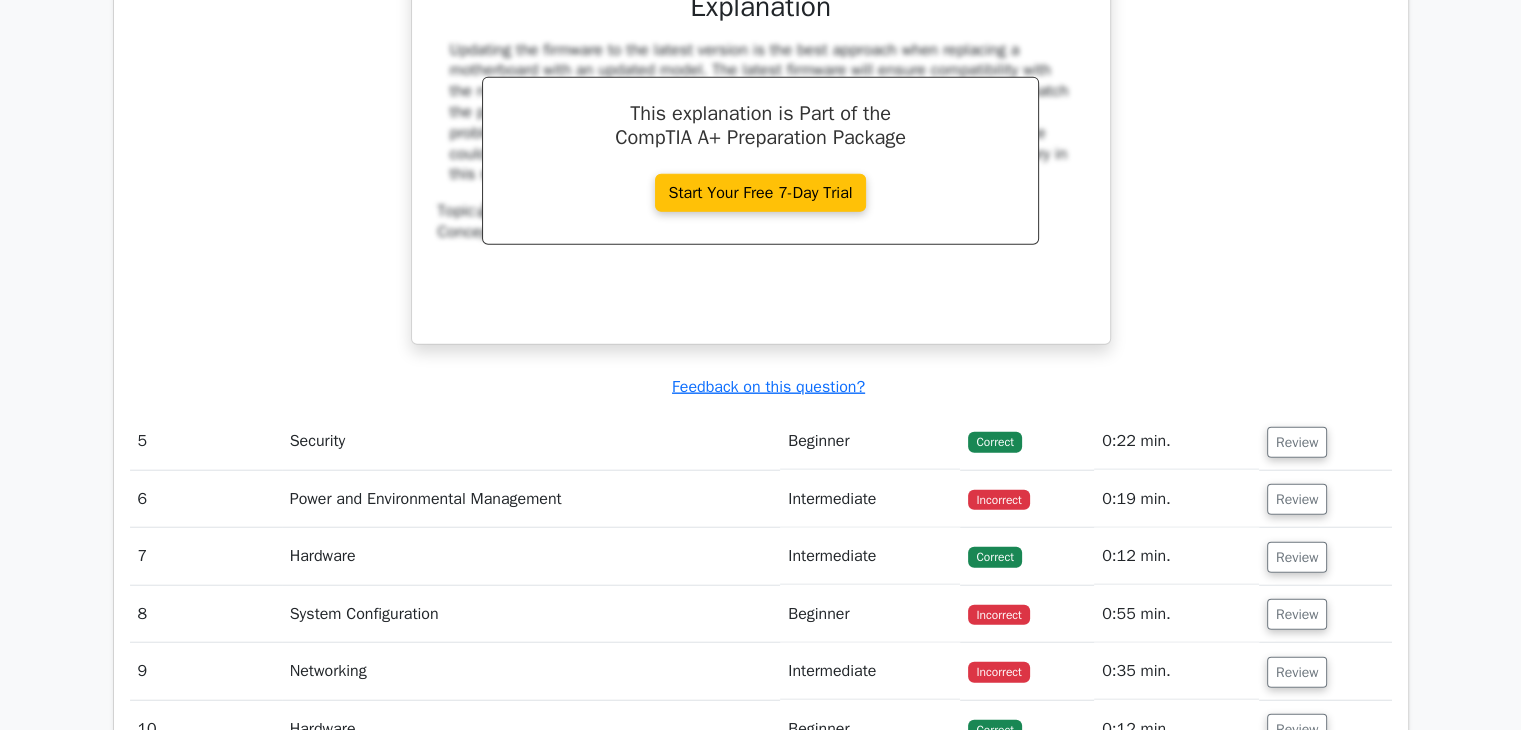 scroll, scrollTop: 4900, scrollLeft: 0, axis: vertical 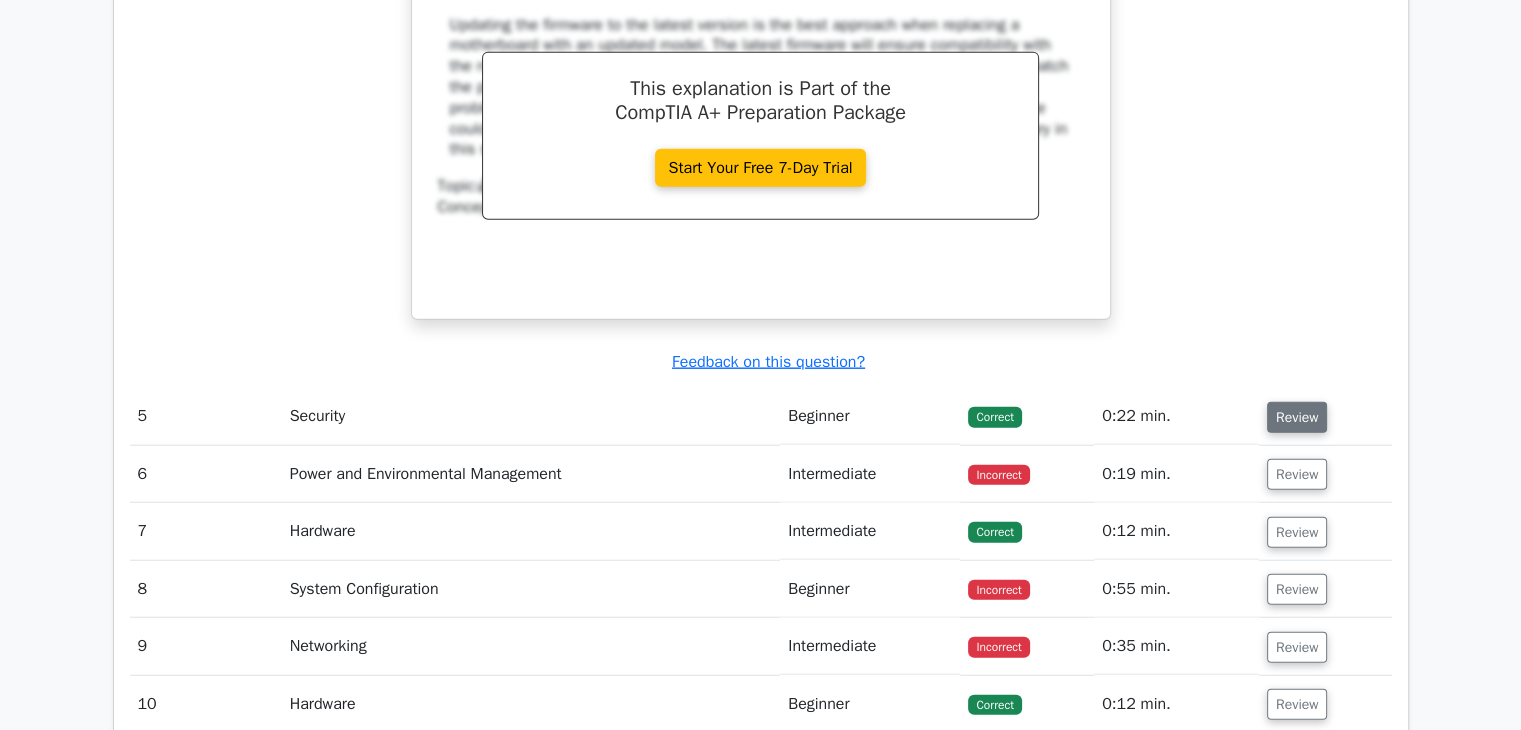 click on "Review" at bounding box center [1297, 417] 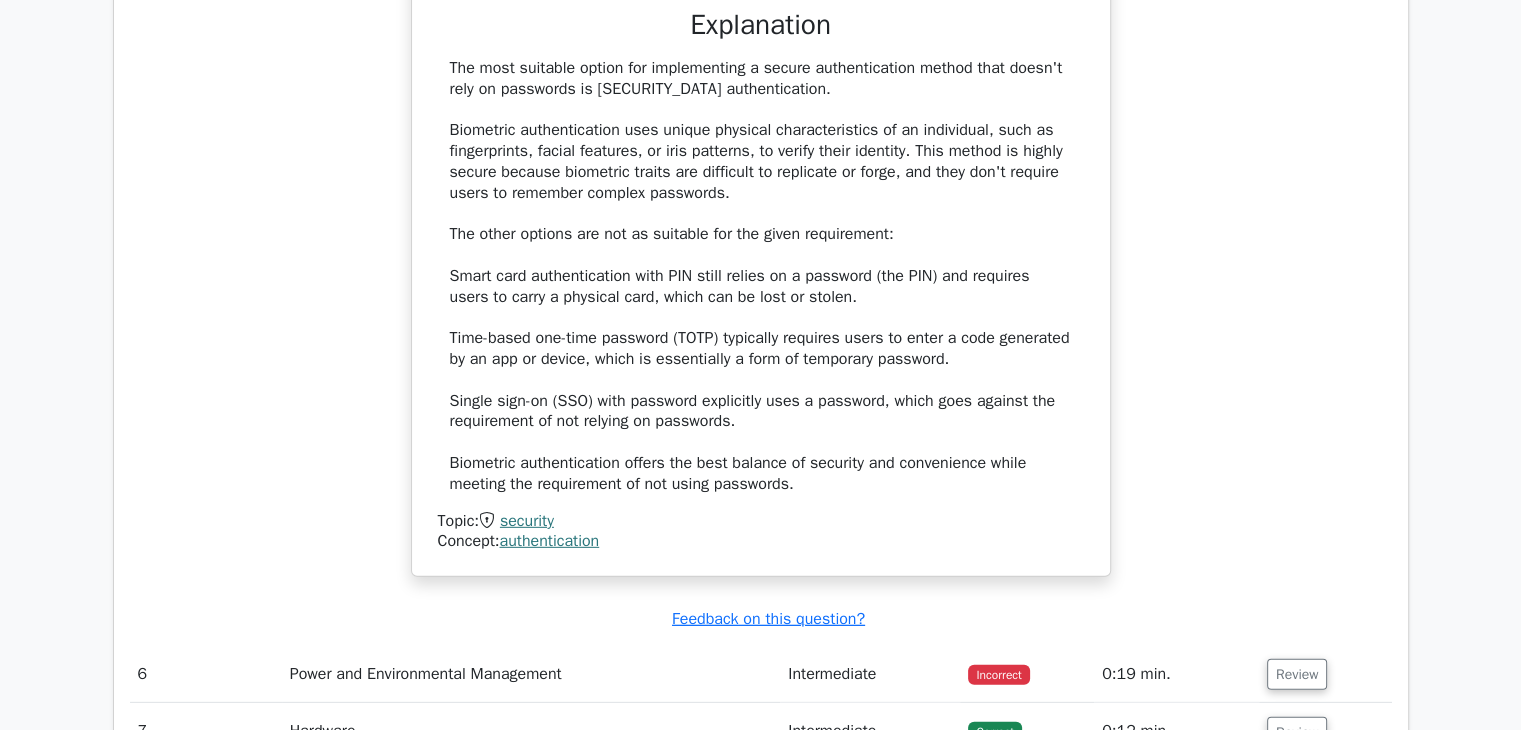 scroll, scrollTop: 6000, scrollLeft: 0, axis: vertical 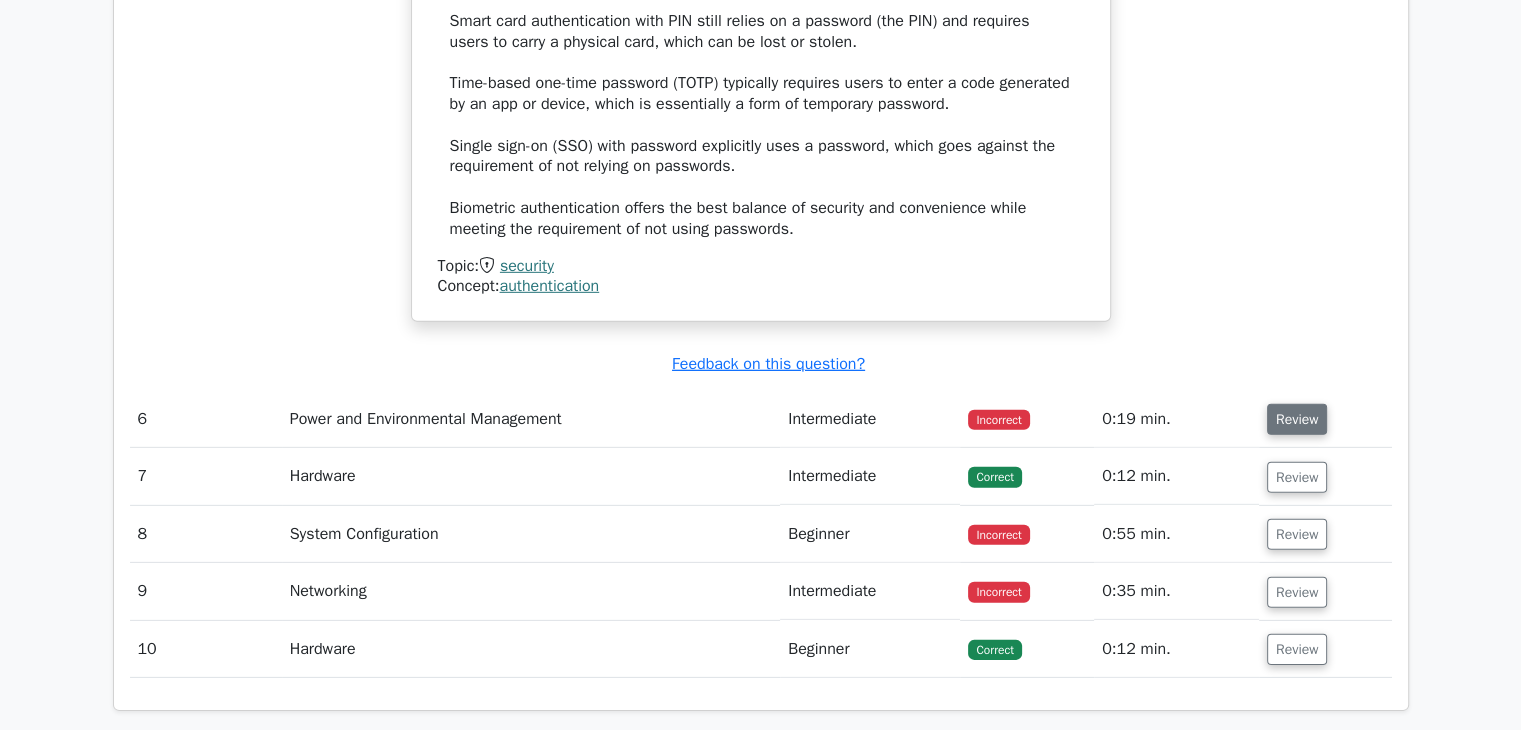 click on "Review" at bounding box center (1297, 419) 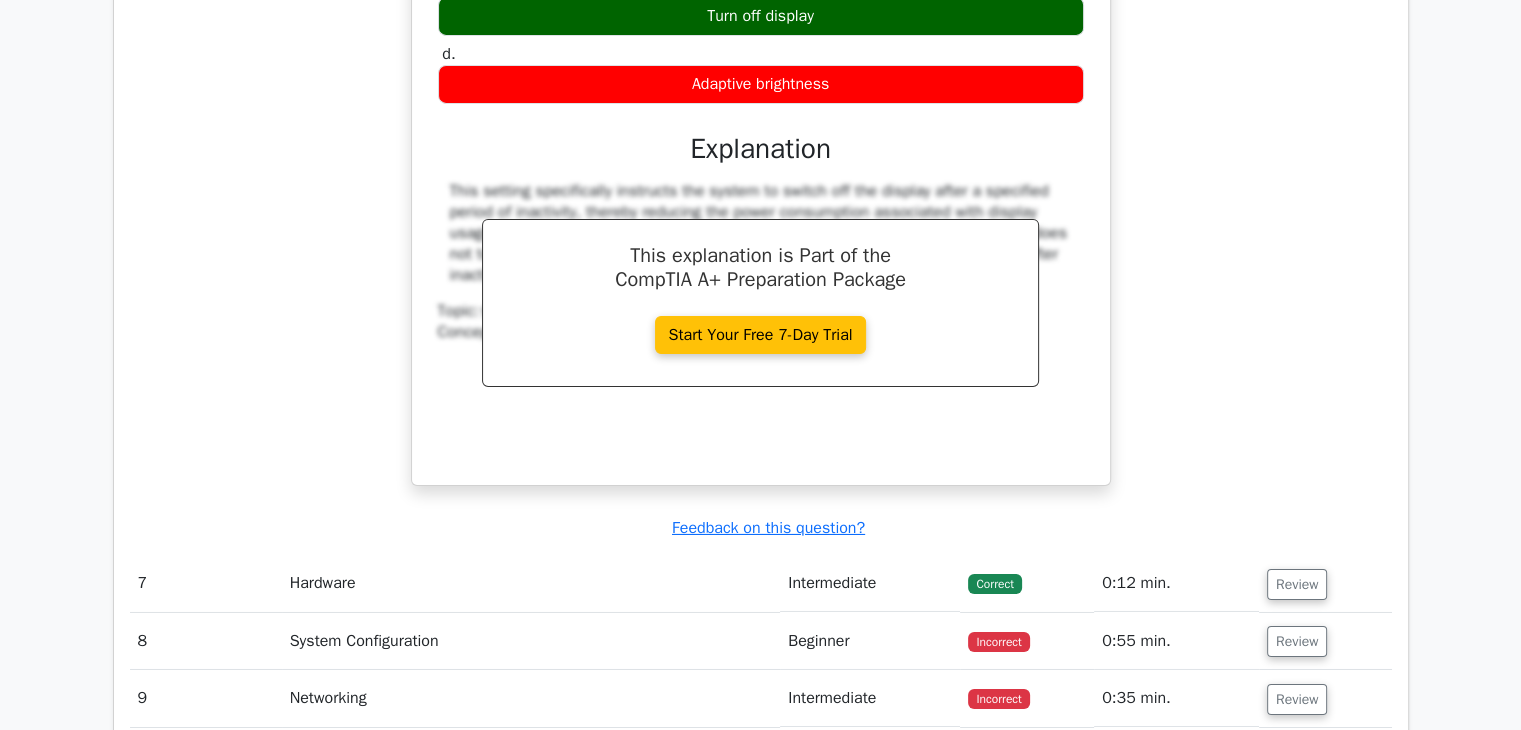 scroll, scrollTop: 7000, scrollLeft: 0, axis: vertical 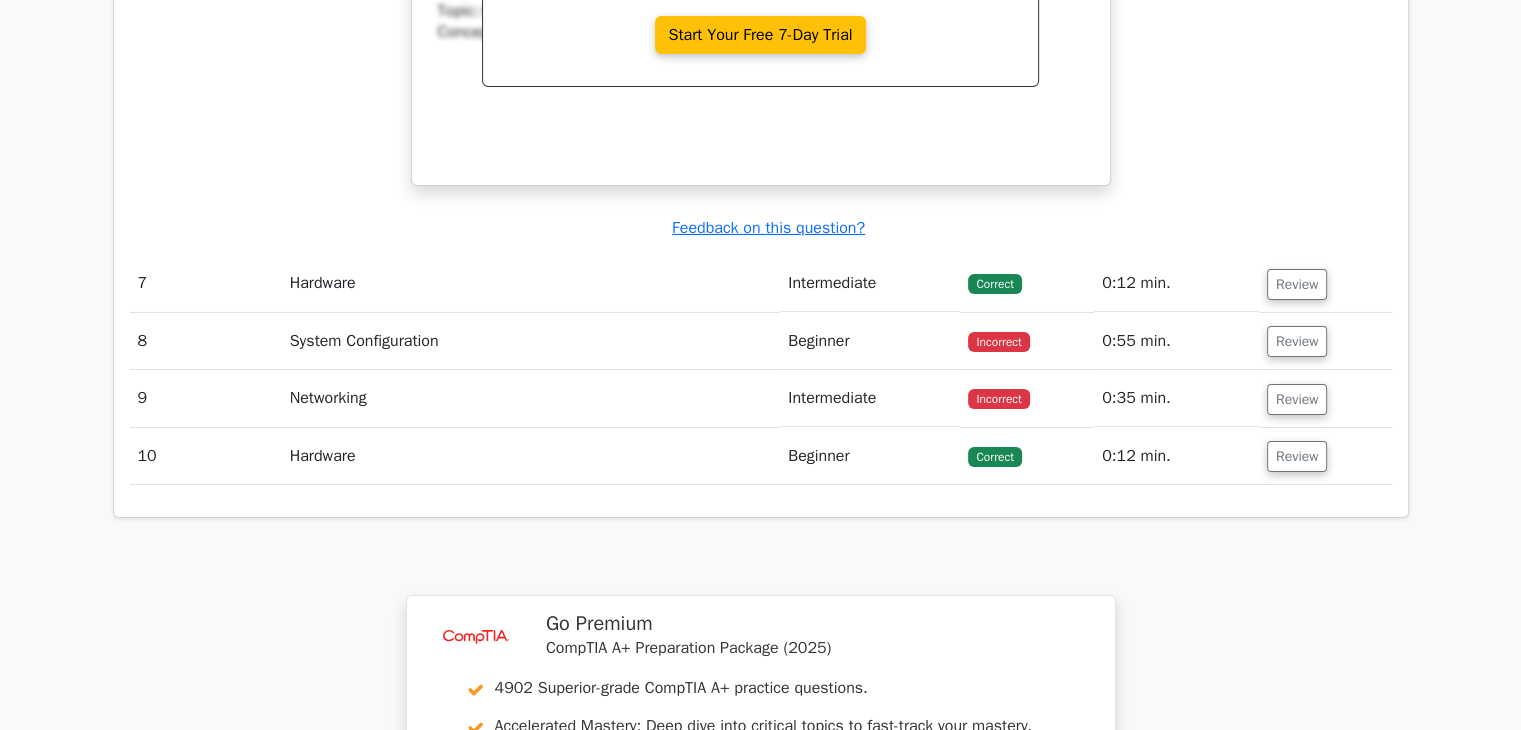 click on "Review" at bounding box center (1325, 283) 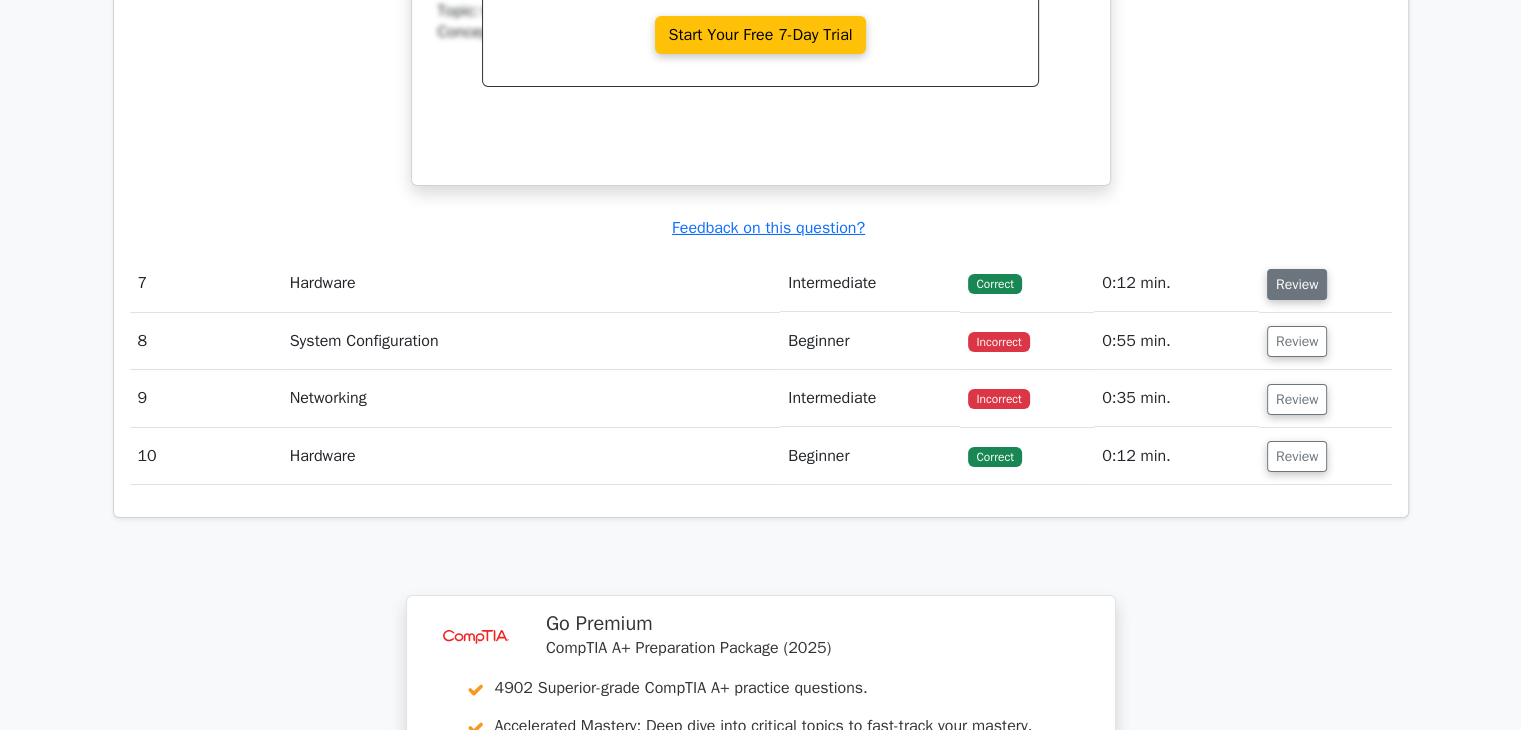 click on "Review" at bounding box center [1297, 284] 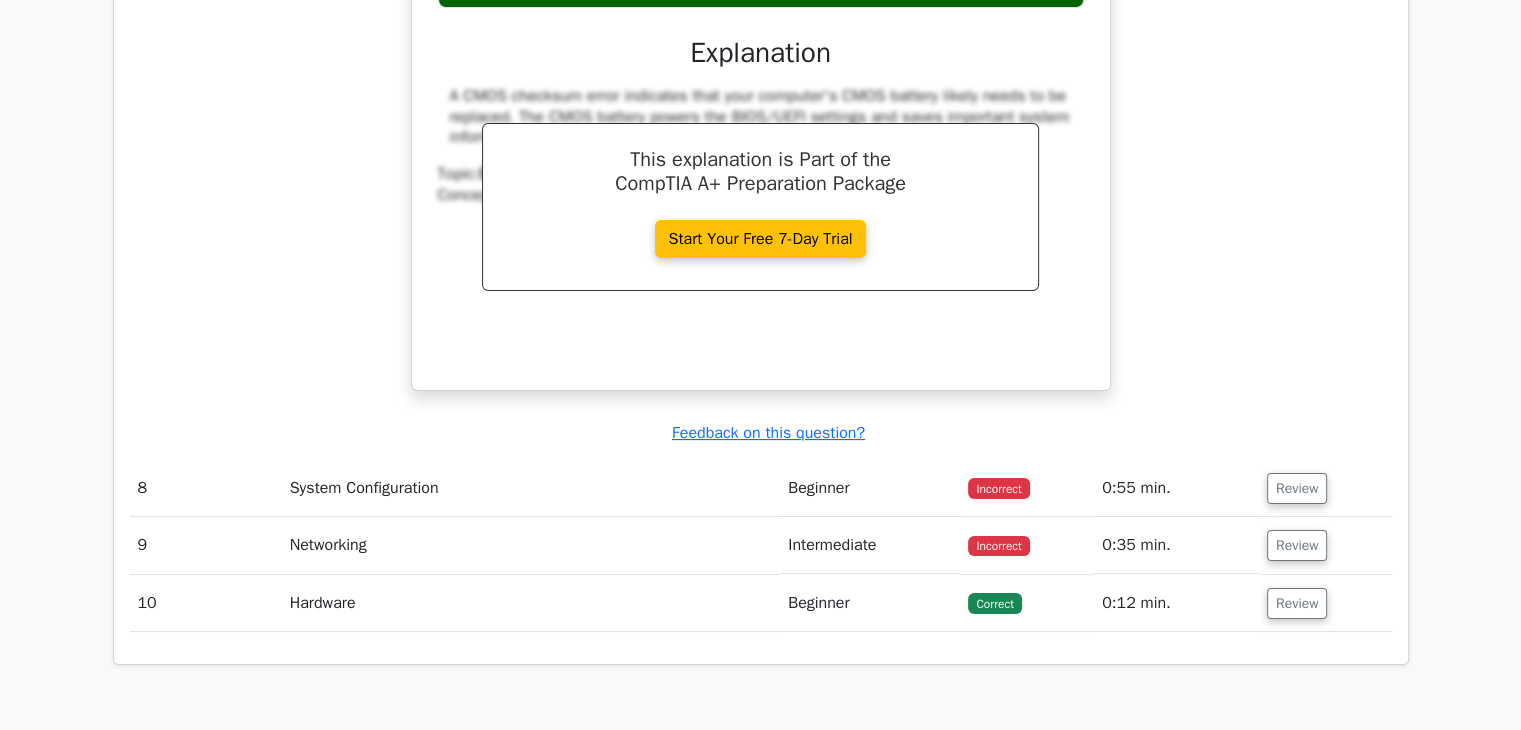 scroll, scrollTop: 7700, scrollLeft: 0, axis: vertical 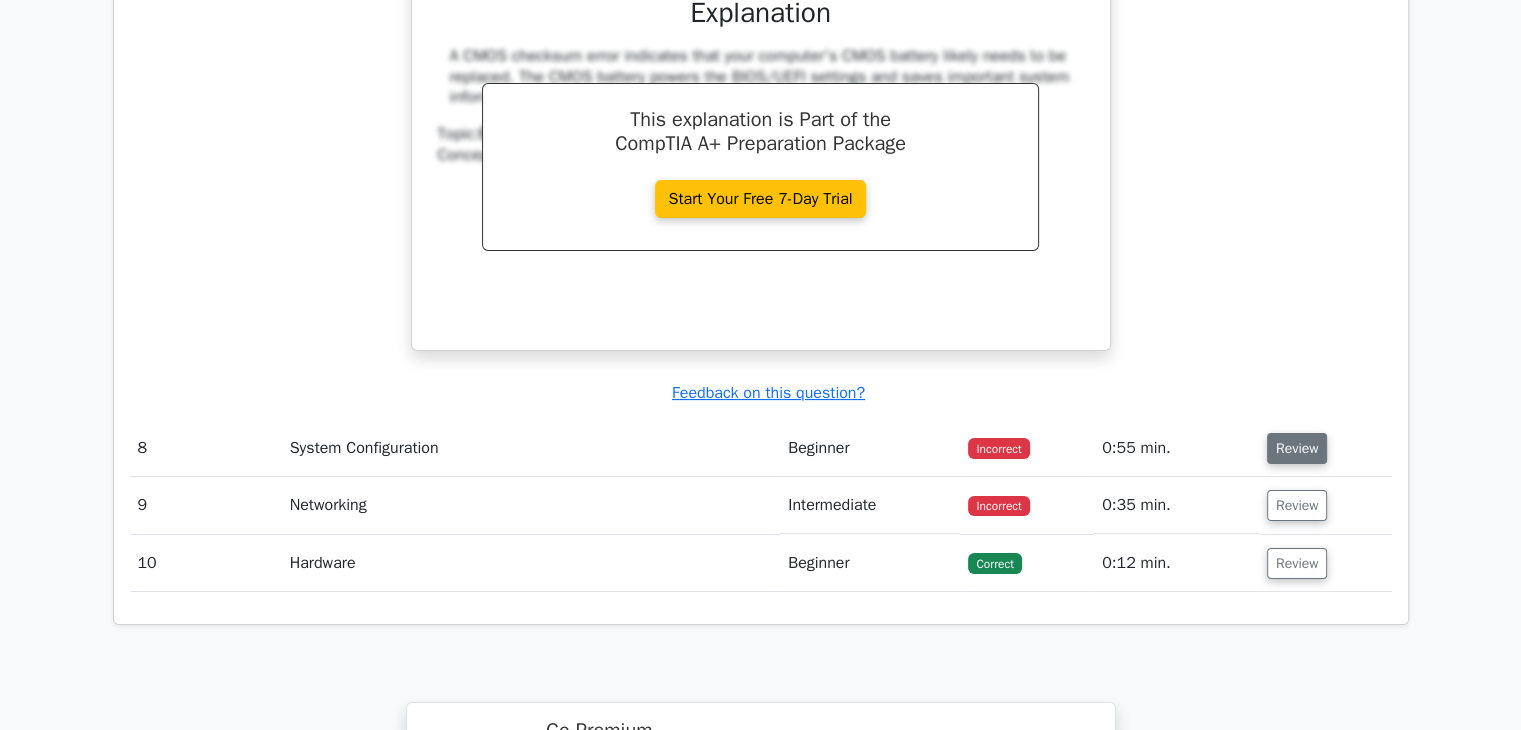 click on "Review" at bounding box center (1297, 448) 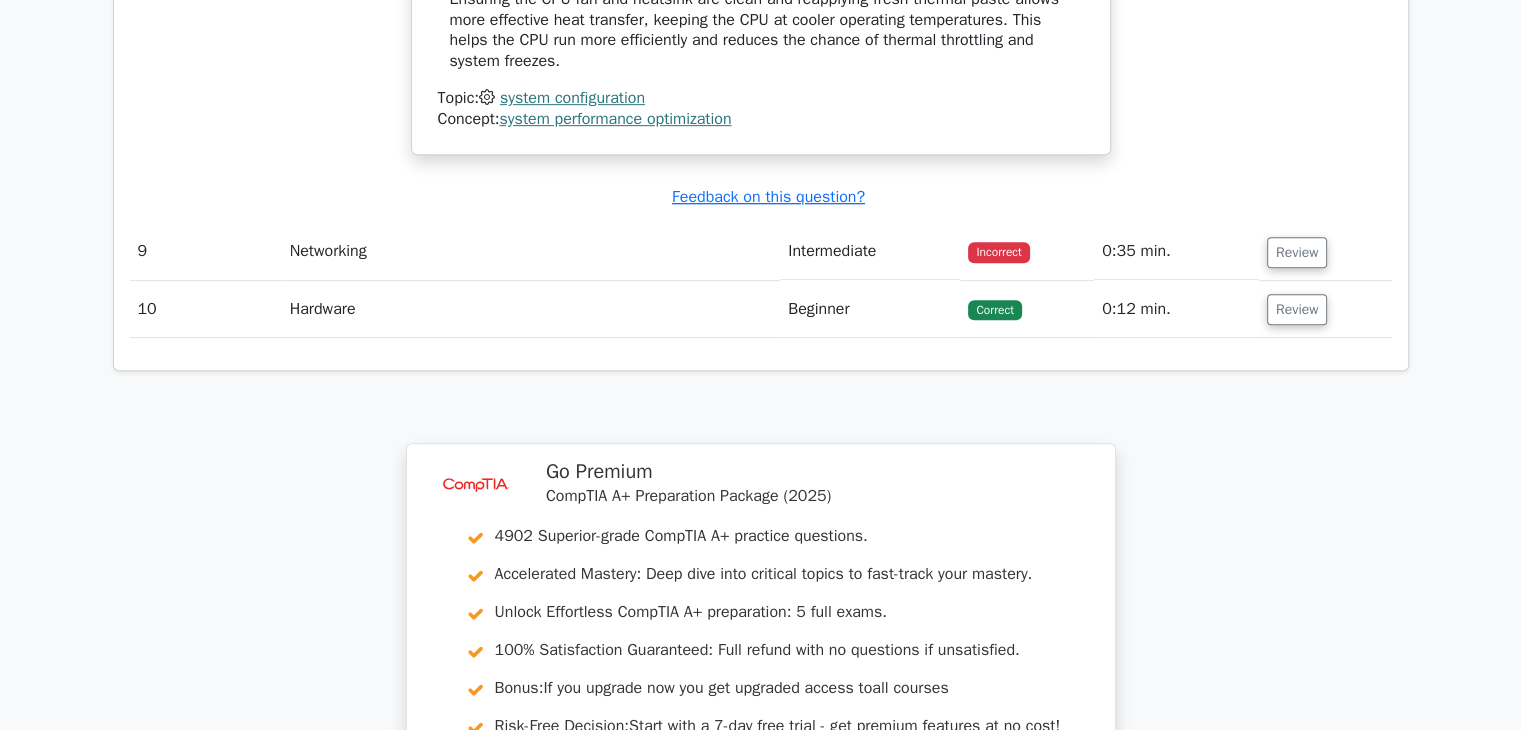scroll, scrollTop: 8700, scrollLeft: 0, axis: vertical 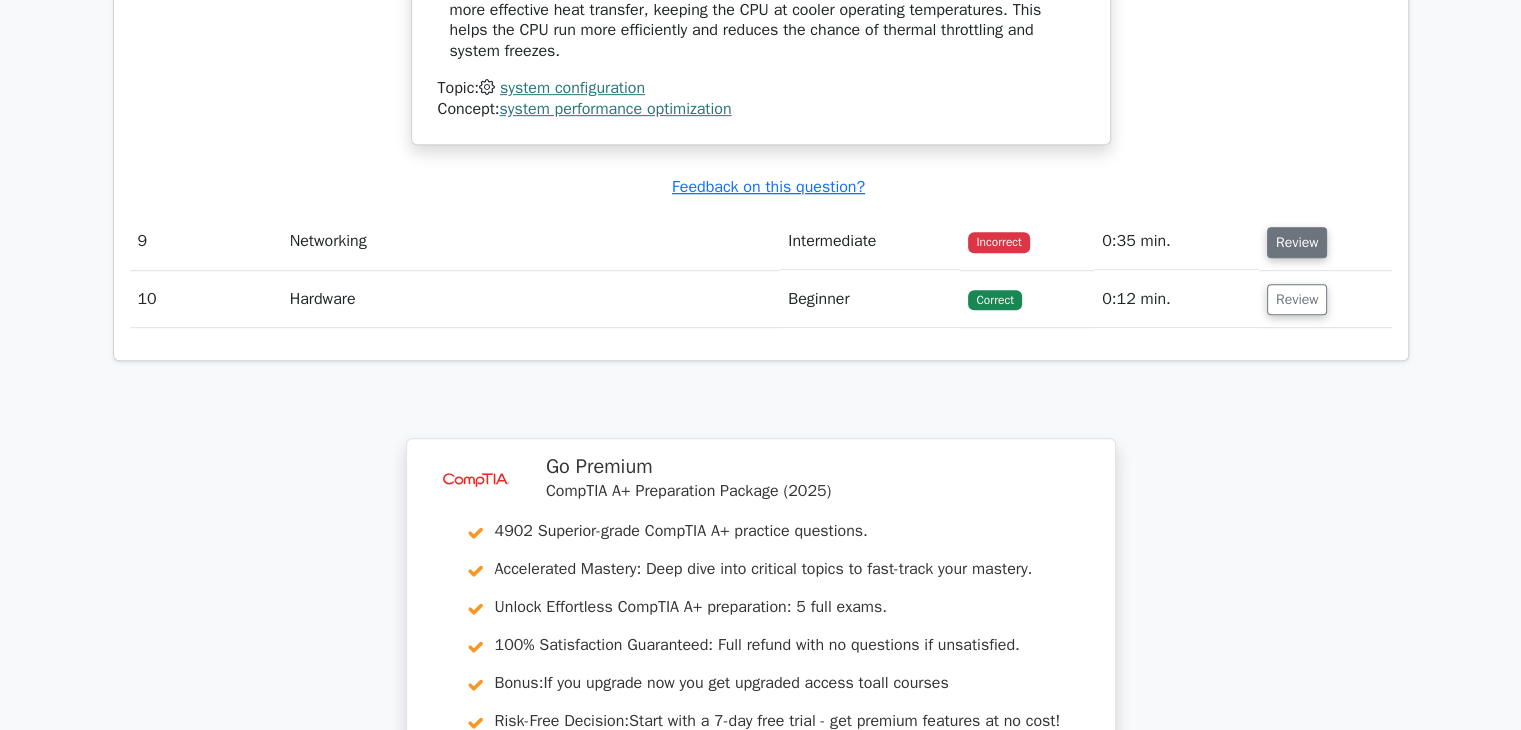 click on "Review" at bounding box center (1297, 242) 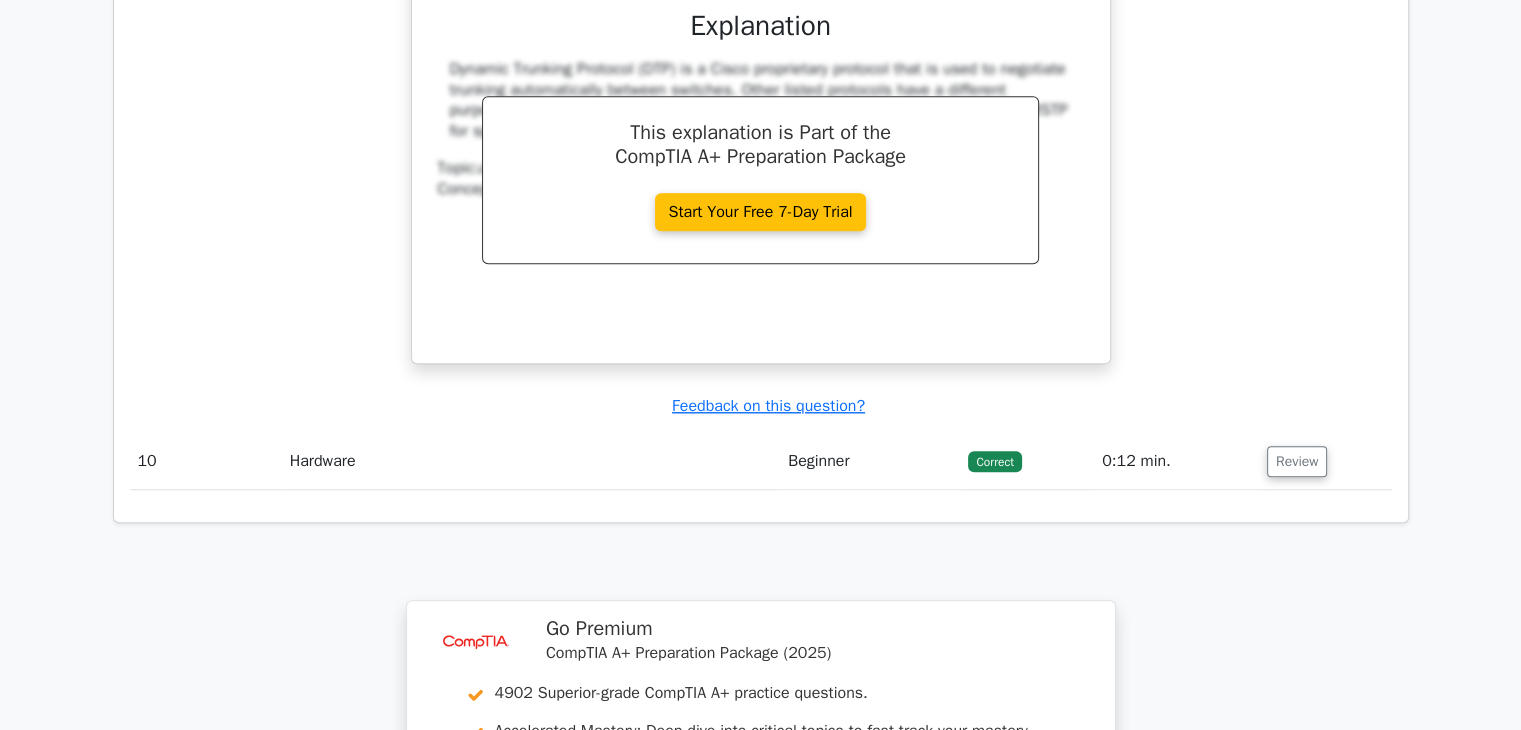 scroll, scrollTop: 9500, scrollLeft: 0, axis: vertical 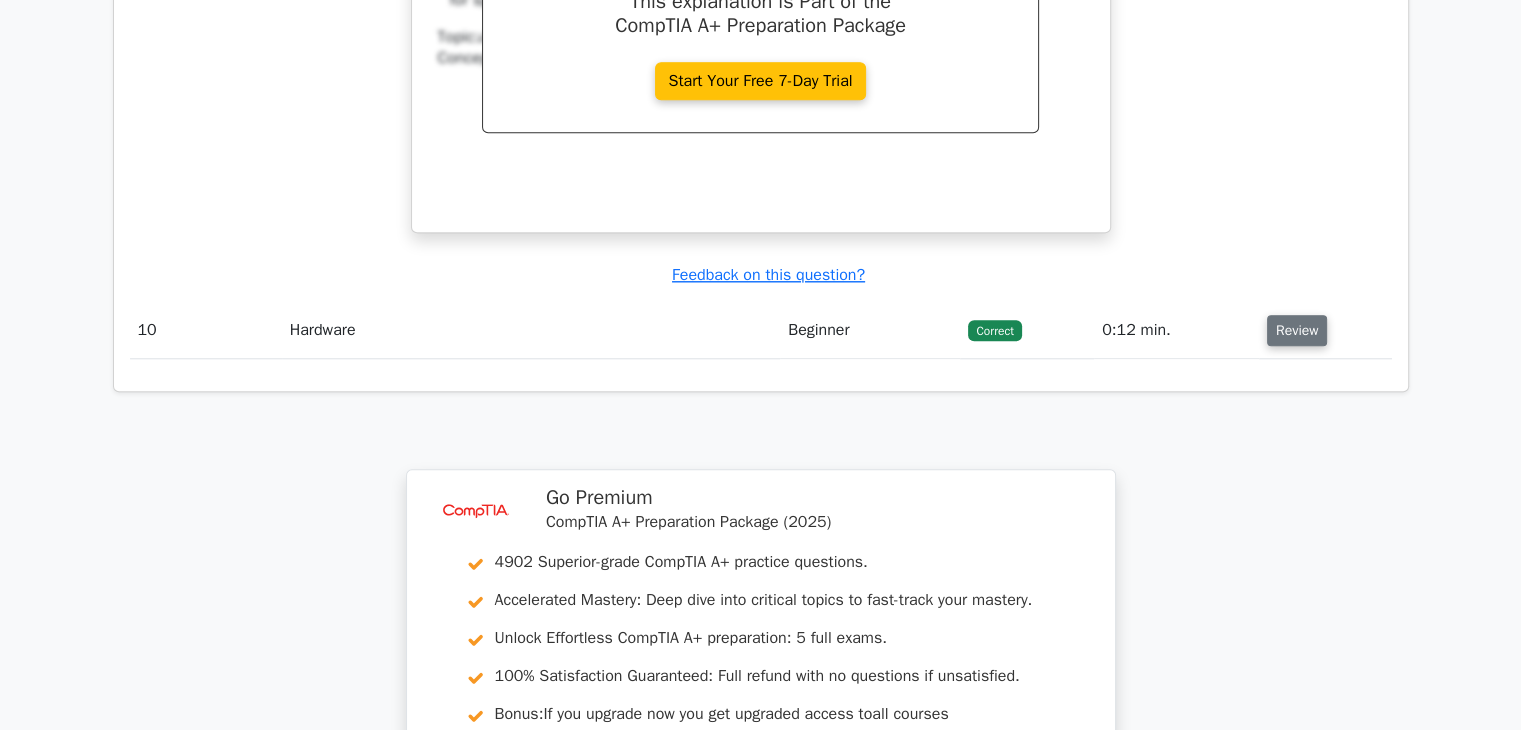 click on "Review" at bounding box center [1297, 330] 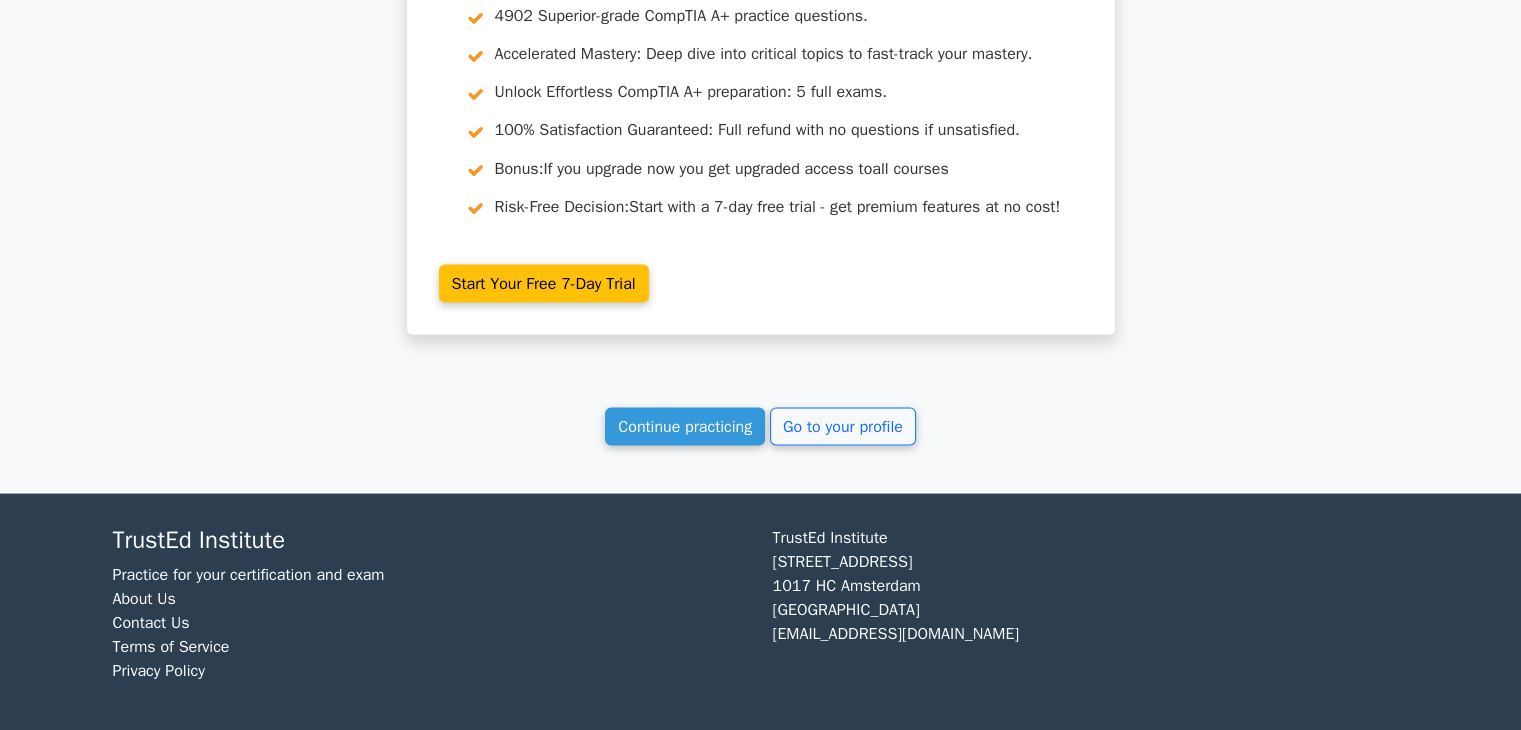 scroll, scrollTop: 11288, scrollLeft: 0, axis: vertical 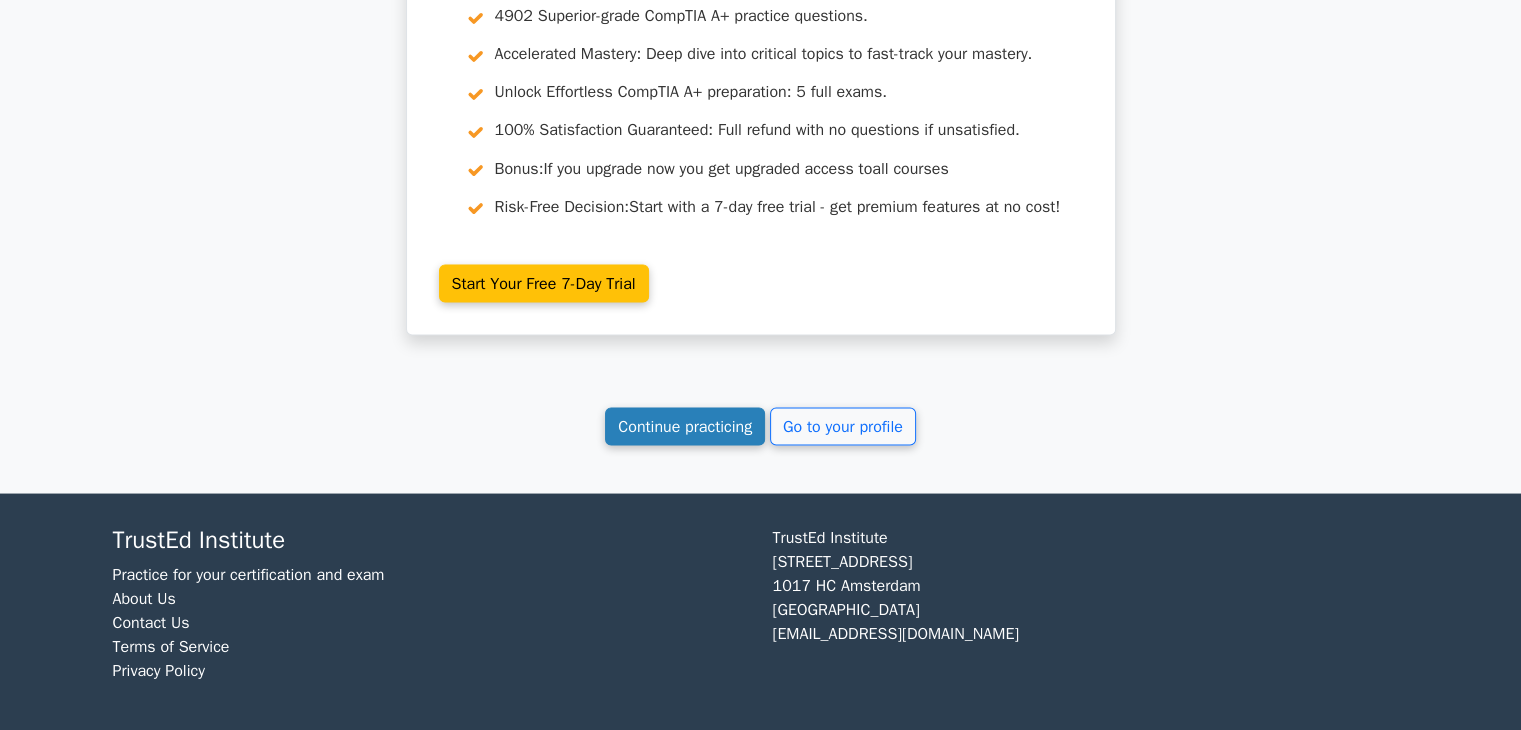 click on "Continue practicing" at bounding box center [685, 426] 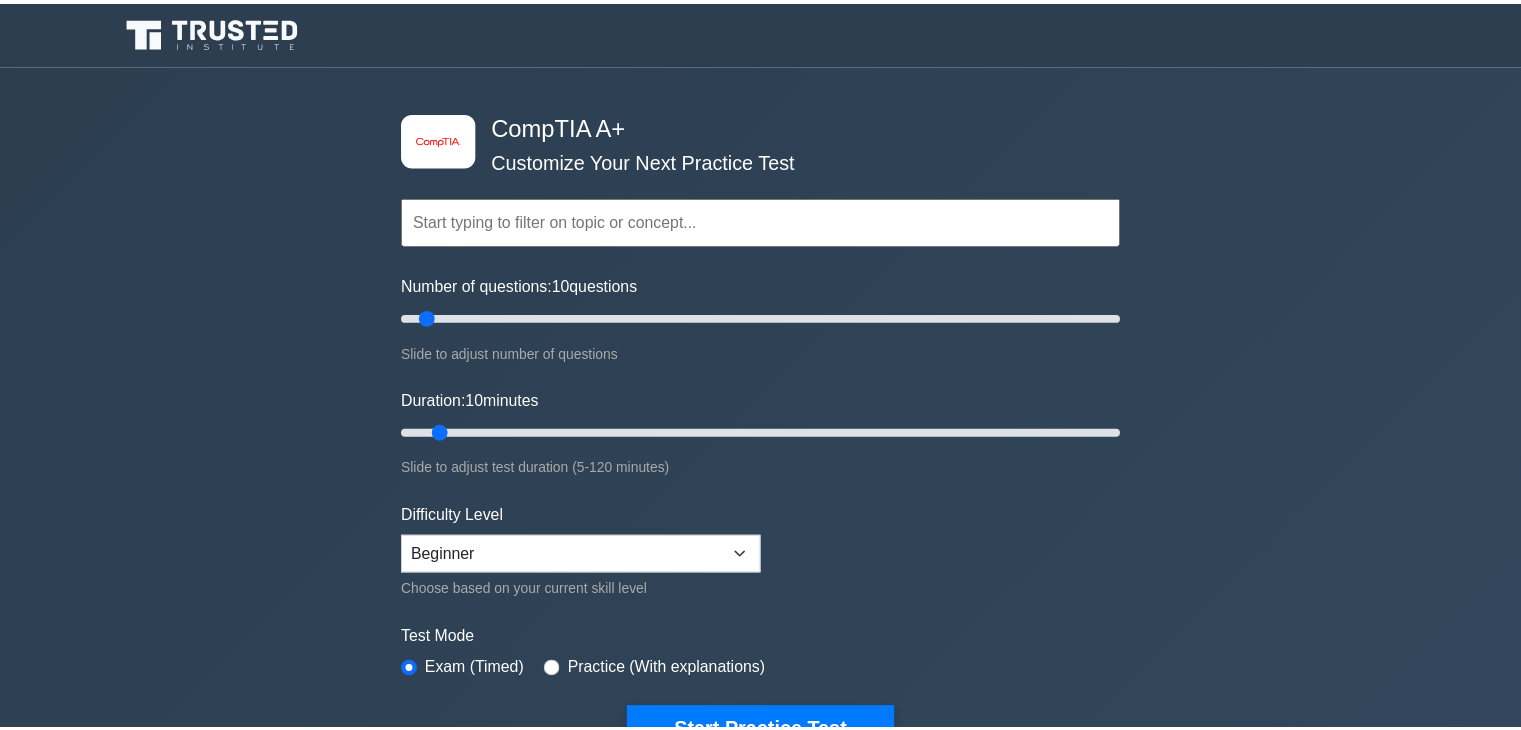 scroll, scrollTop: 0, scrollLeft: 0, axis: both 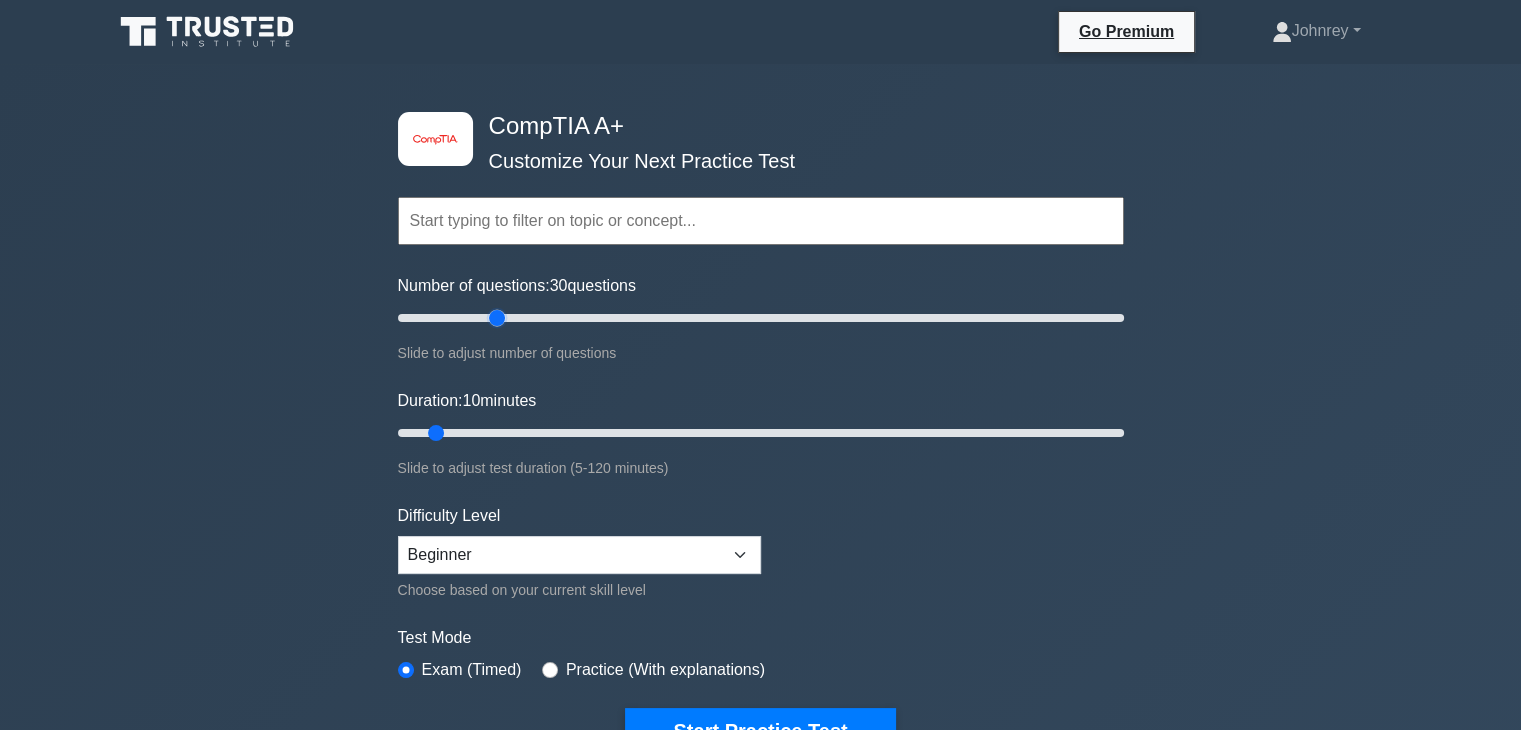 drag, startPoint x: 426, startPoint y: 317, endPoint x: 498, endPoint y: 329, distance: 72.99315 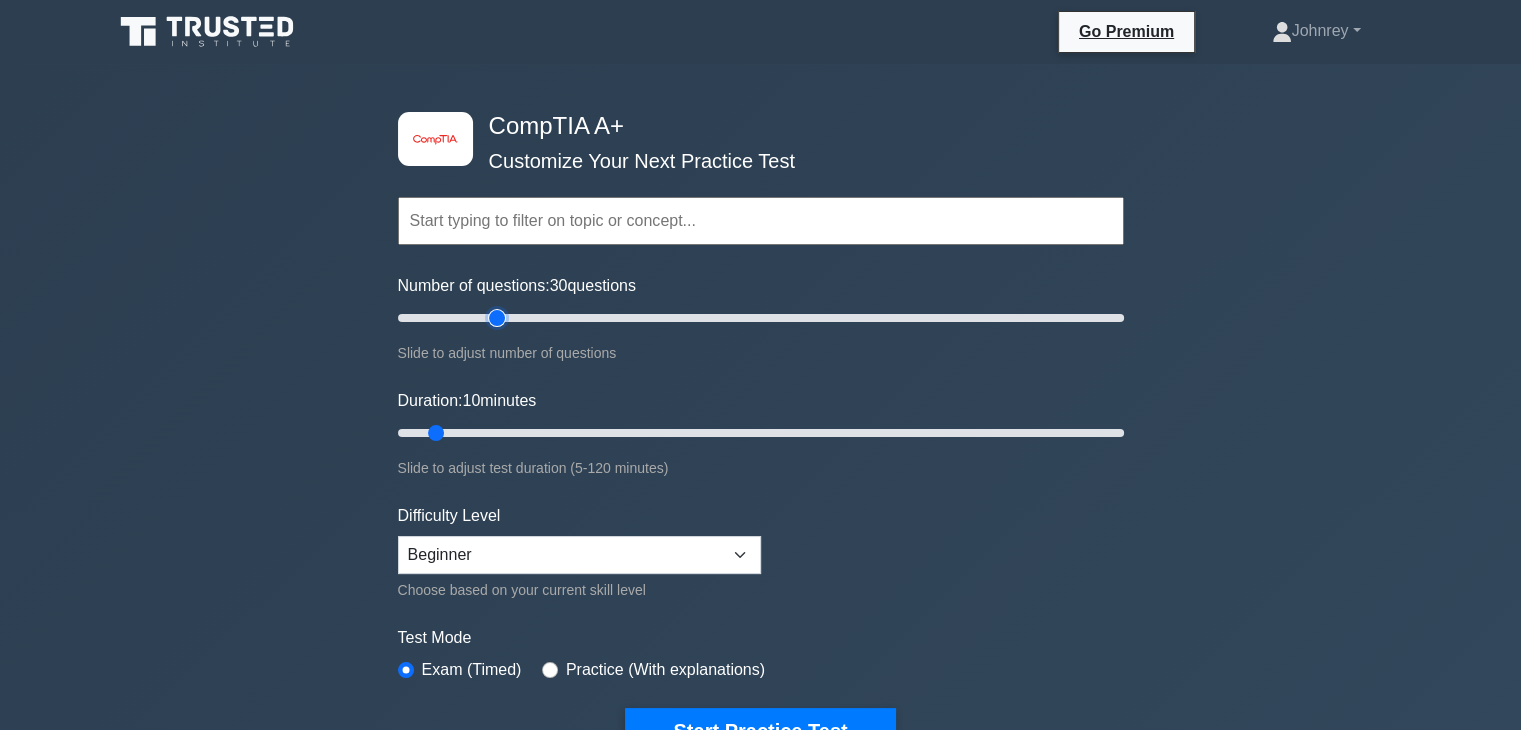 click on "Number of questions:  30  questions" at bounding box center (761, 318) 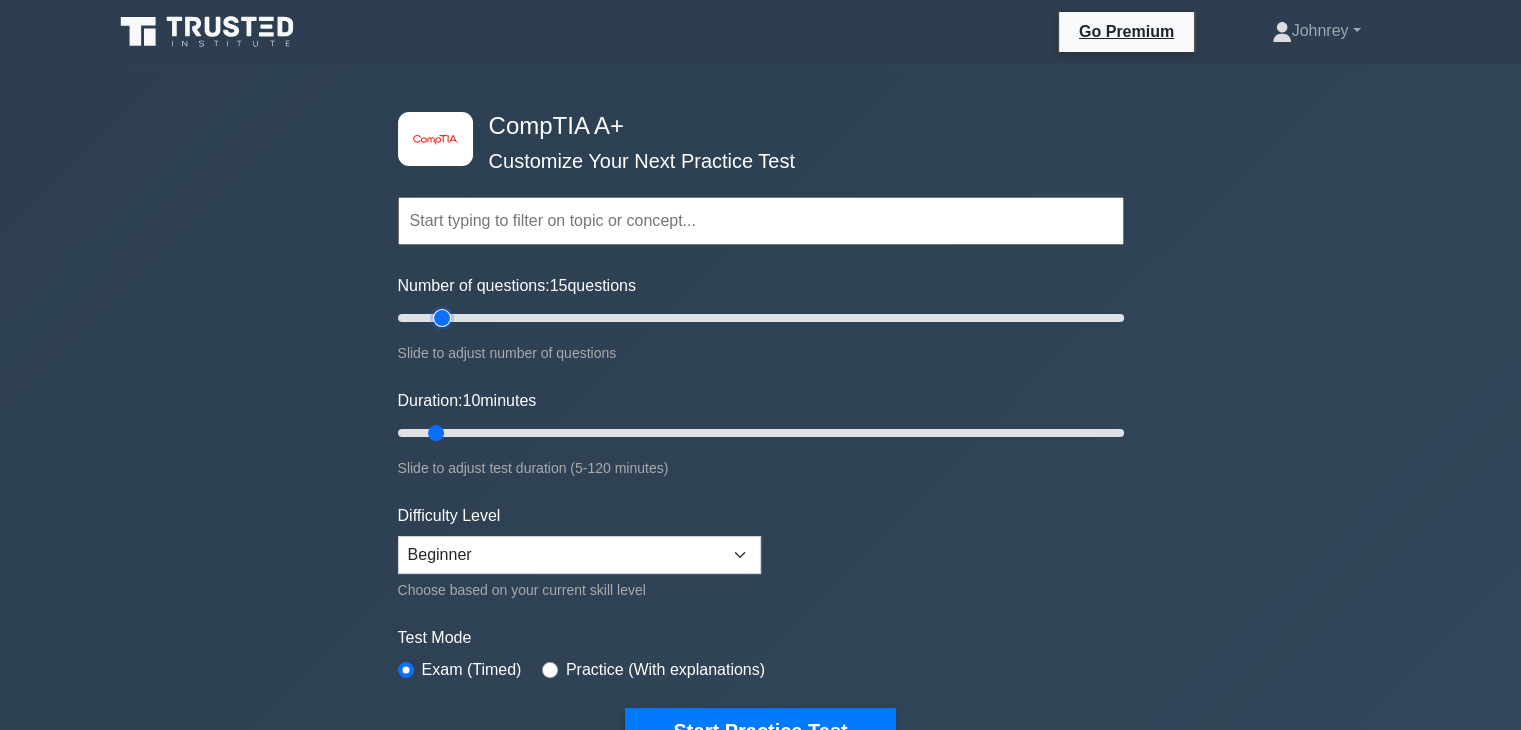 drag, startPoint x: 476, startPoint y: 312, endPoint x: 436, endPoint y: 317, distance: 40.311287 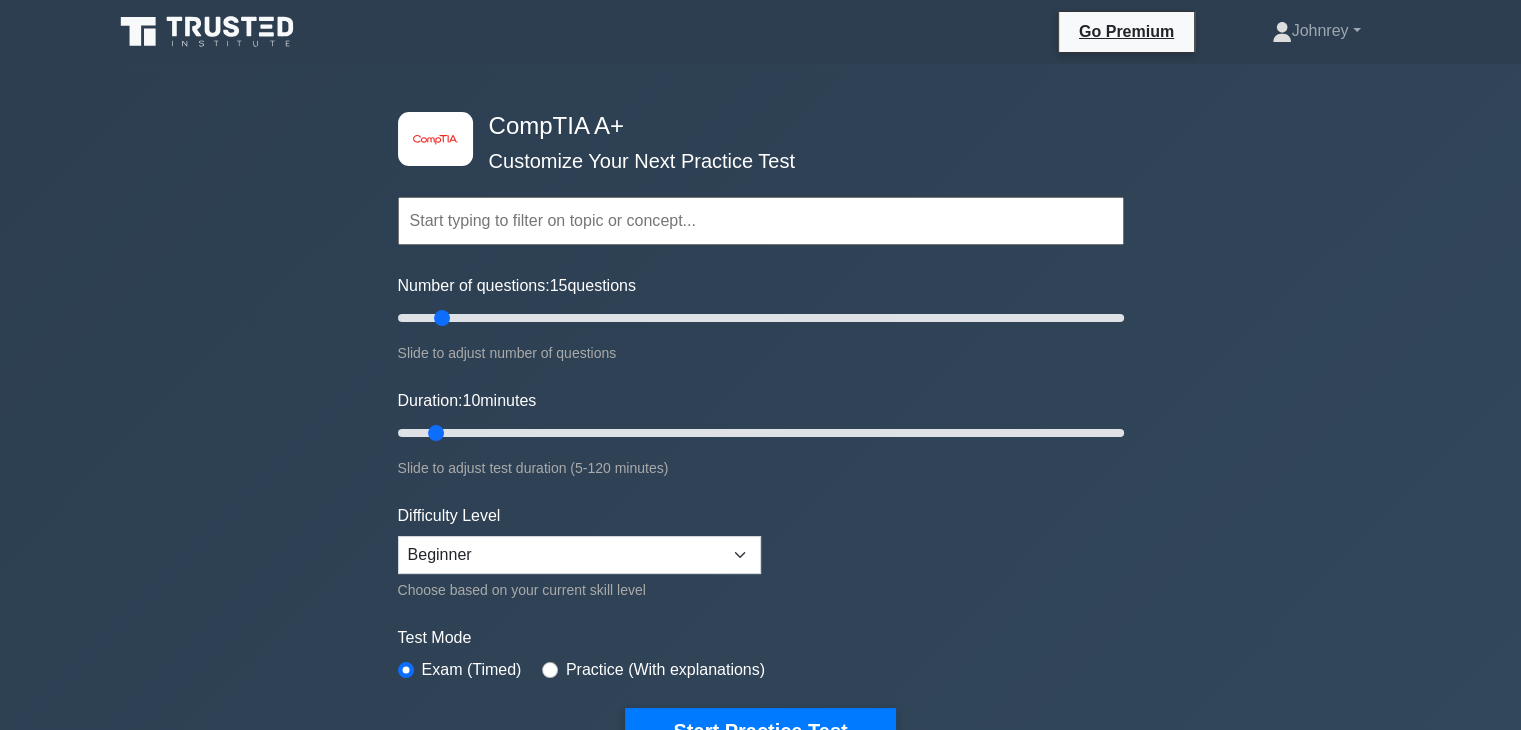 click on "image/svg+xml
CompTIA A+
Customize Your Next Practice Test
Topics
Hardware
Operating Systems
Networking
Security
Troubleshooting" at bounding box center [760, 653] 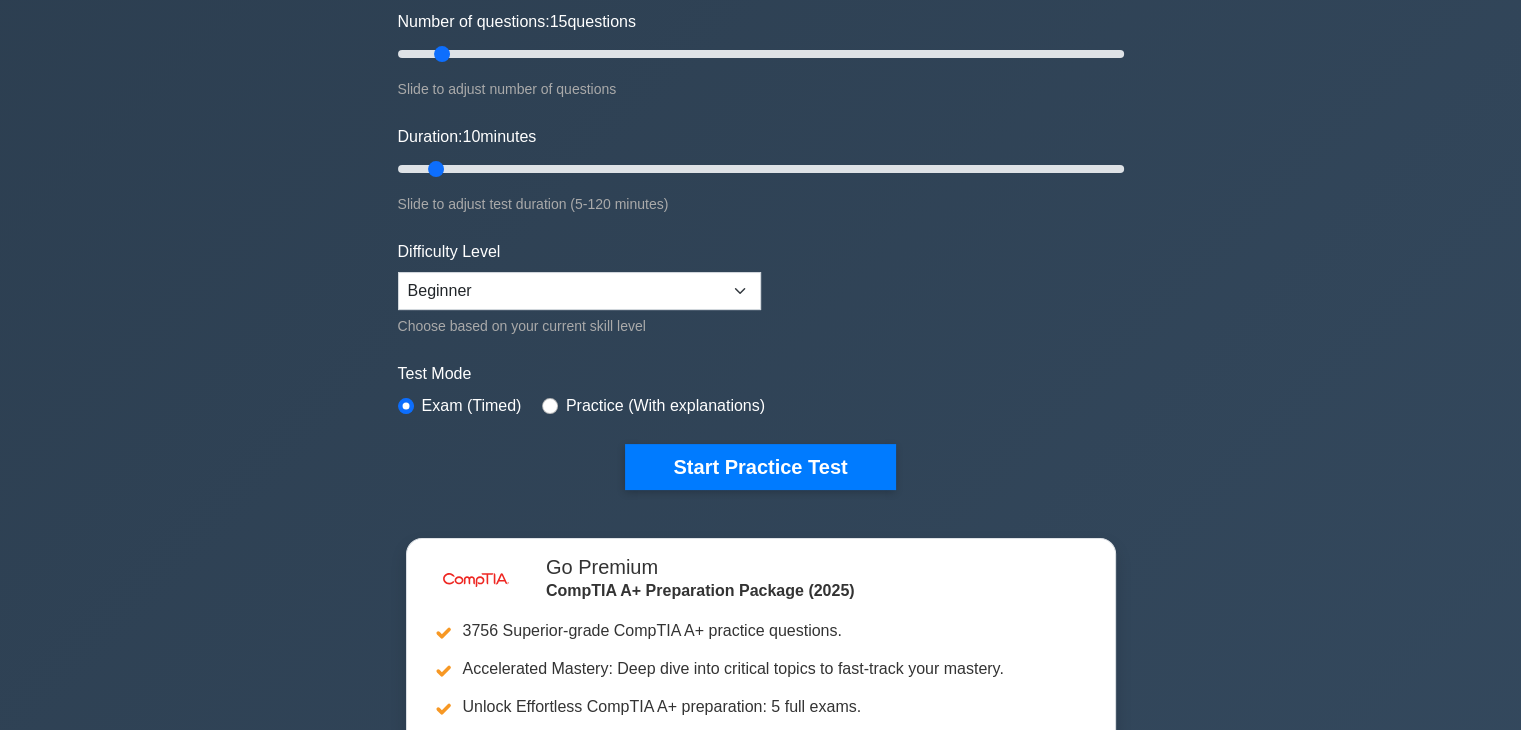 scroll, scrollTop: 300, scrollLeft: 0, axis: vertical 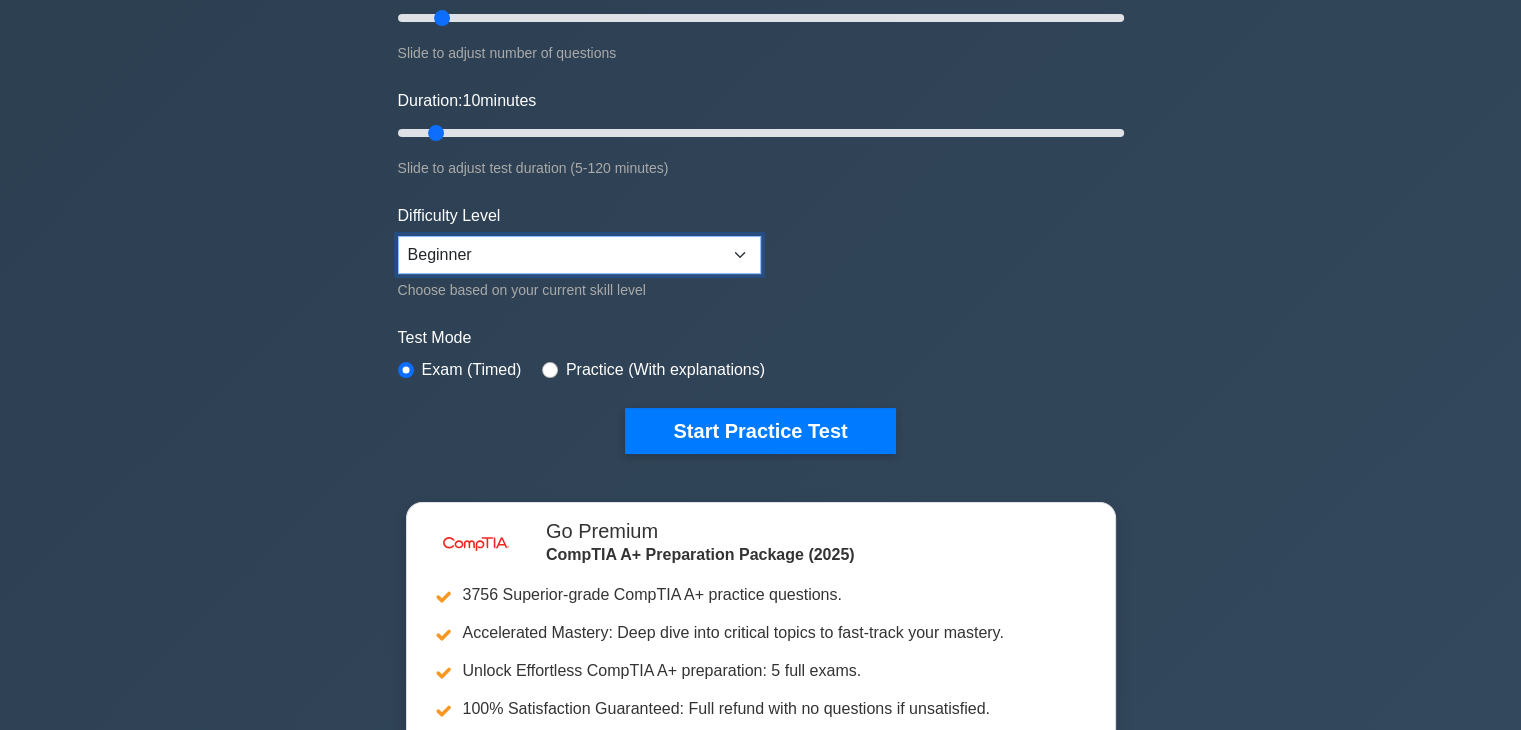 click on "Beginner
Intermediate
Expert" at bounding box center (579, 255) 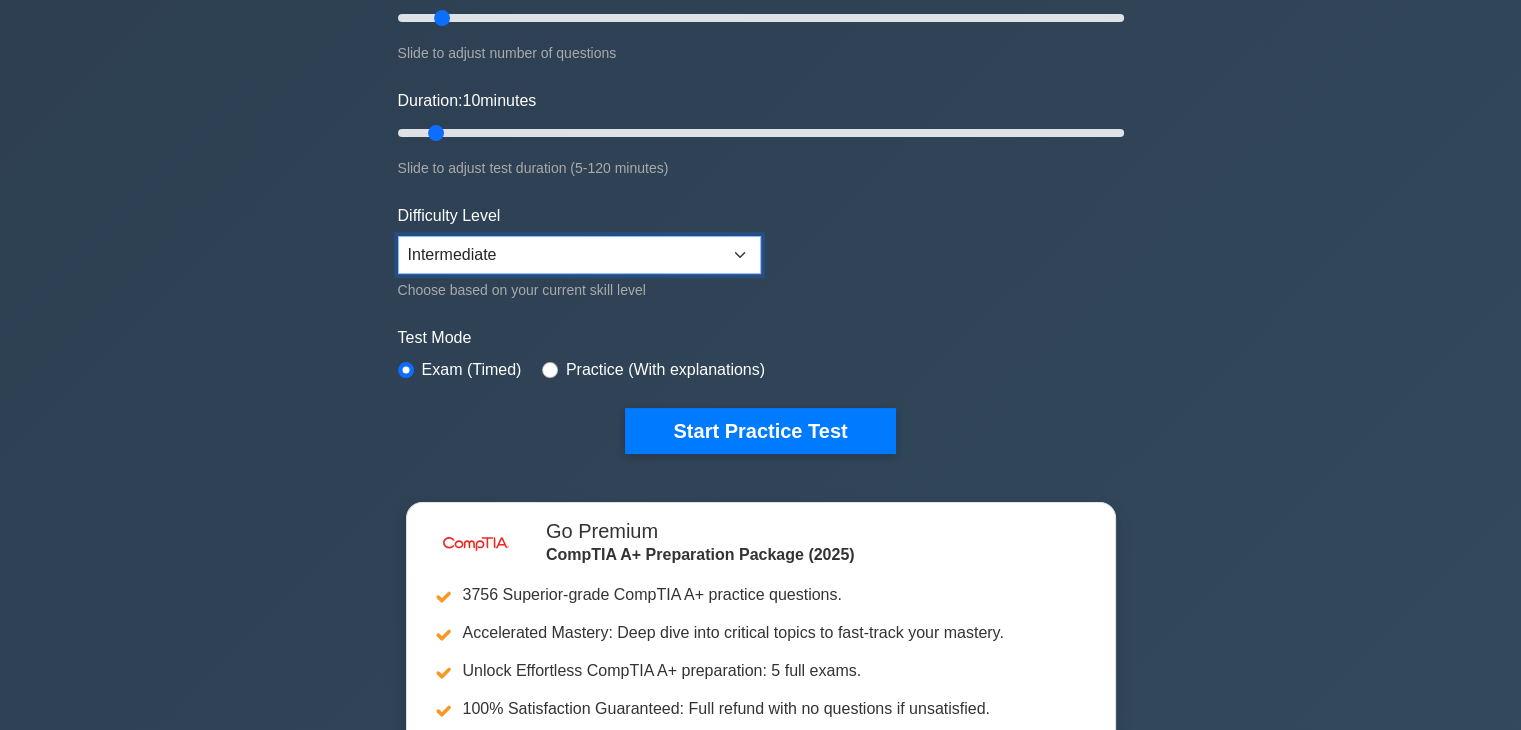 click on "Beginner
Intermediate
Expert" at bounding box center (579, 255) 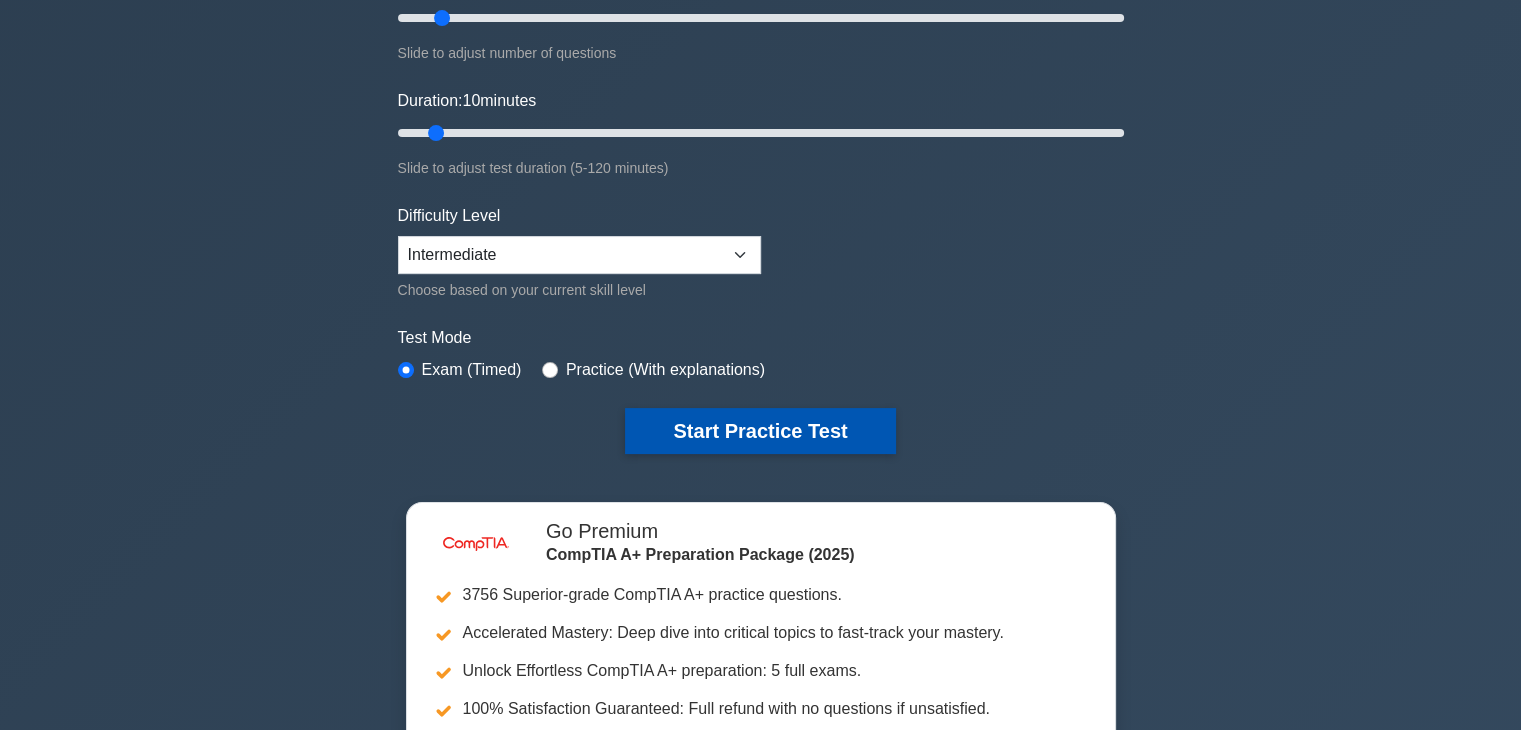 drag, startPoint x: 803, startPoint y: 427, endPoint x: 803, endPoint y: 438, distance: 11 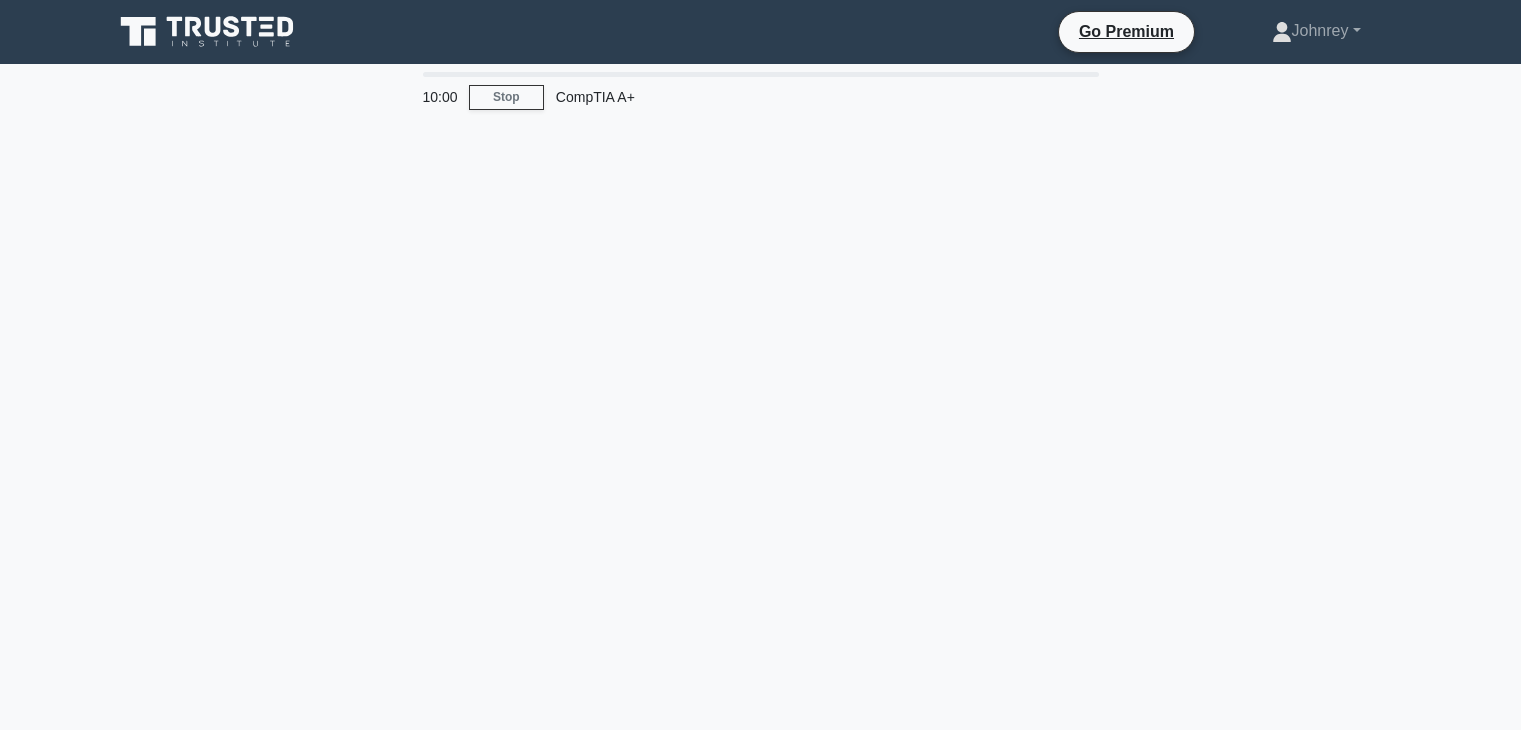 scroll, scrollTop: 0, scrollLeft: 0, axis: both 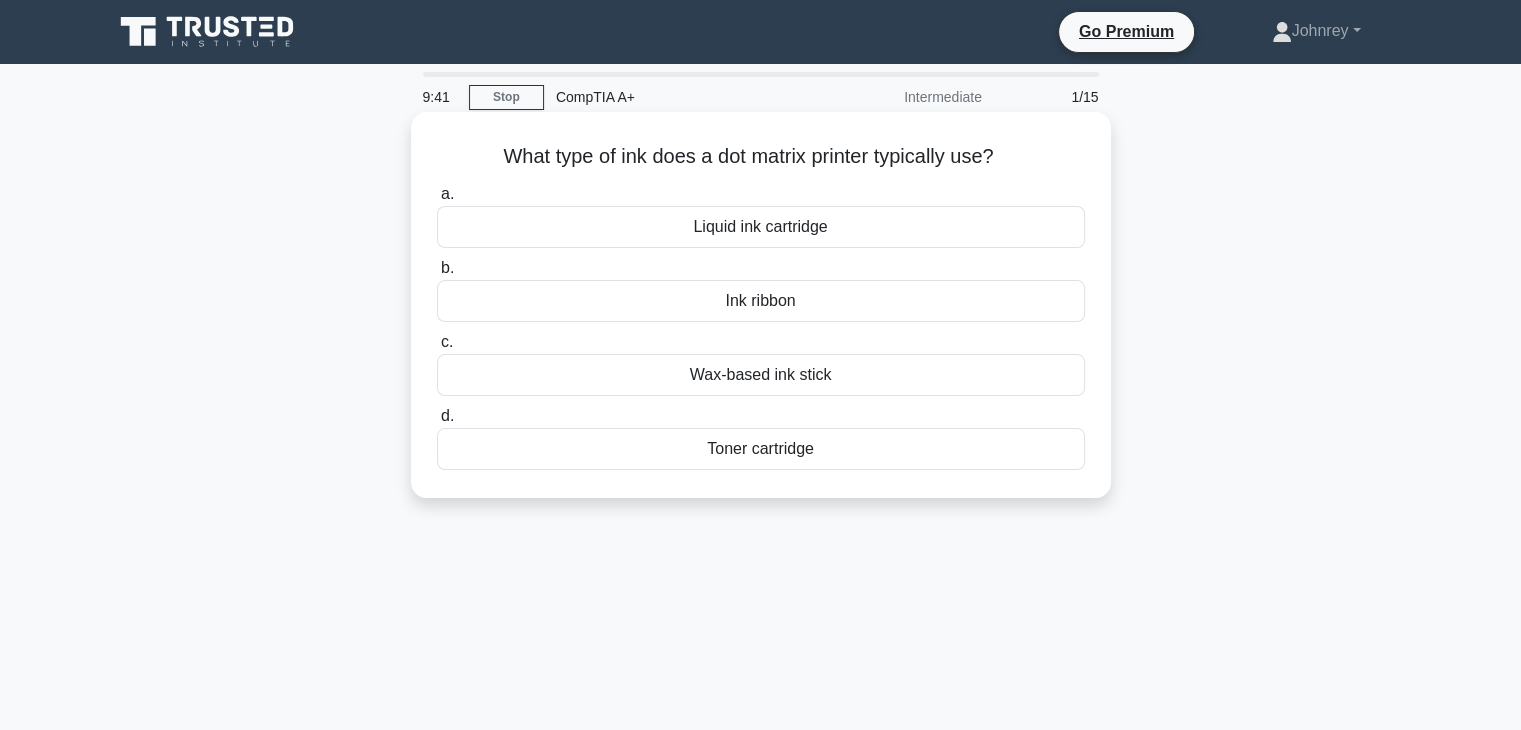 click on "Ink ribbon" at bounding box center (761, 301) 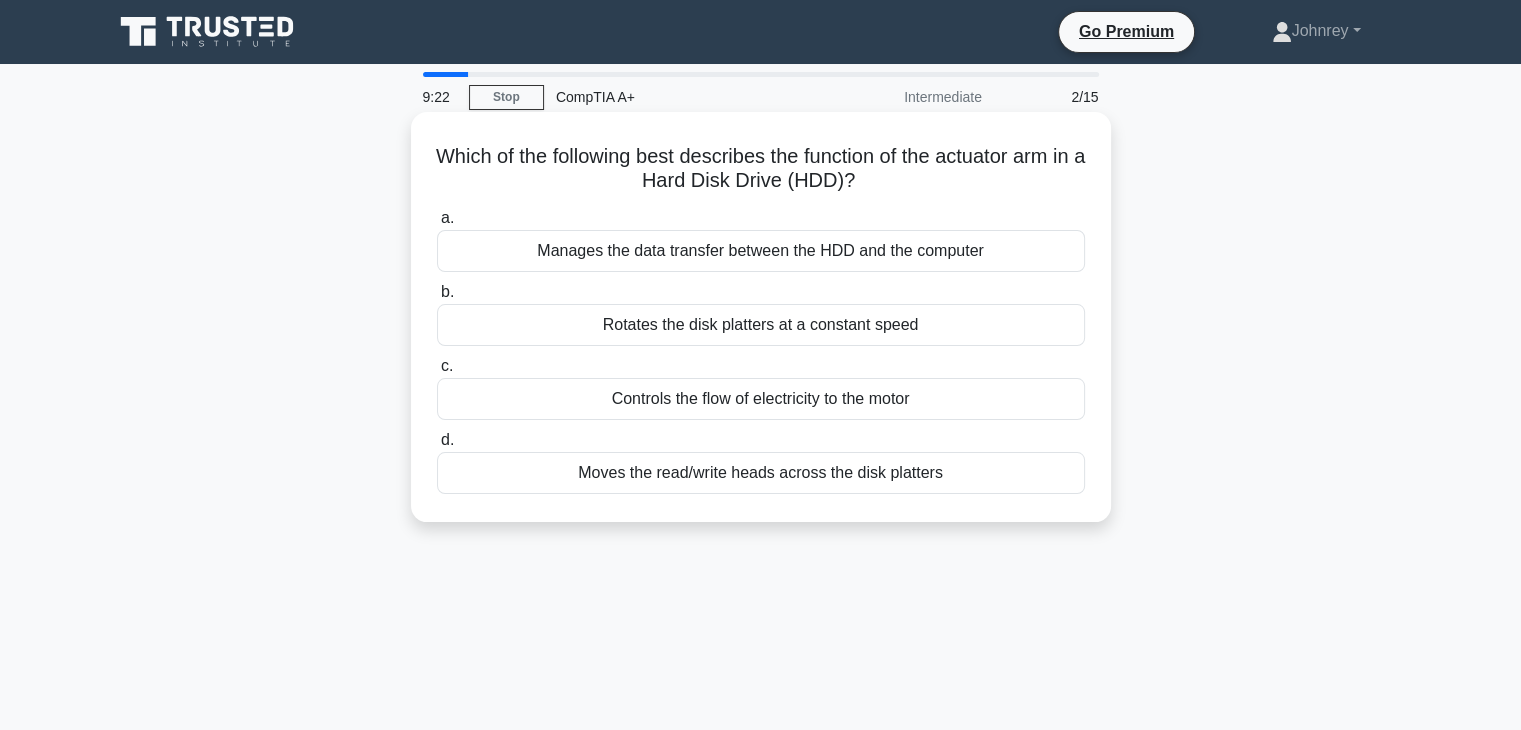 click on "Moves the read/write heads across the disk platters" at bounding box center (761, 473) 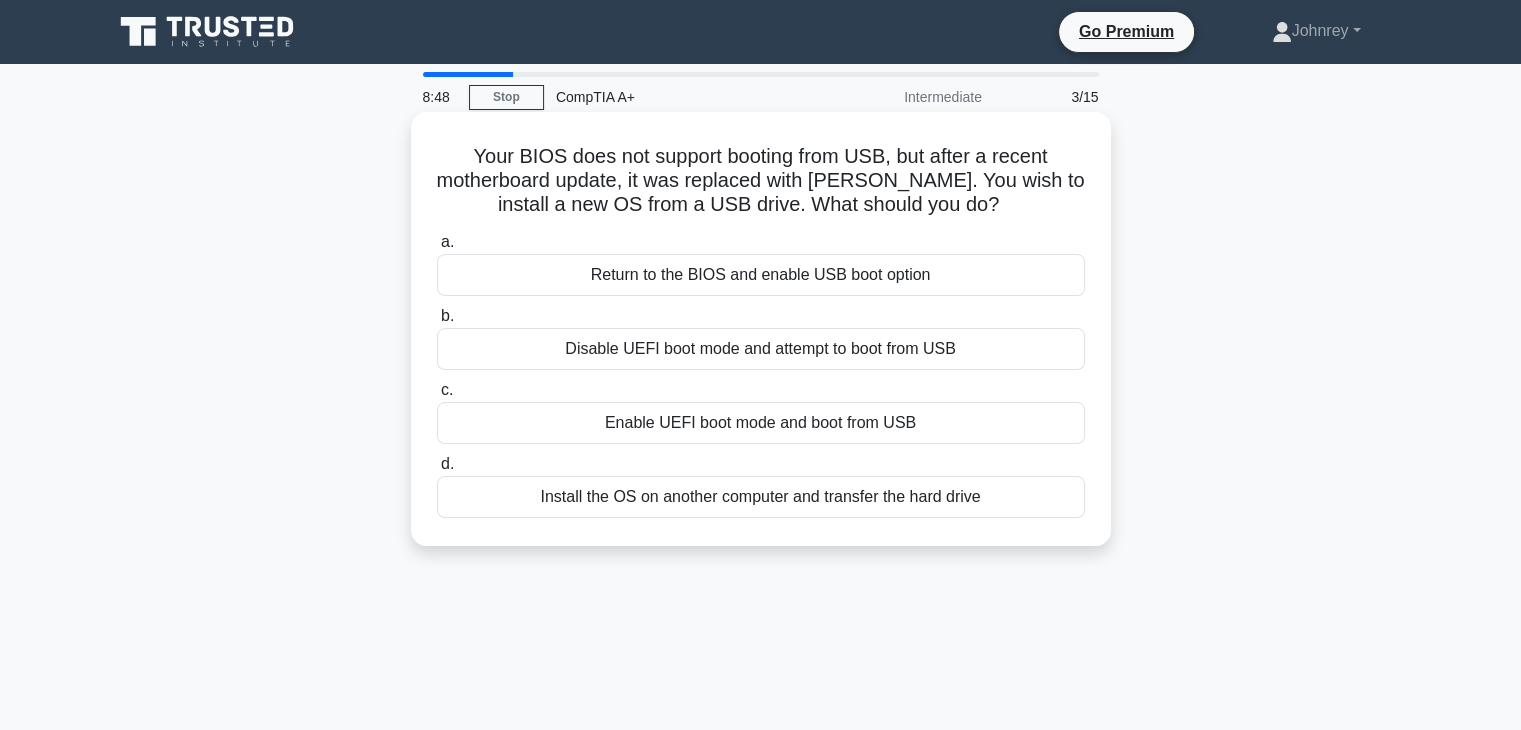 click on "Enable UEFI boot mode and boot from USB" at bounding box center (761, 423) 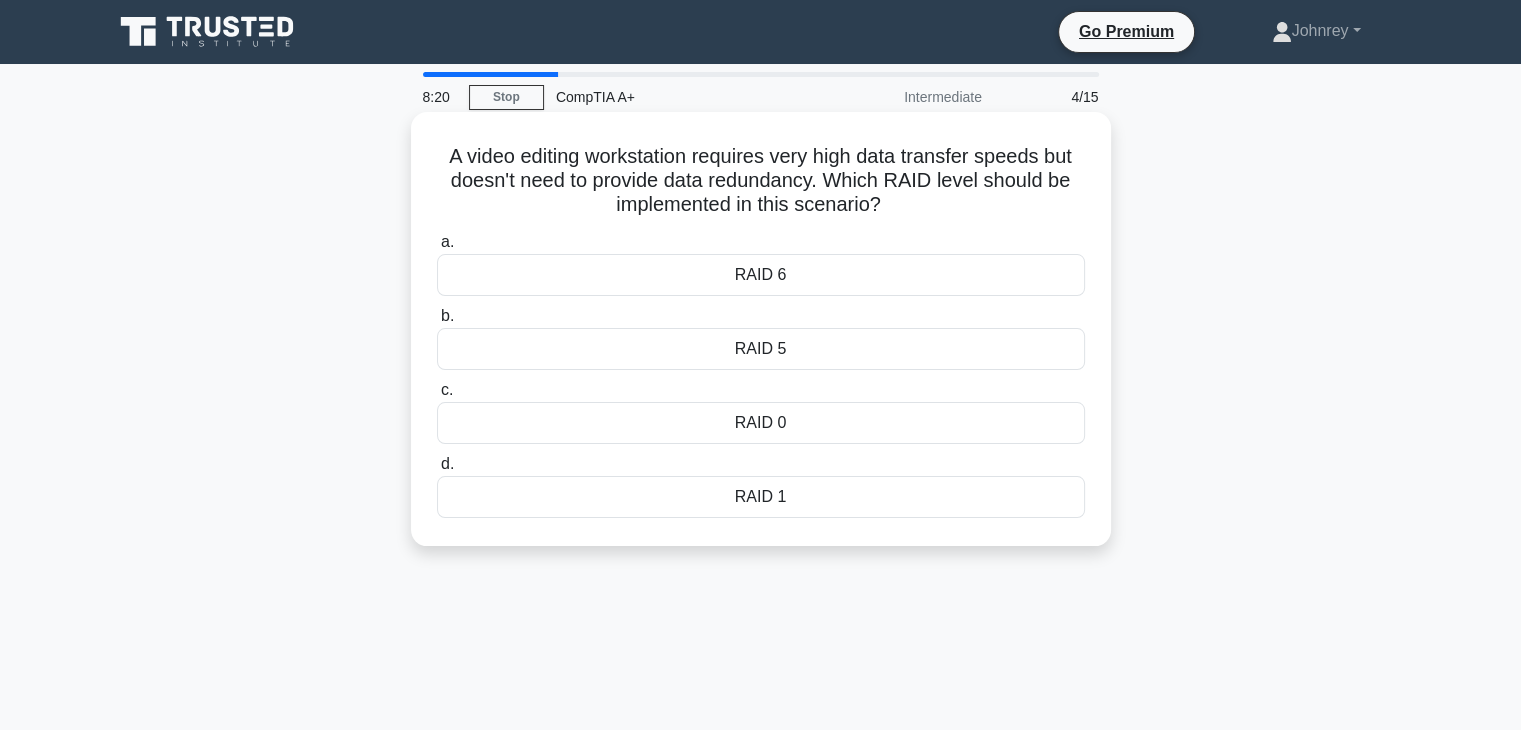 click on "RAID 1" at bounding box center (761, 497) 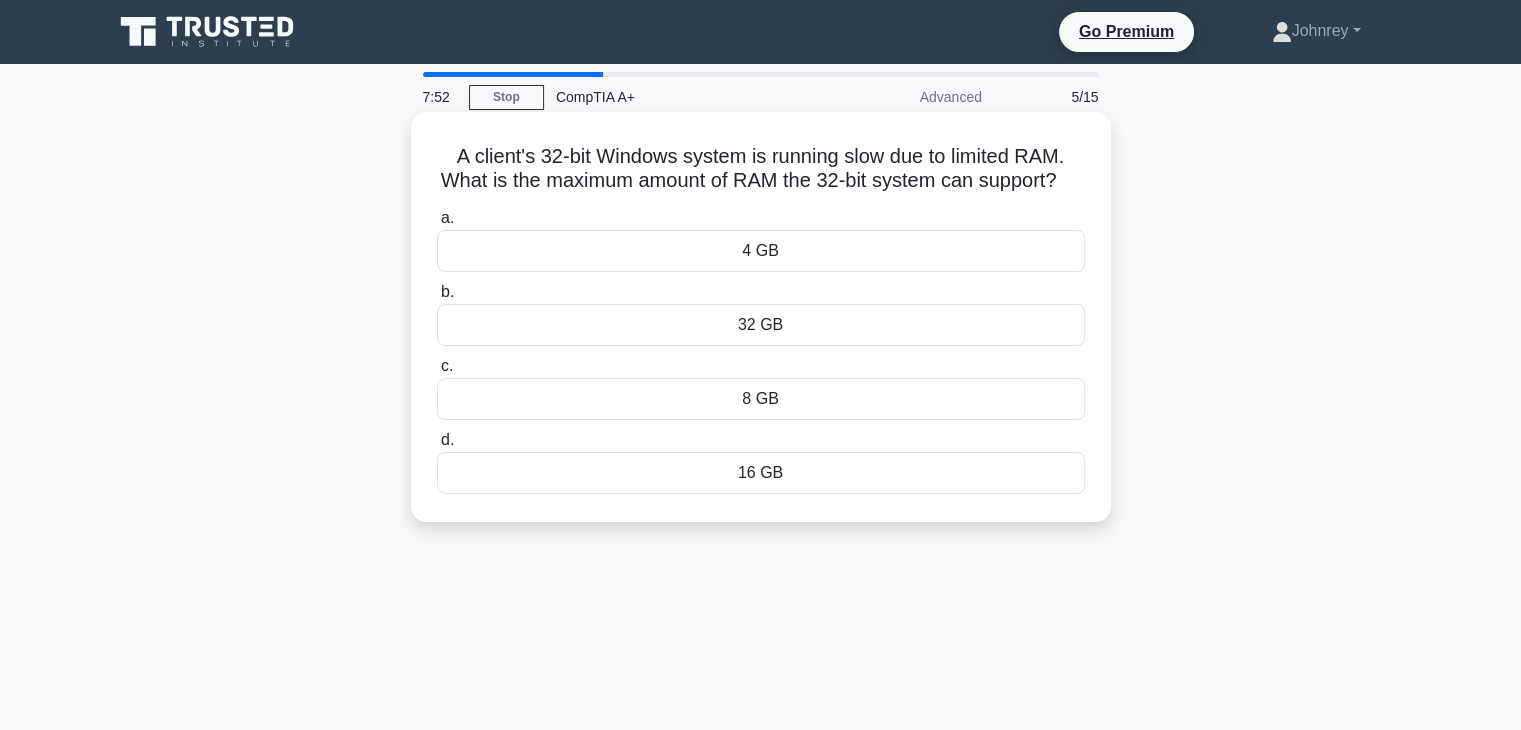 click on "32 GB" at bounding box center (761, 325) 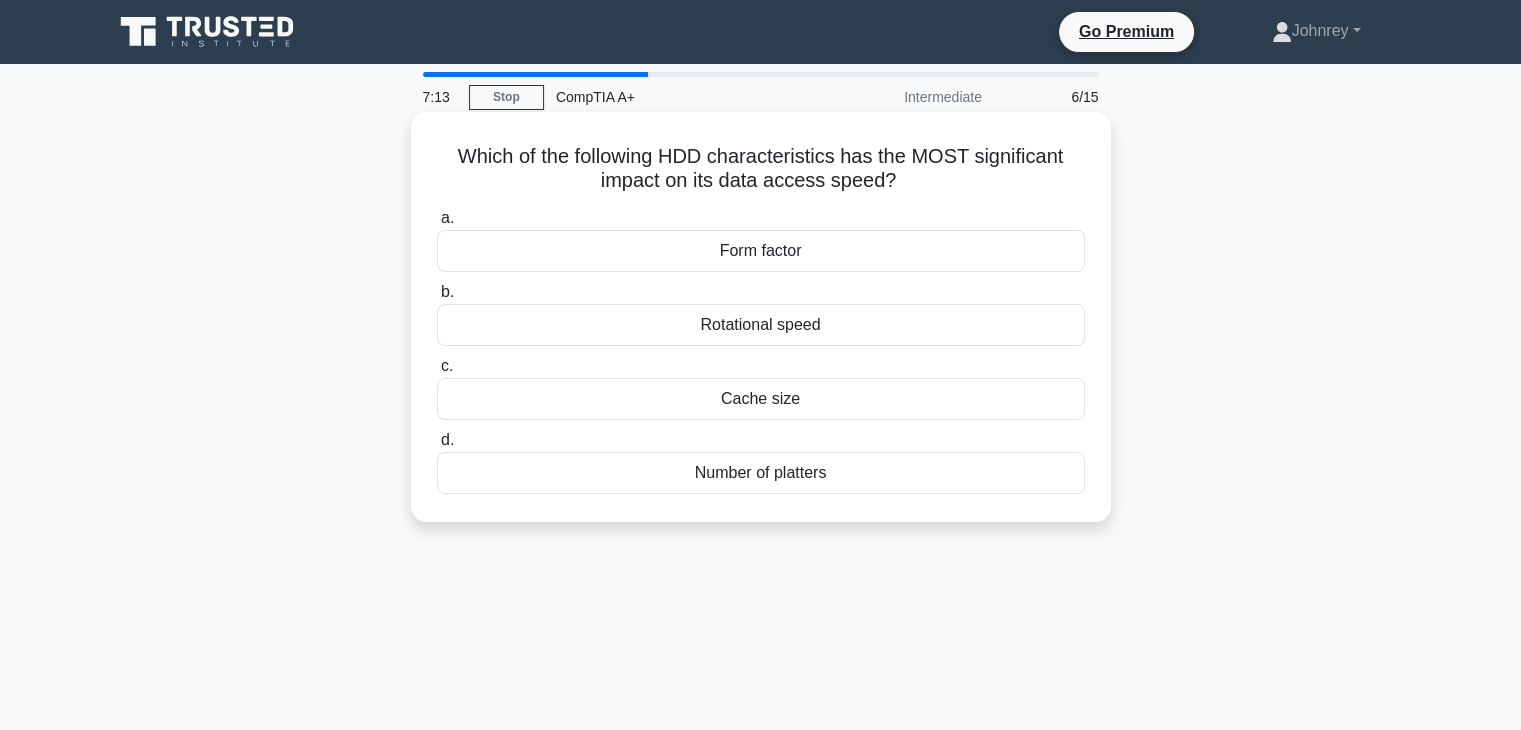 click on "Cache size" at bounding box center (761, 399) 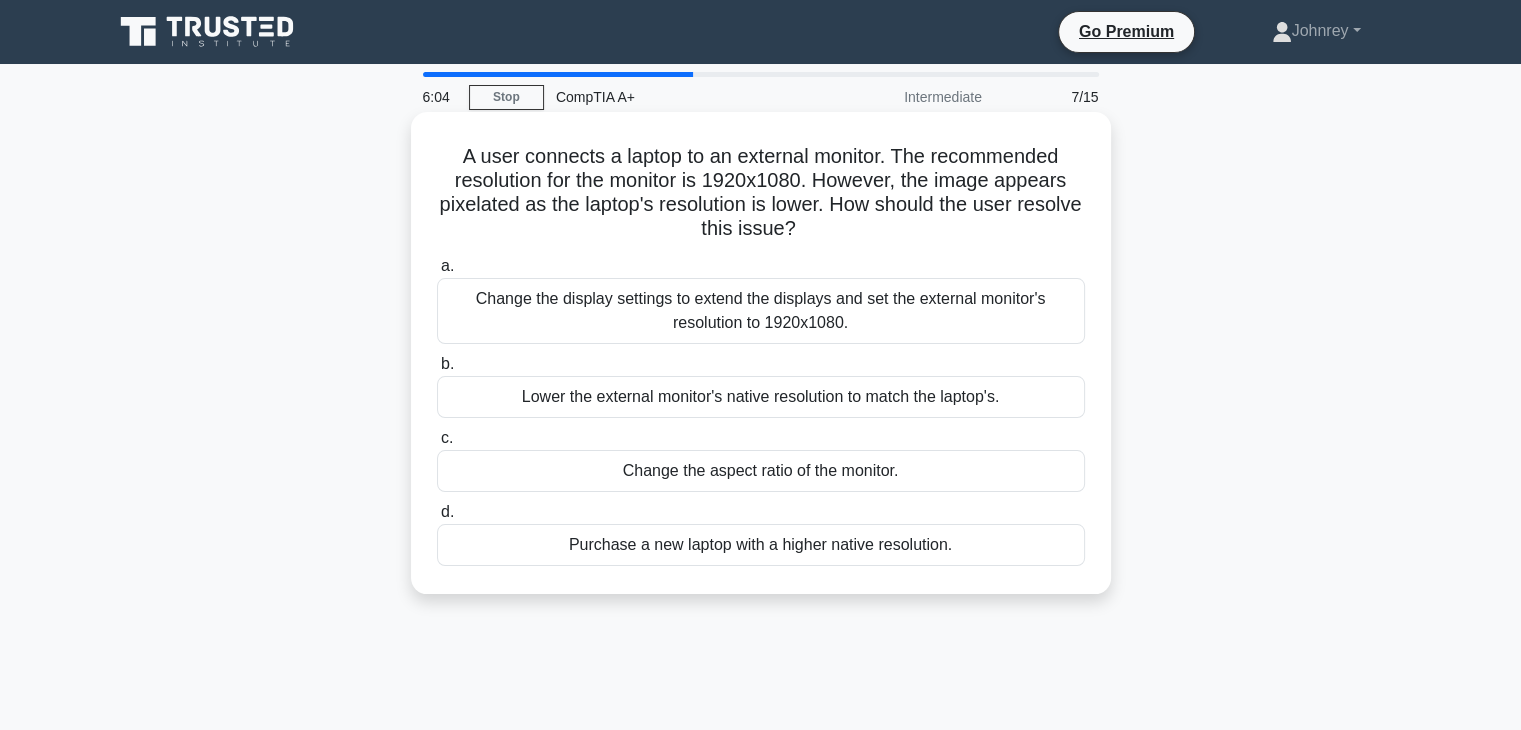 click on "Change the display settings to extend the displays and set the external monitor's resolution to 1920x1080." at bounding box center (761, 311) 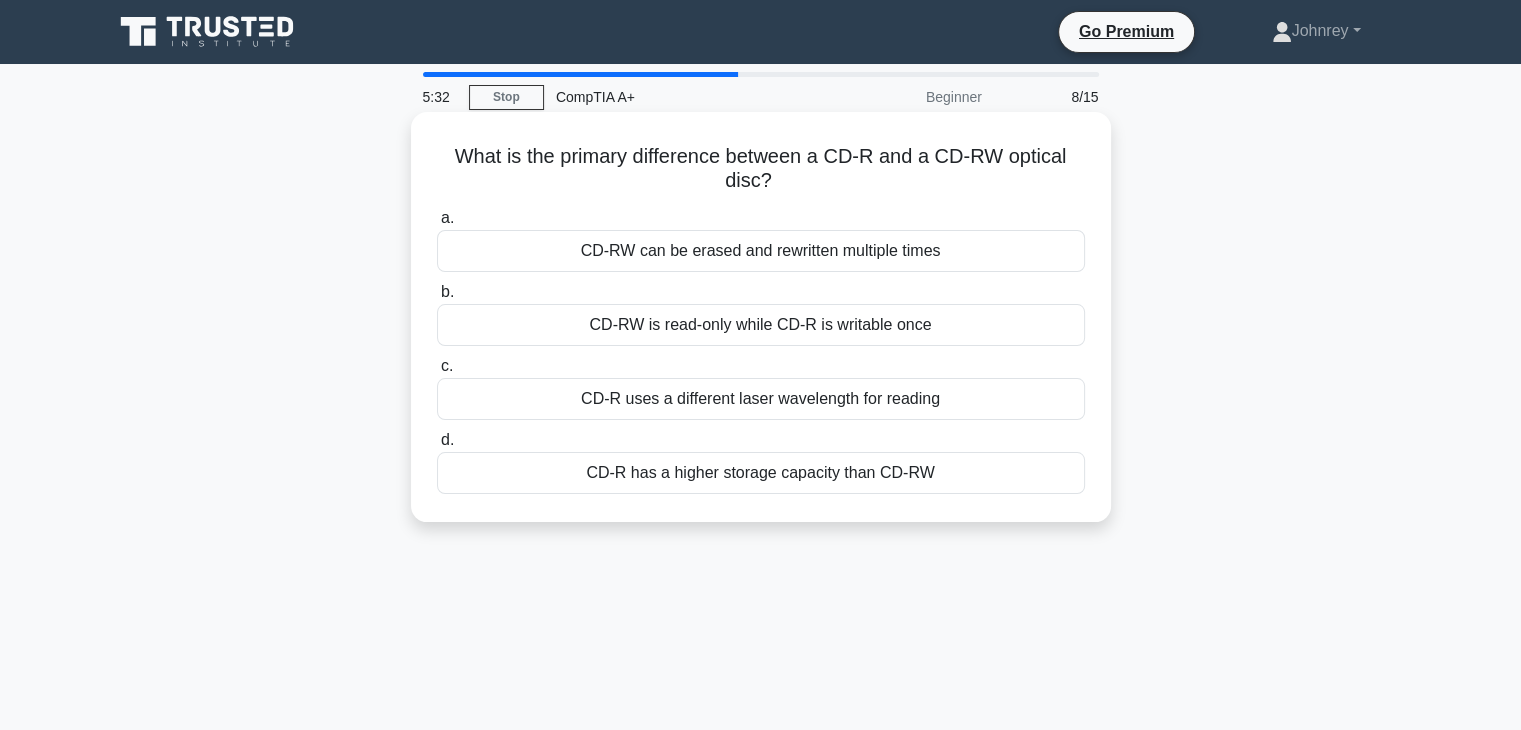 click on "CD-RW can be erased and rewritten multiple times" at bounding box center (761, 251) 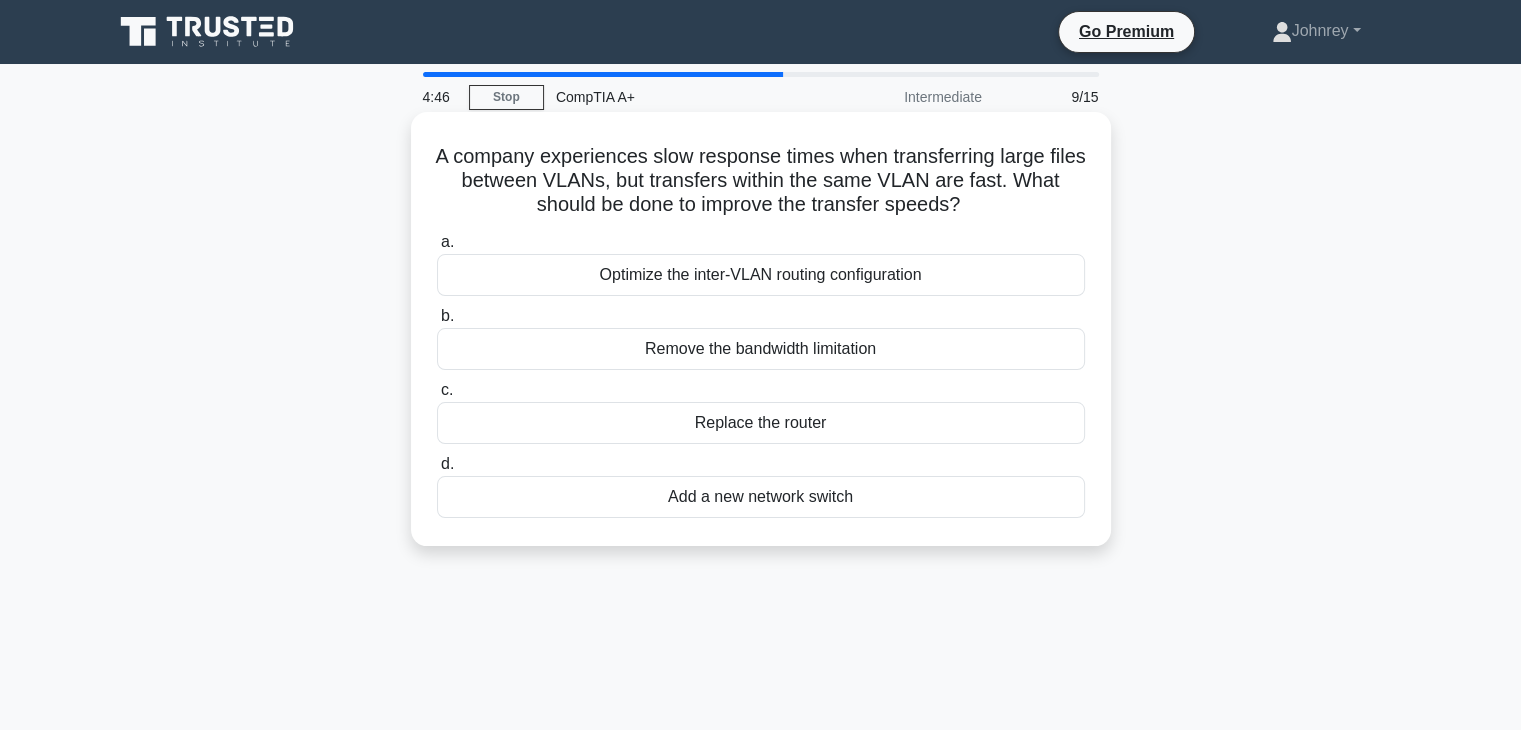 click on "Optimize the inter-VLAN routing configuration" at bounding box center [761, 275] 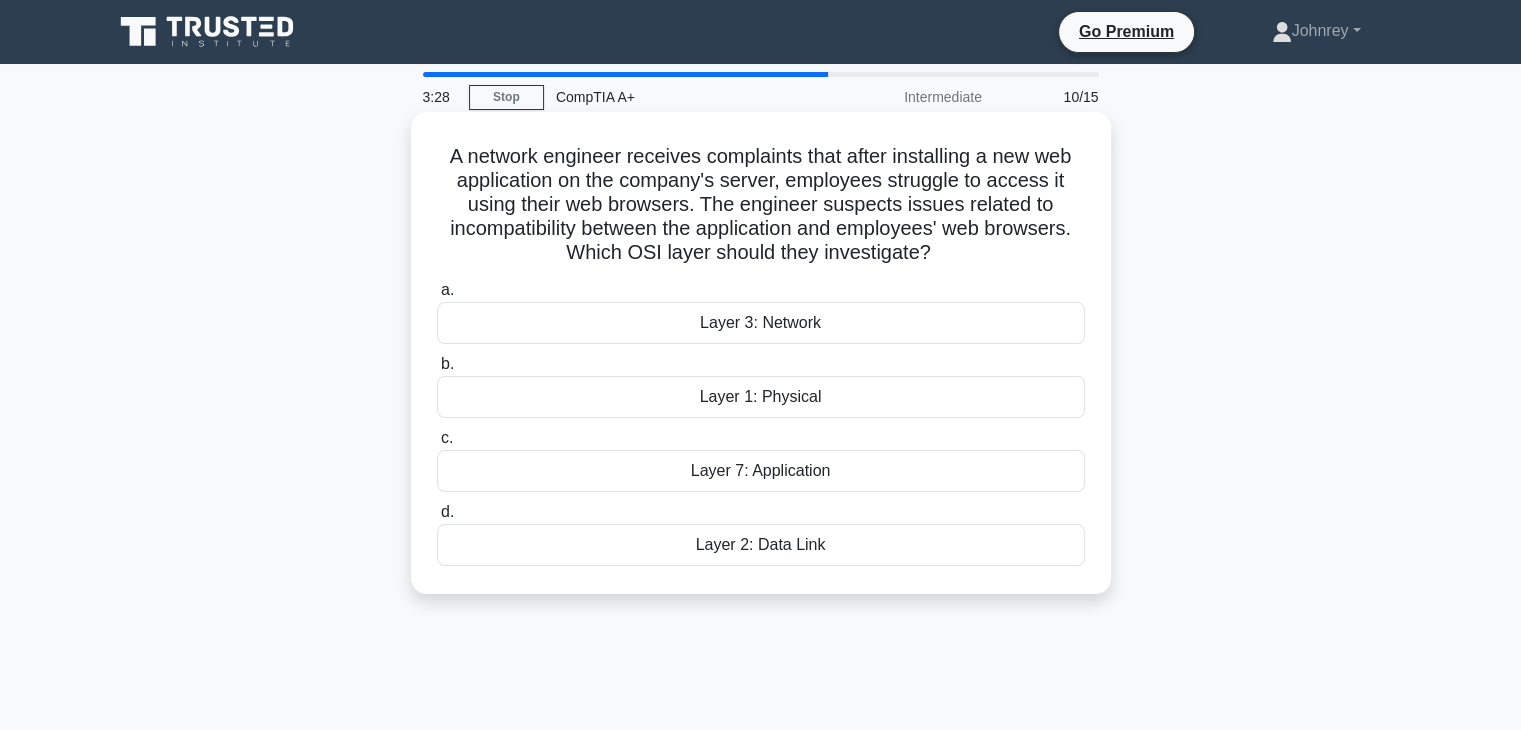 click on "Layer 7: Application" at bounding box center [761, 471] 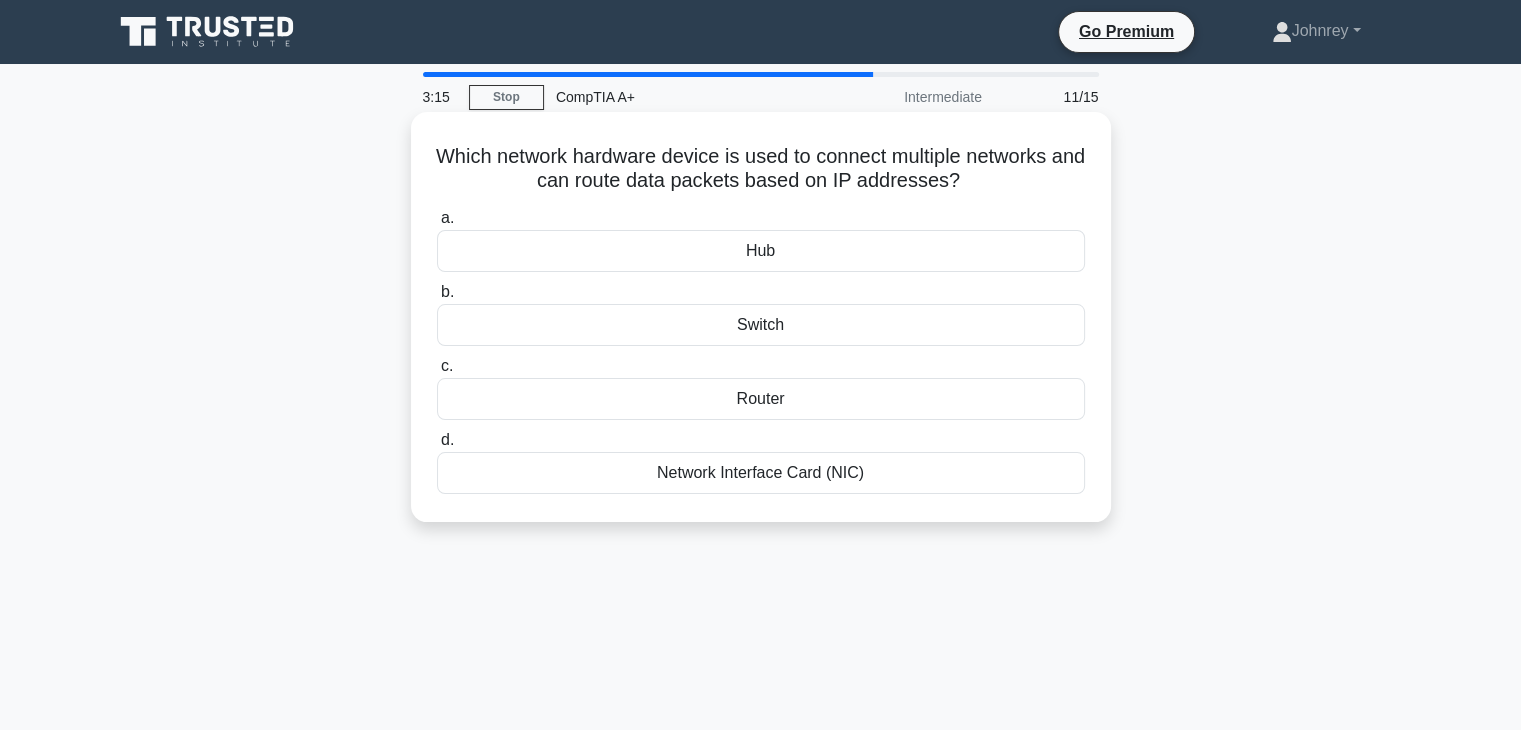 click on "Router" at bounding box center (761, 399) 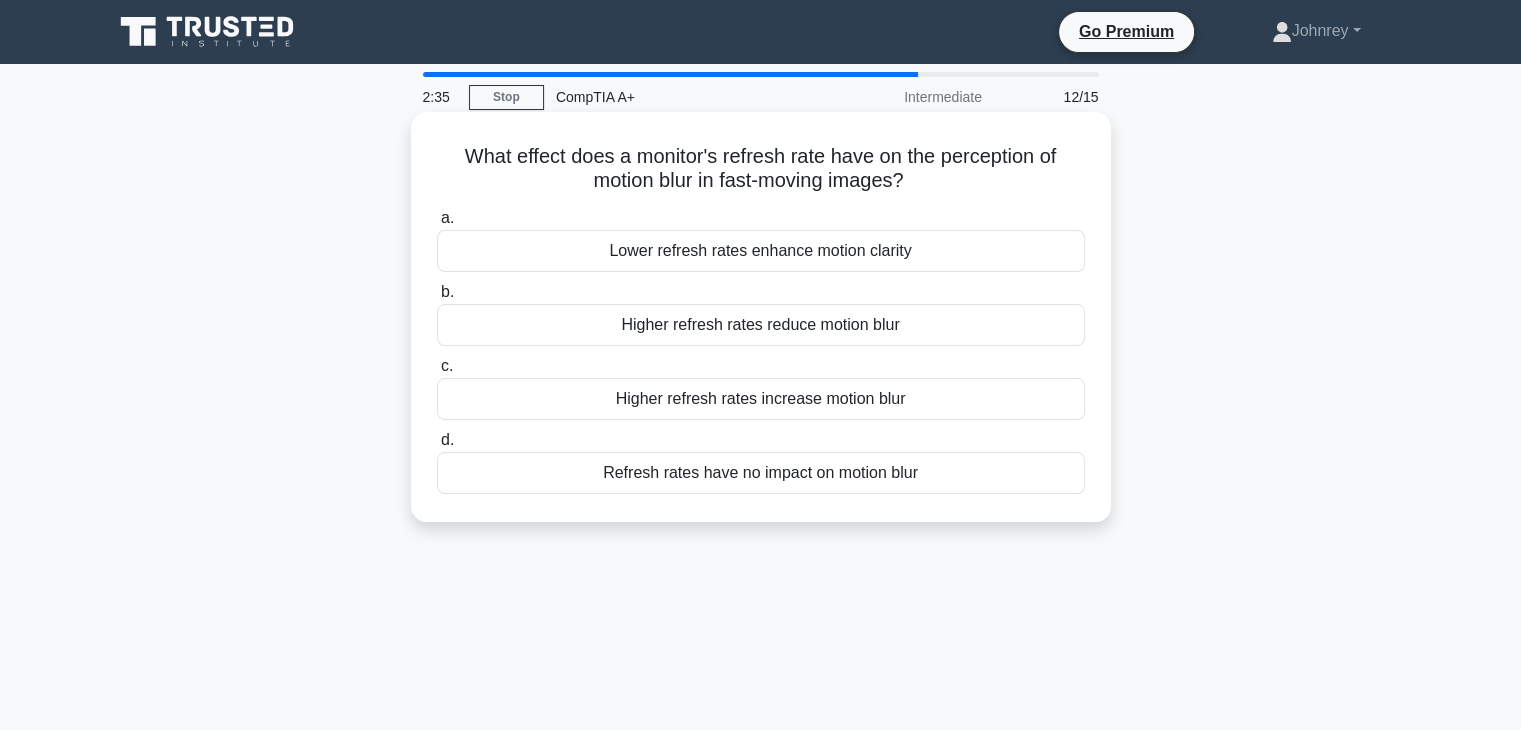click on "Higher refresh rates reduce motion blur" at bounding box center (761, 325) 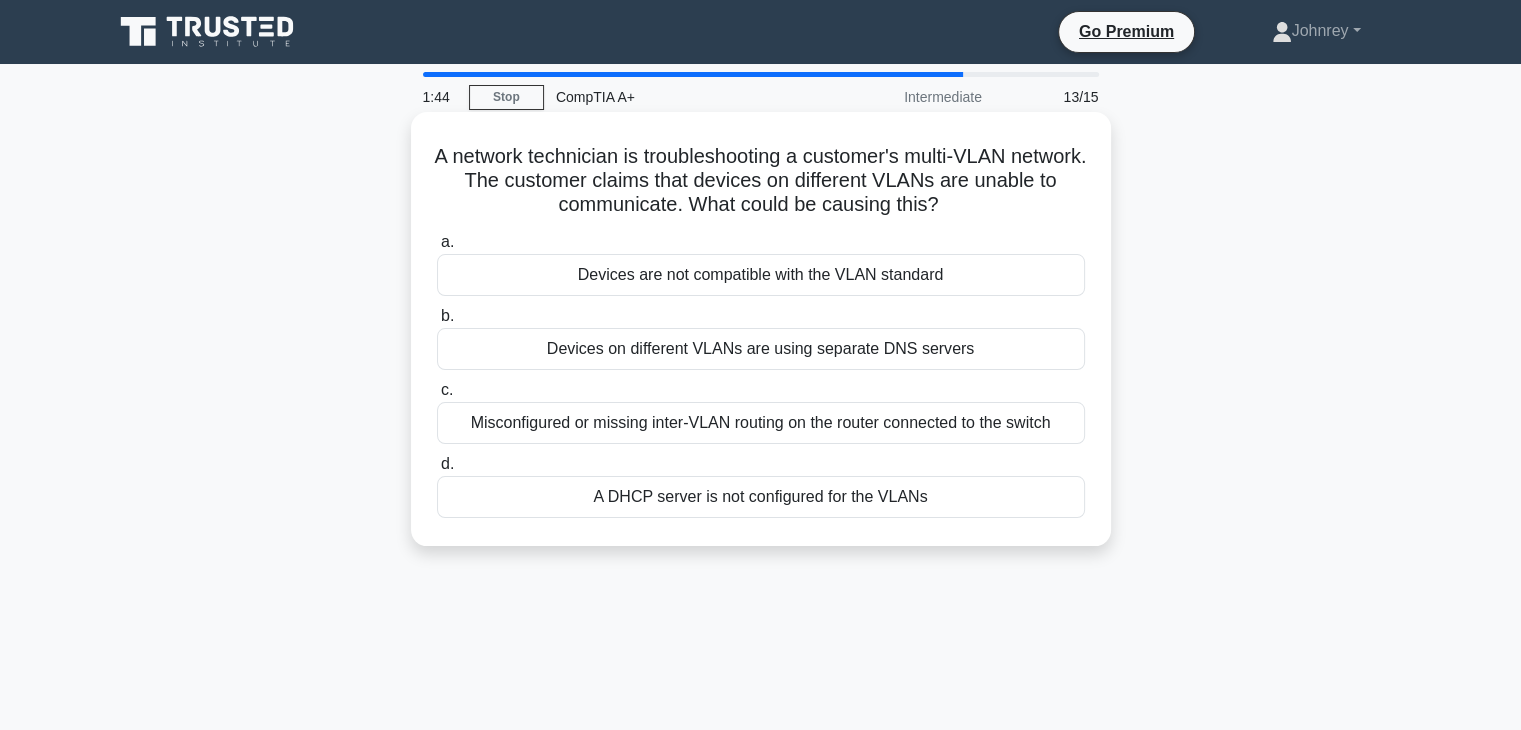 click on "Misconfigured or missing inter-VLAN routing on the router connected to the switch" at bounding box center [761, 423] 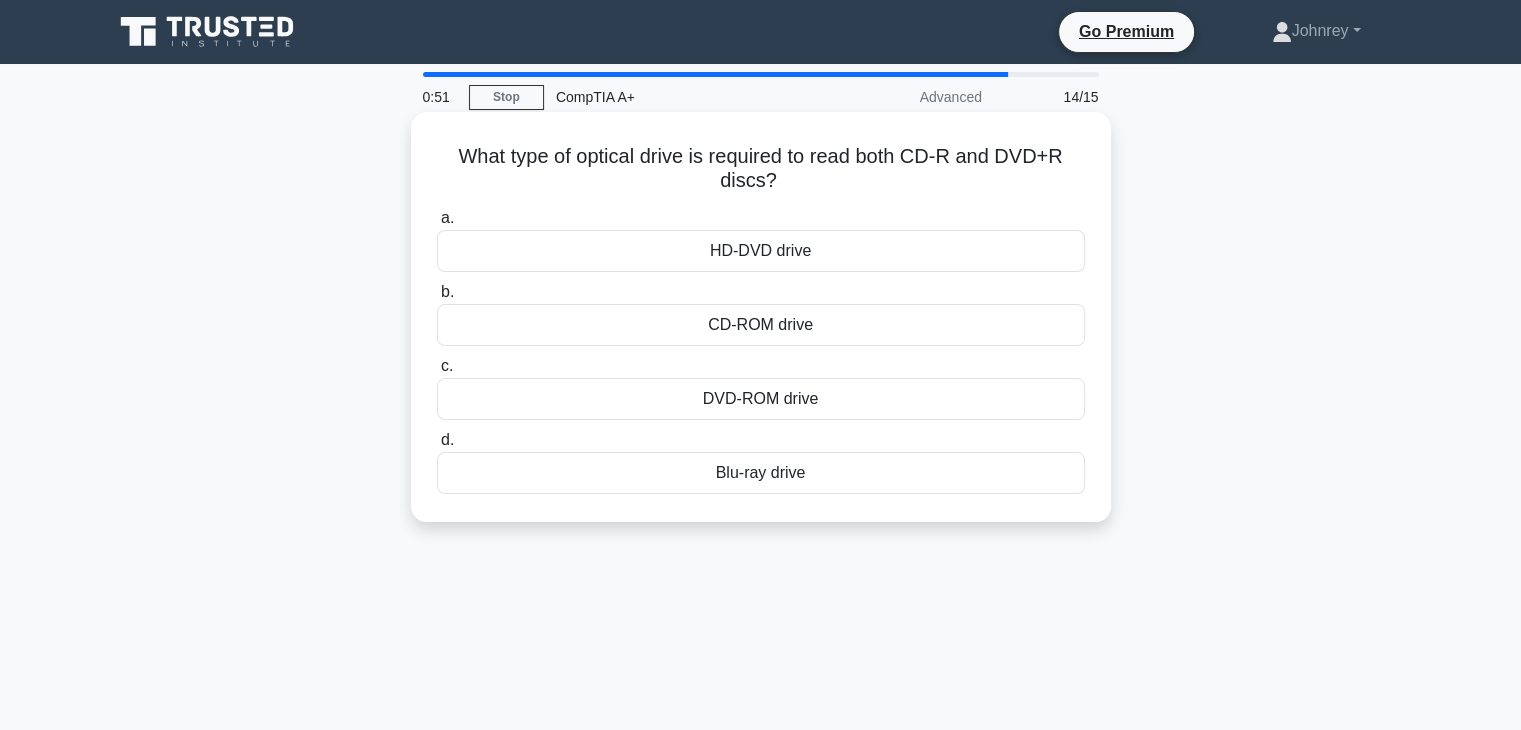 click on "Blu-ray drive" at bounding box center (761, 473) 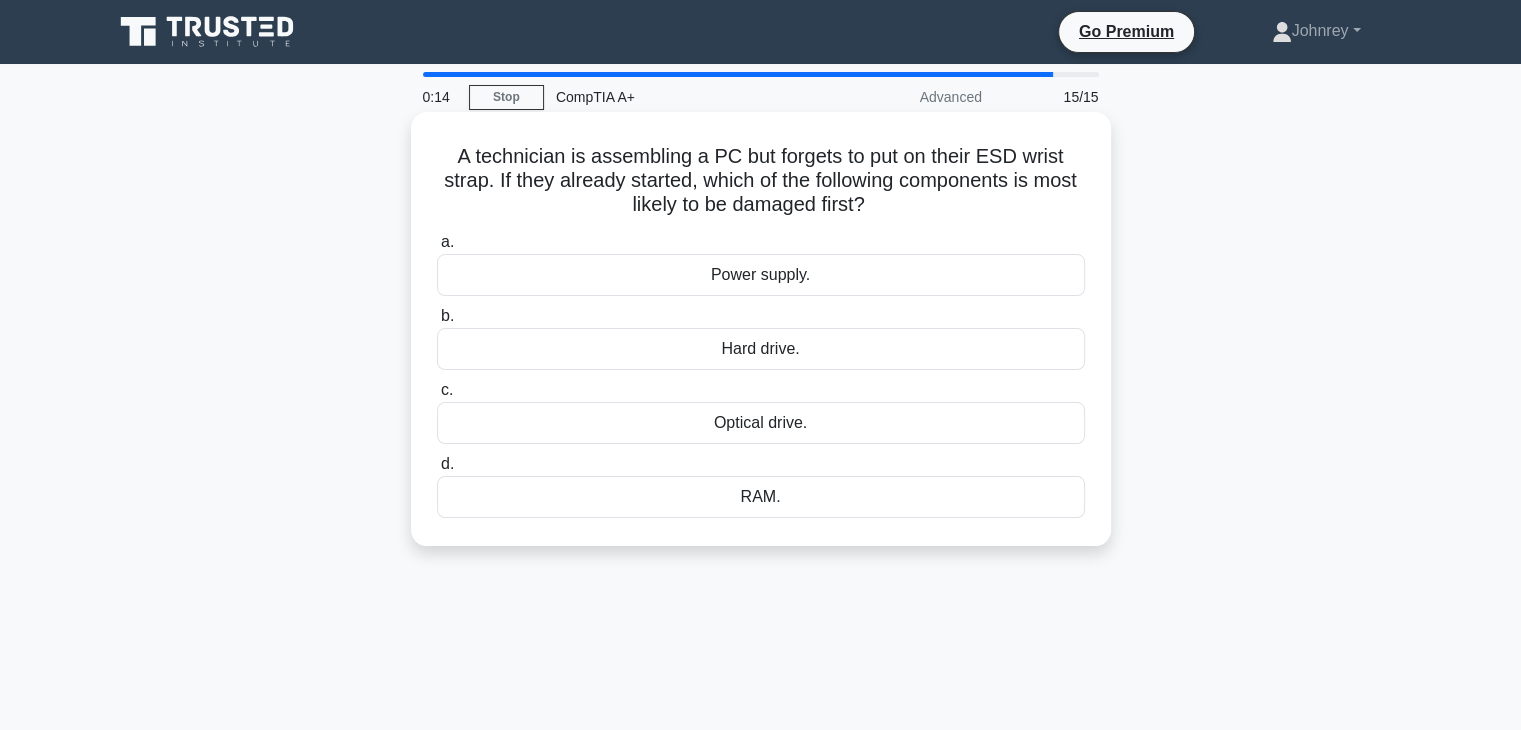 click on "Optical drive." at bounding box center [761, 423] 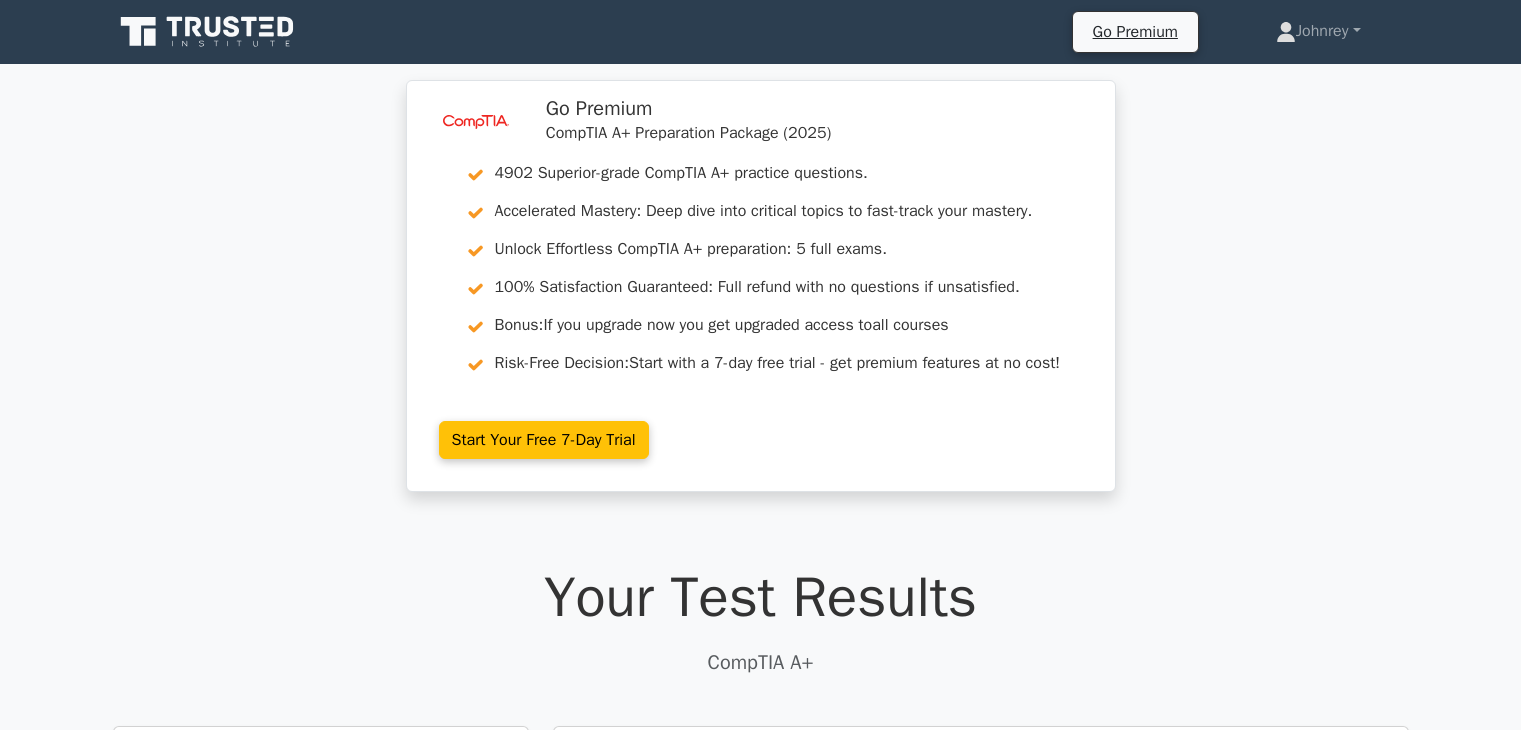 scroll, scrollTop: 0, scrollLeft: 0, axis: both 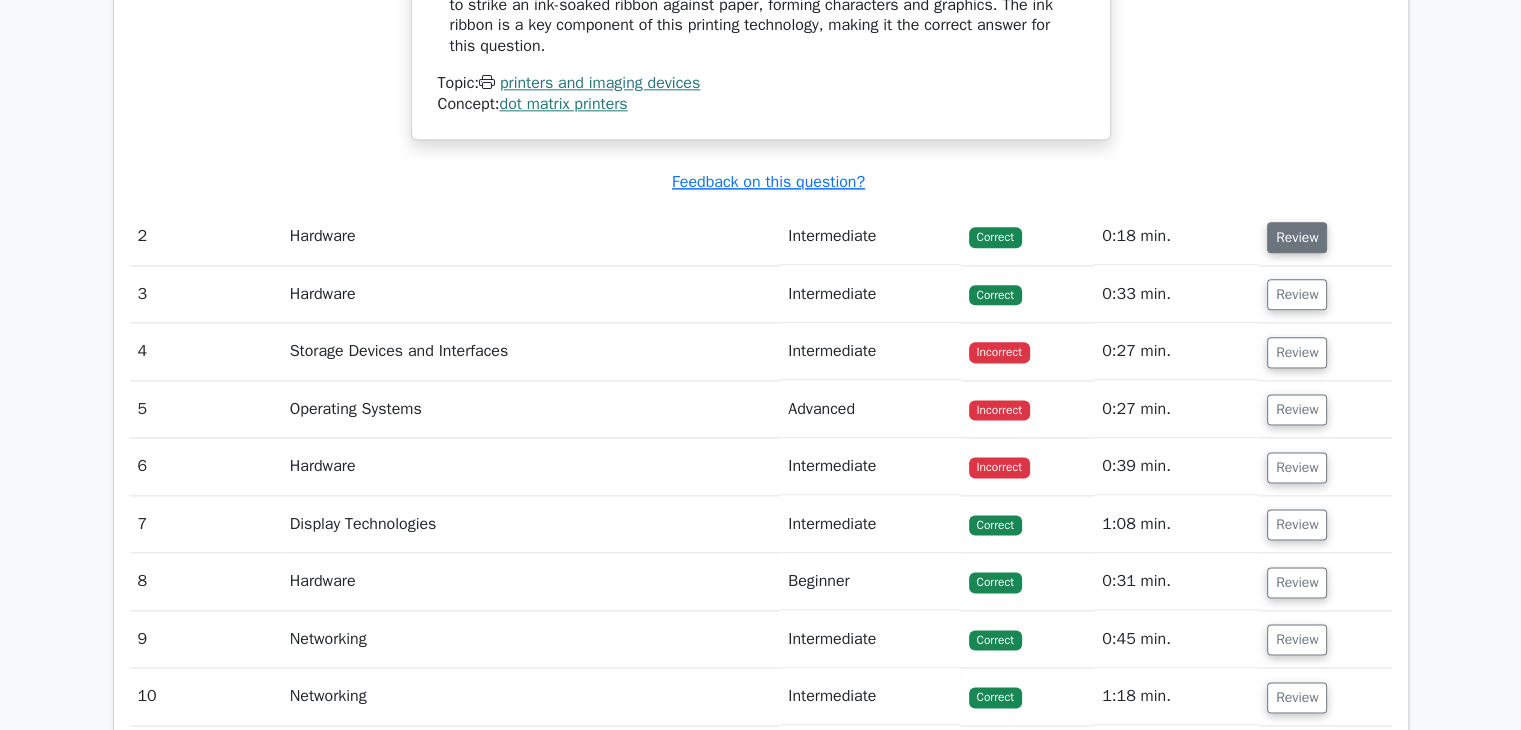 click on "Review" at bounding box center (1297, 237) 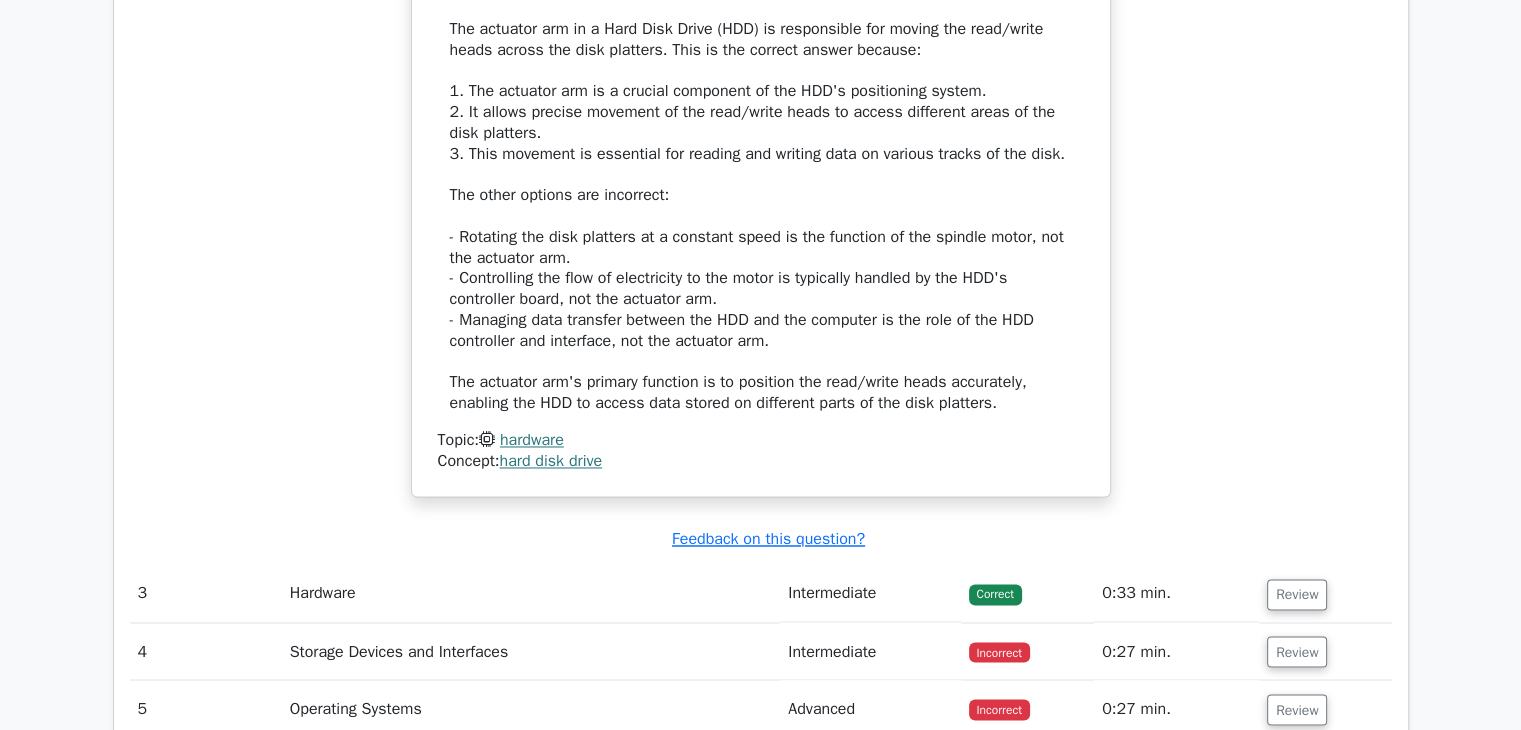 scroll, scrollTop: 3400, scrollLeft: 0, axis: vertical 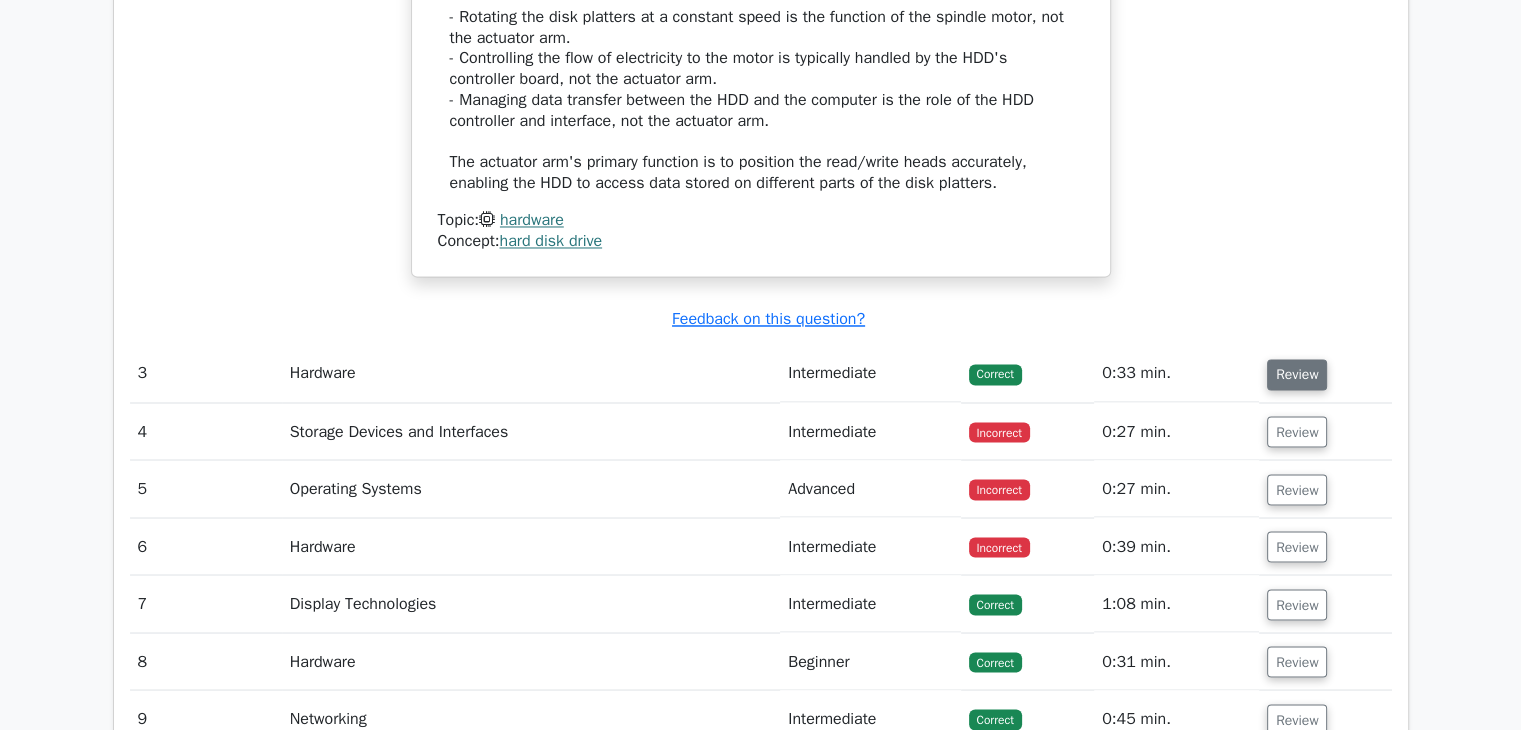 click on "Review" at bounding box center [1297, 374] 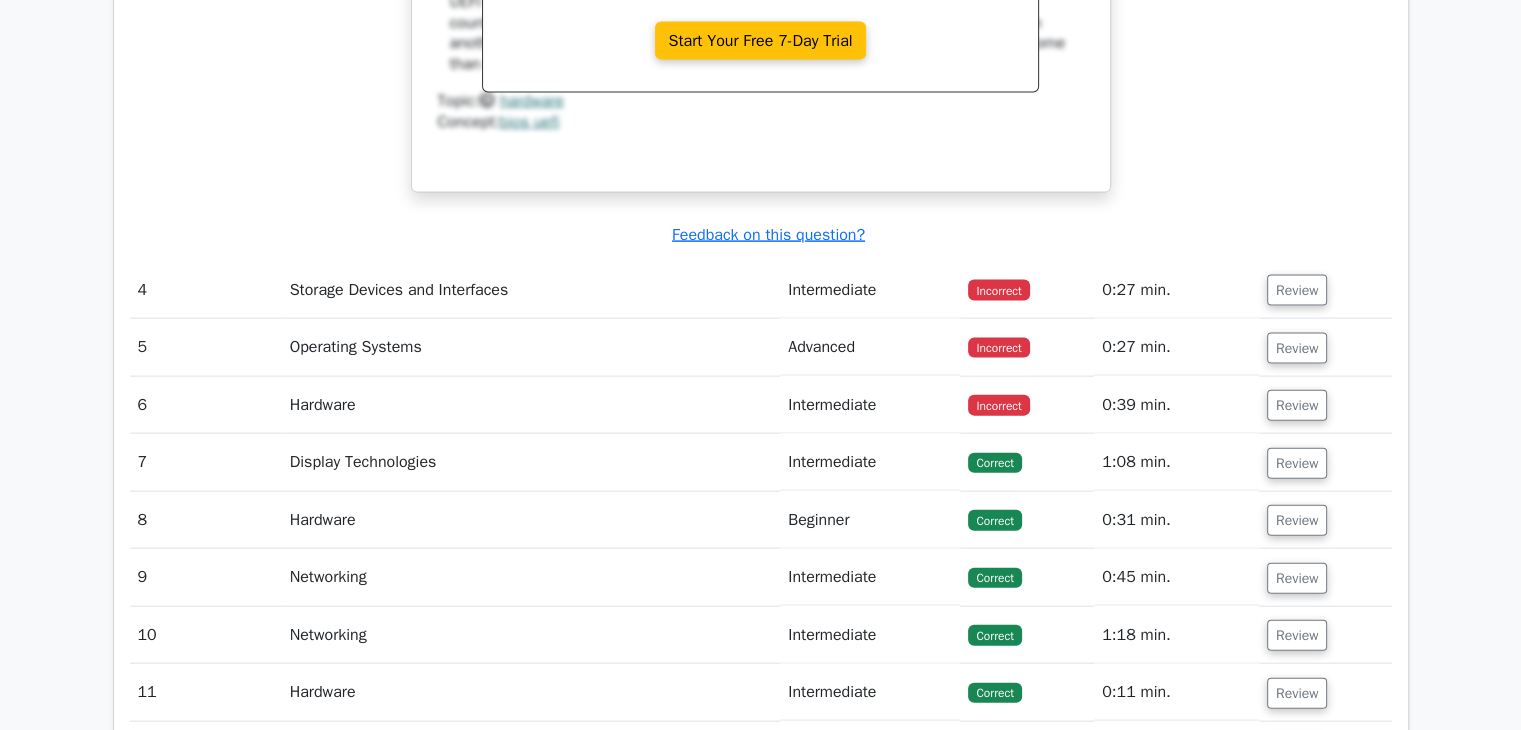 scroll, scrollTop: 4400, scrollLeft: 0, axis: vertical 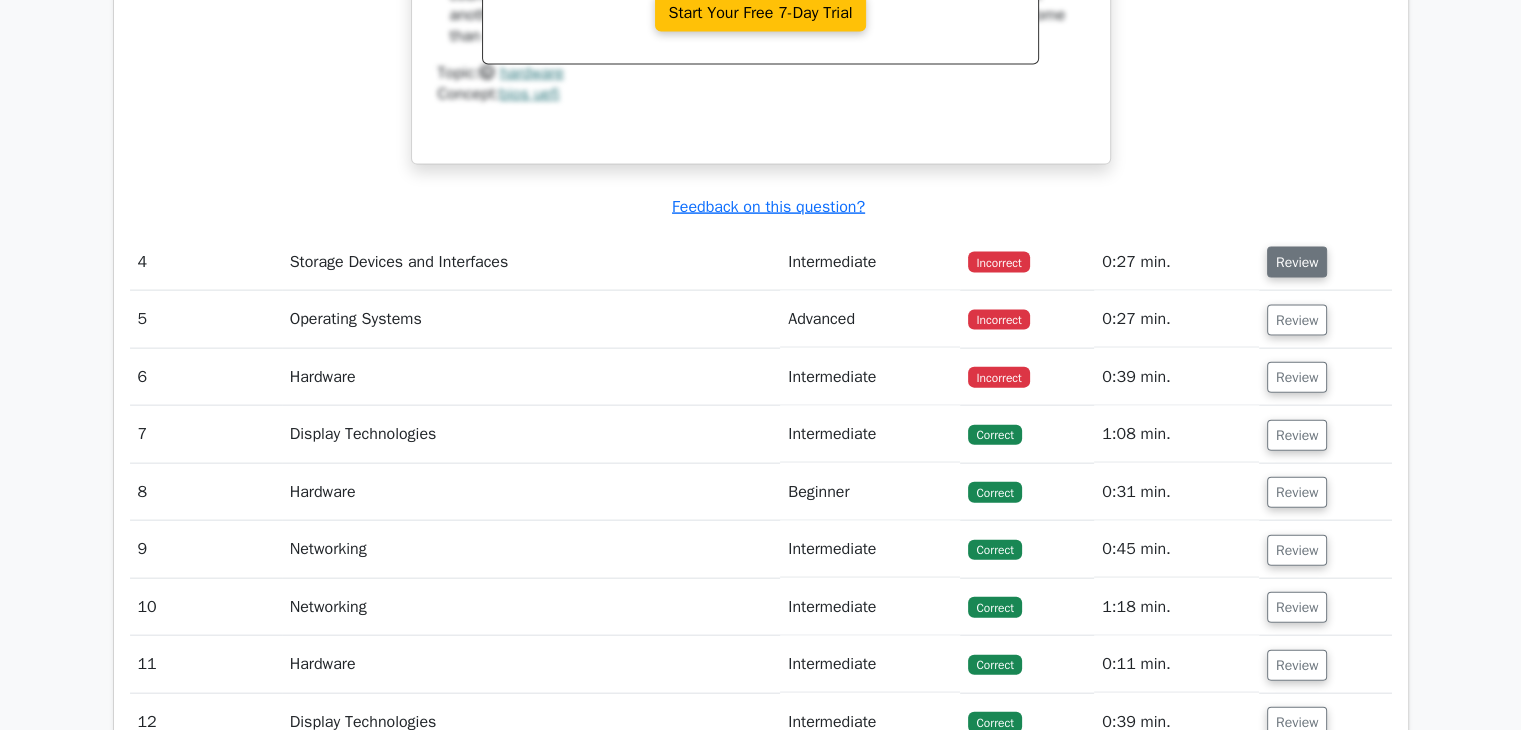 click on "Review" at bounding box center (1297, 262) 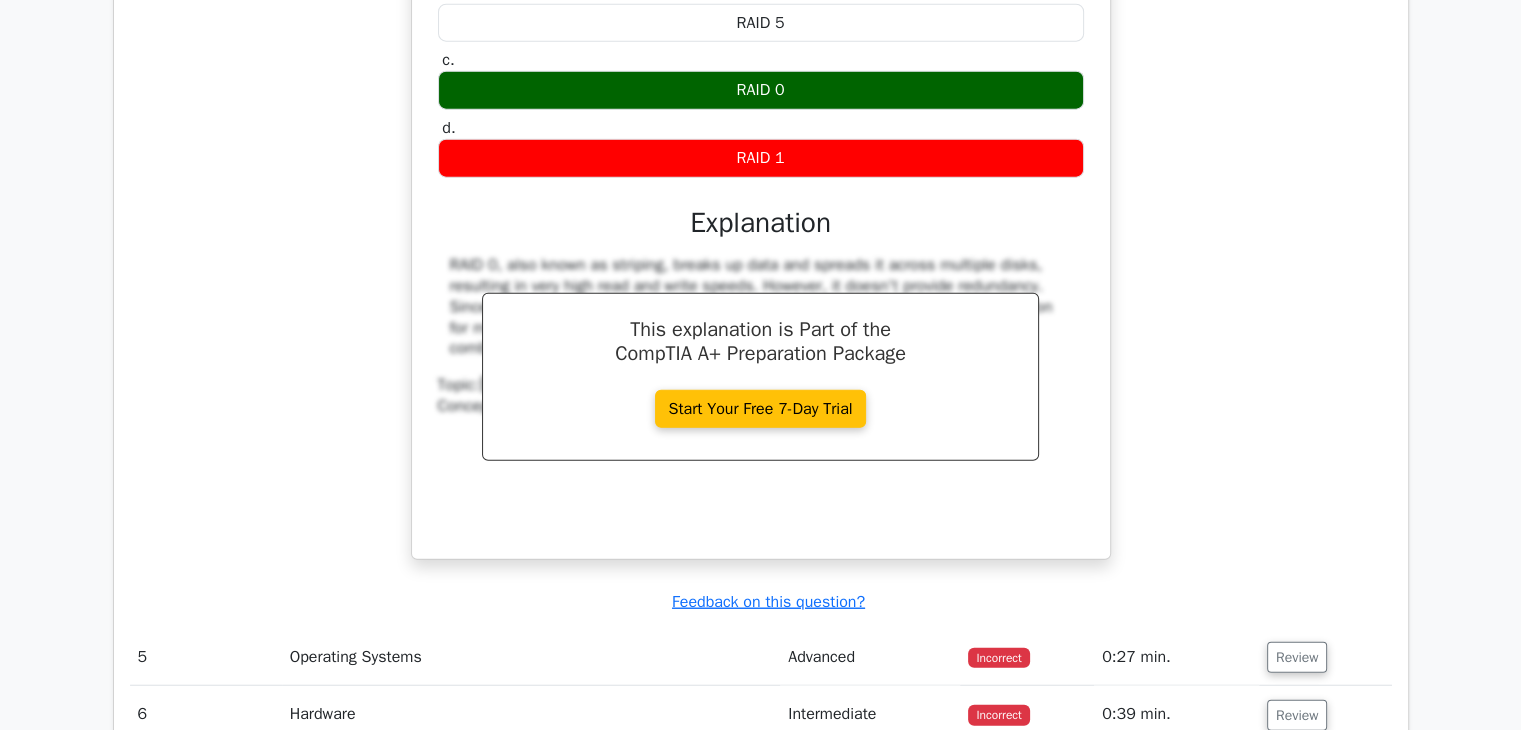 scroll, scrollTop: 5000, scrollLeft: 0, axis: vertical 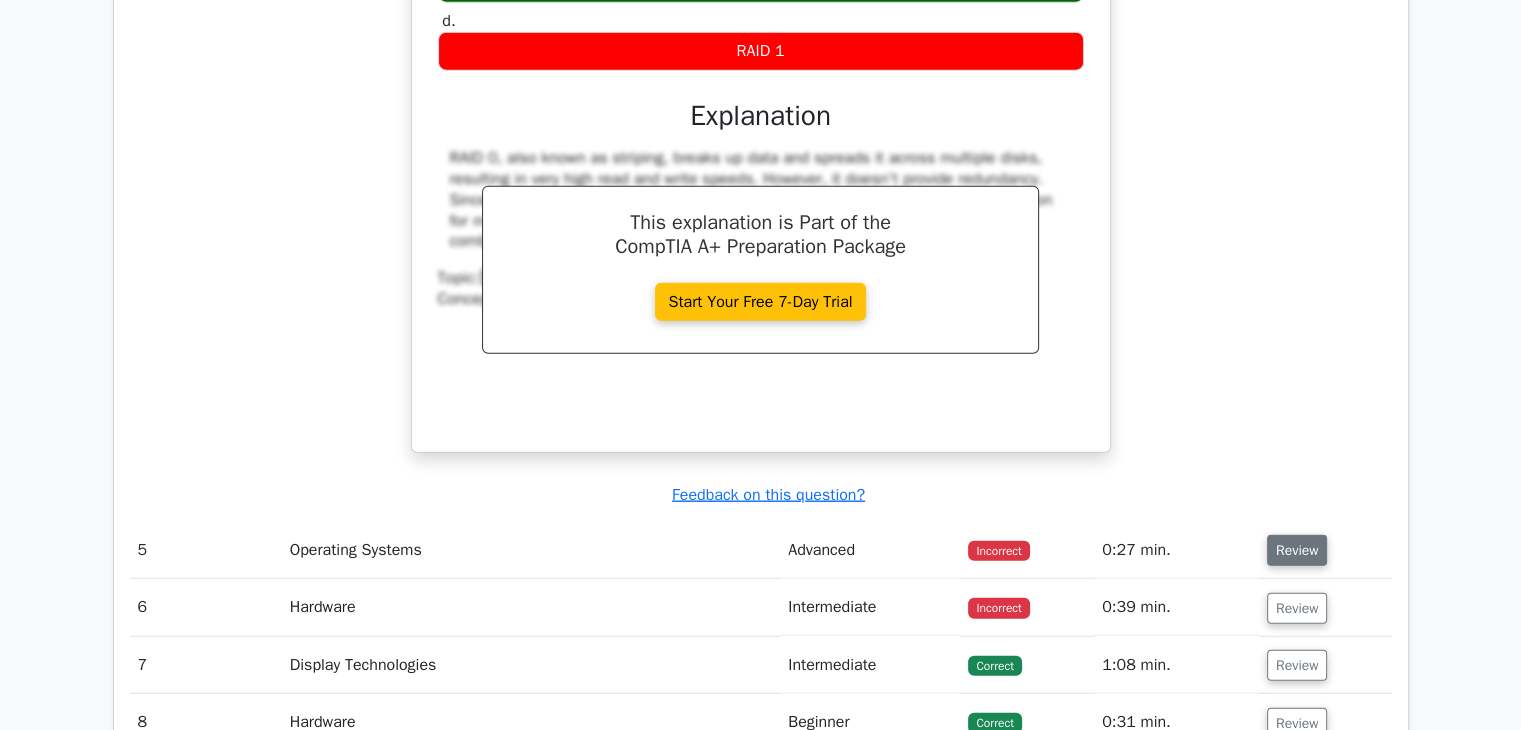 click on "Review" at bounding box center (1297, 550) 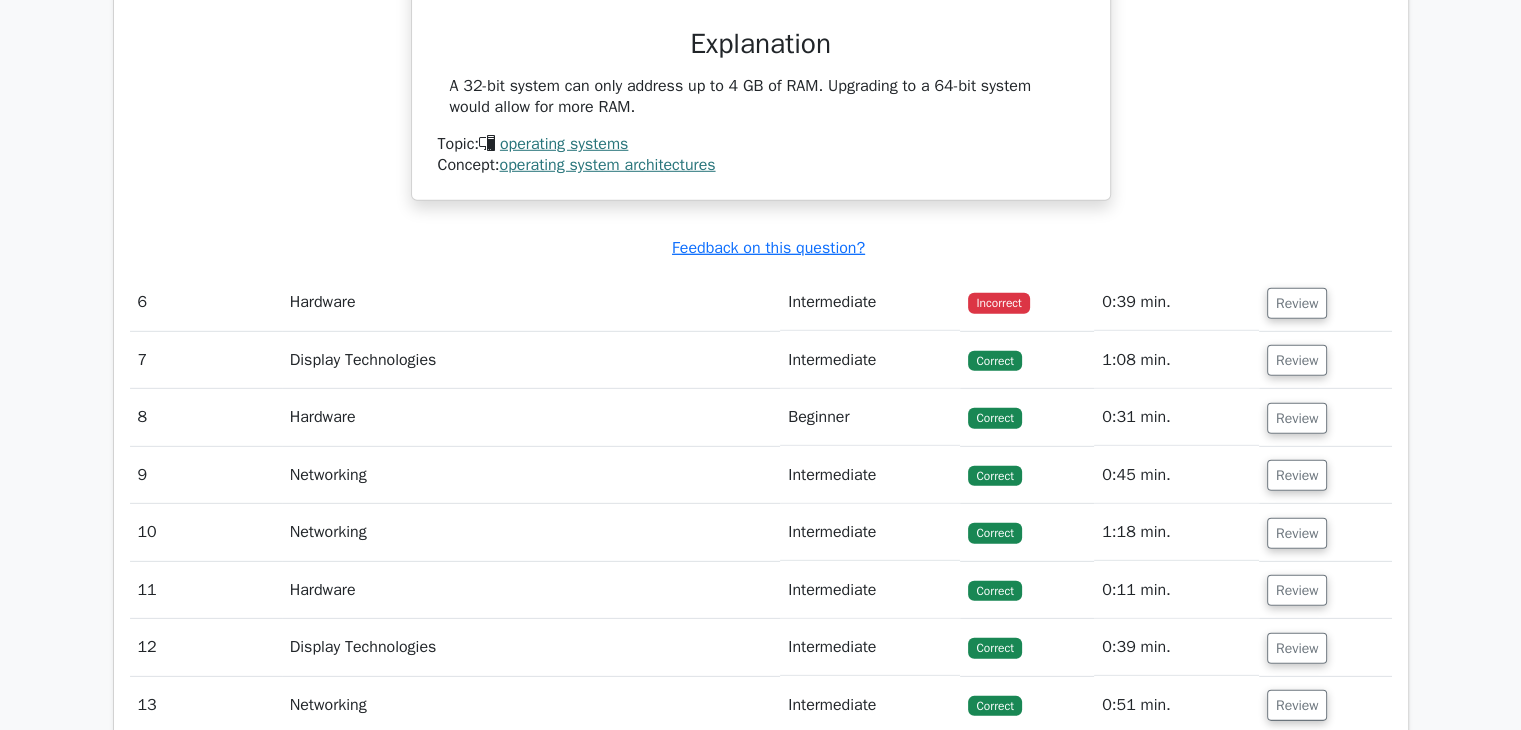 scroll, scrollTop: 6000, scrollLeft: 0, axis: vertical 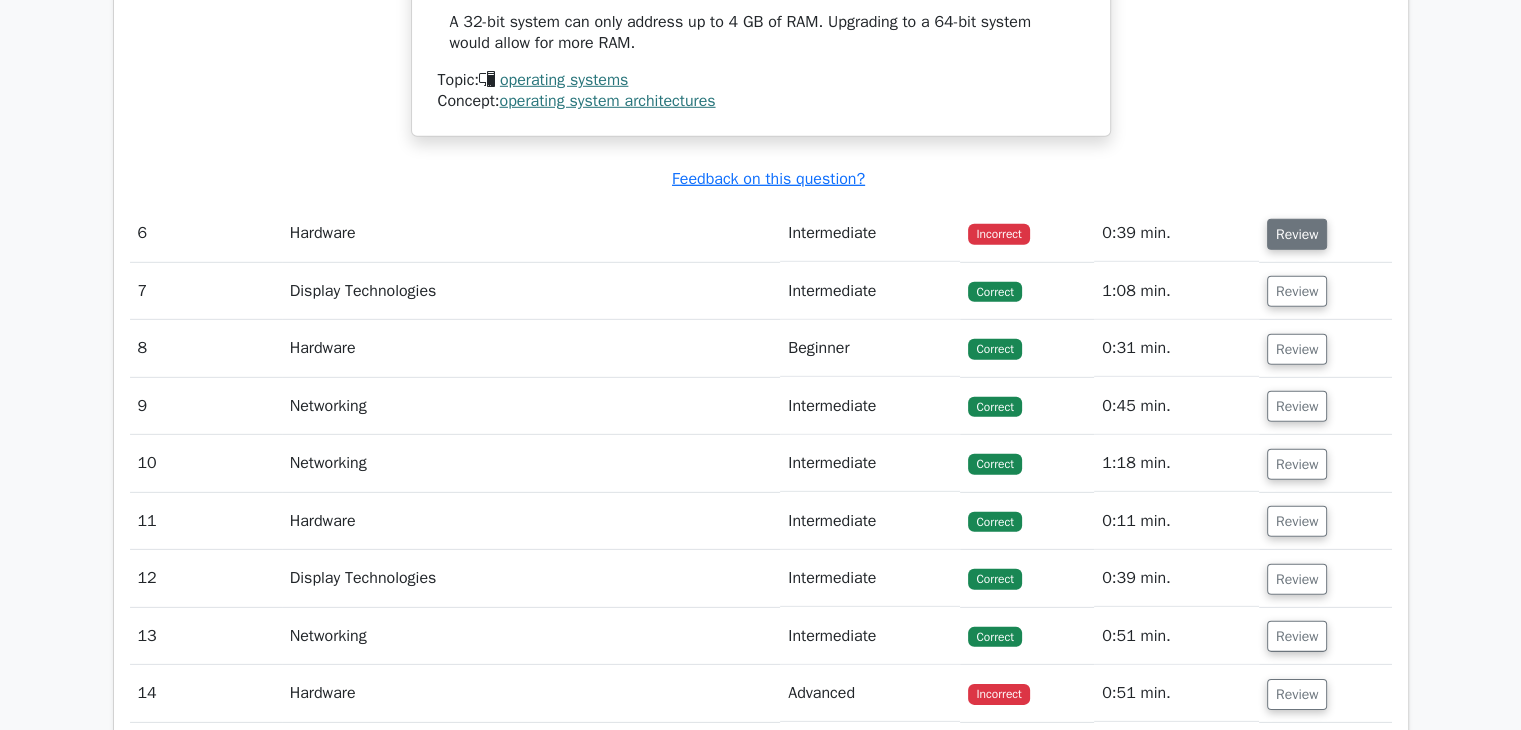click on "Review" at bounding box center (1297, 234) 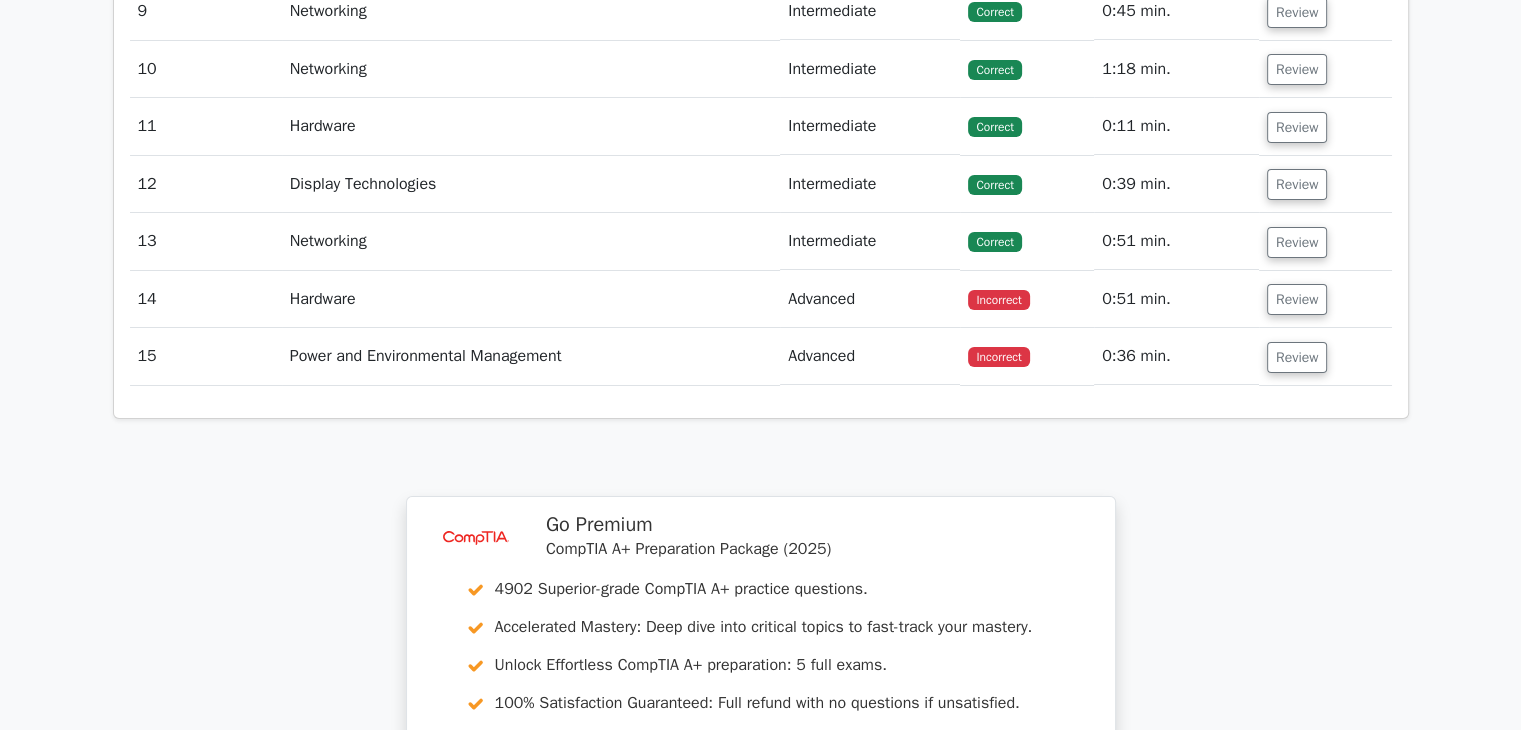 scroll, scrollTop: 7400, scrollLeft: 0, axis: vertical 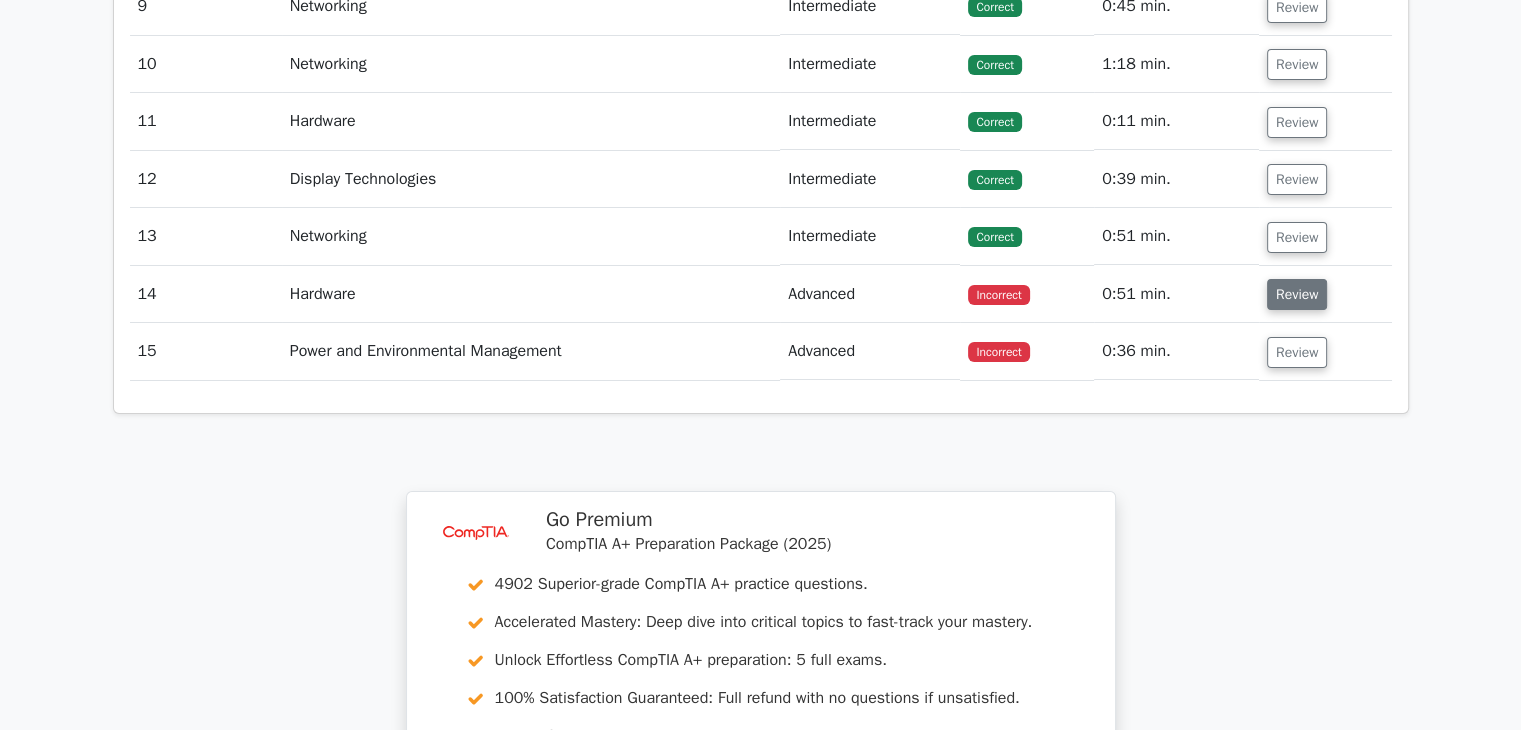 click on "Review" at bounding box center [1297, 294] 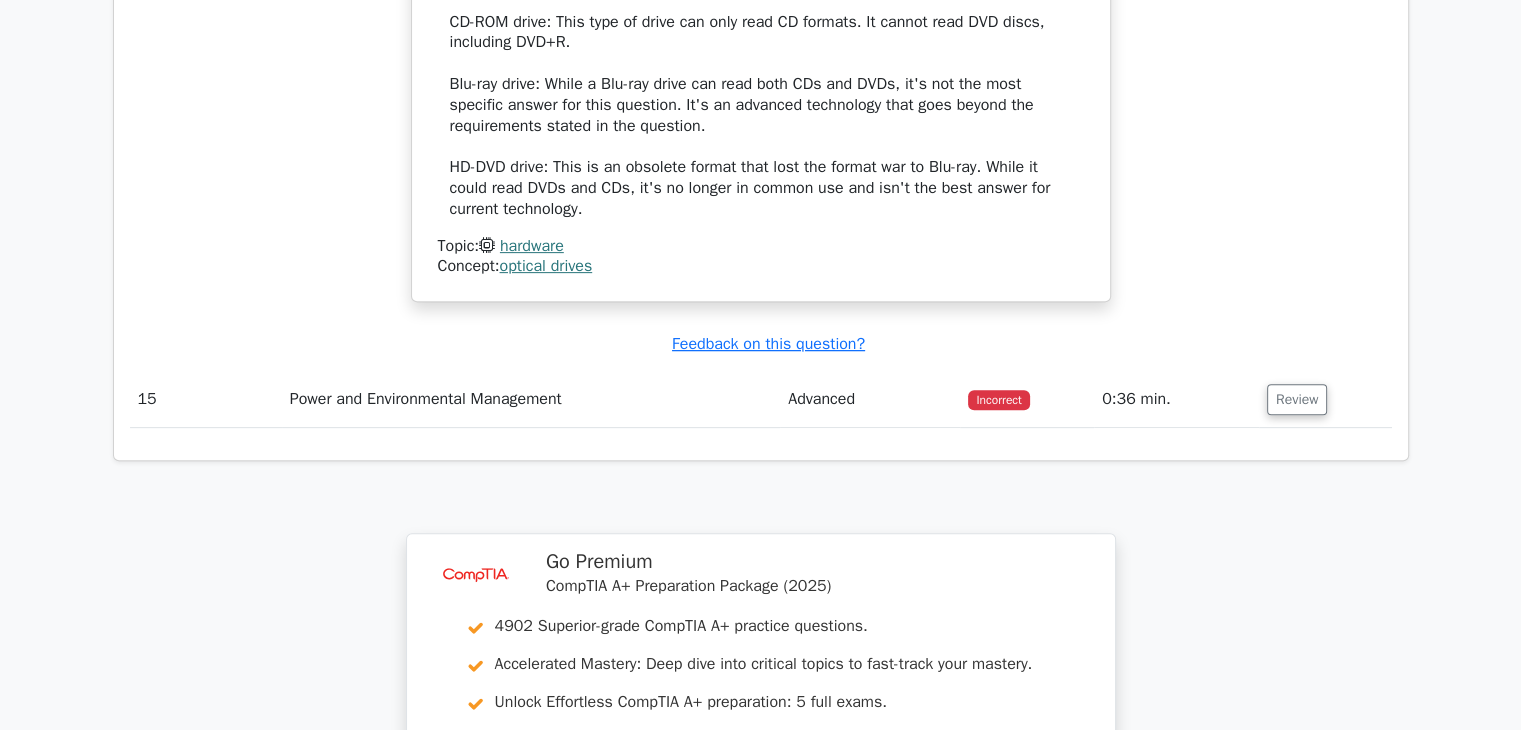 scroll, scrollTop: 8400, scrollLeft: 0, axis: vertical 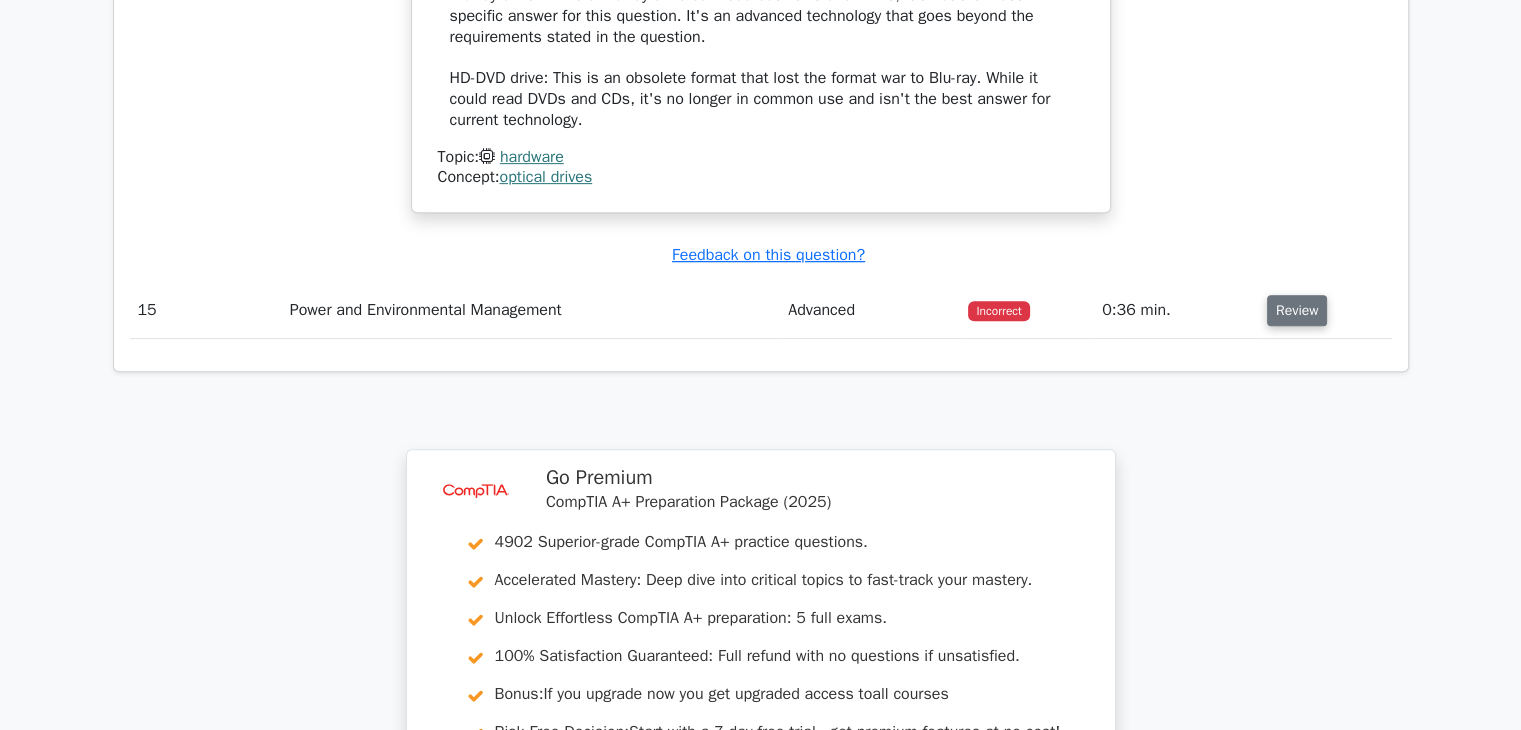 click on "Review" at bounding box center [1297, 310] 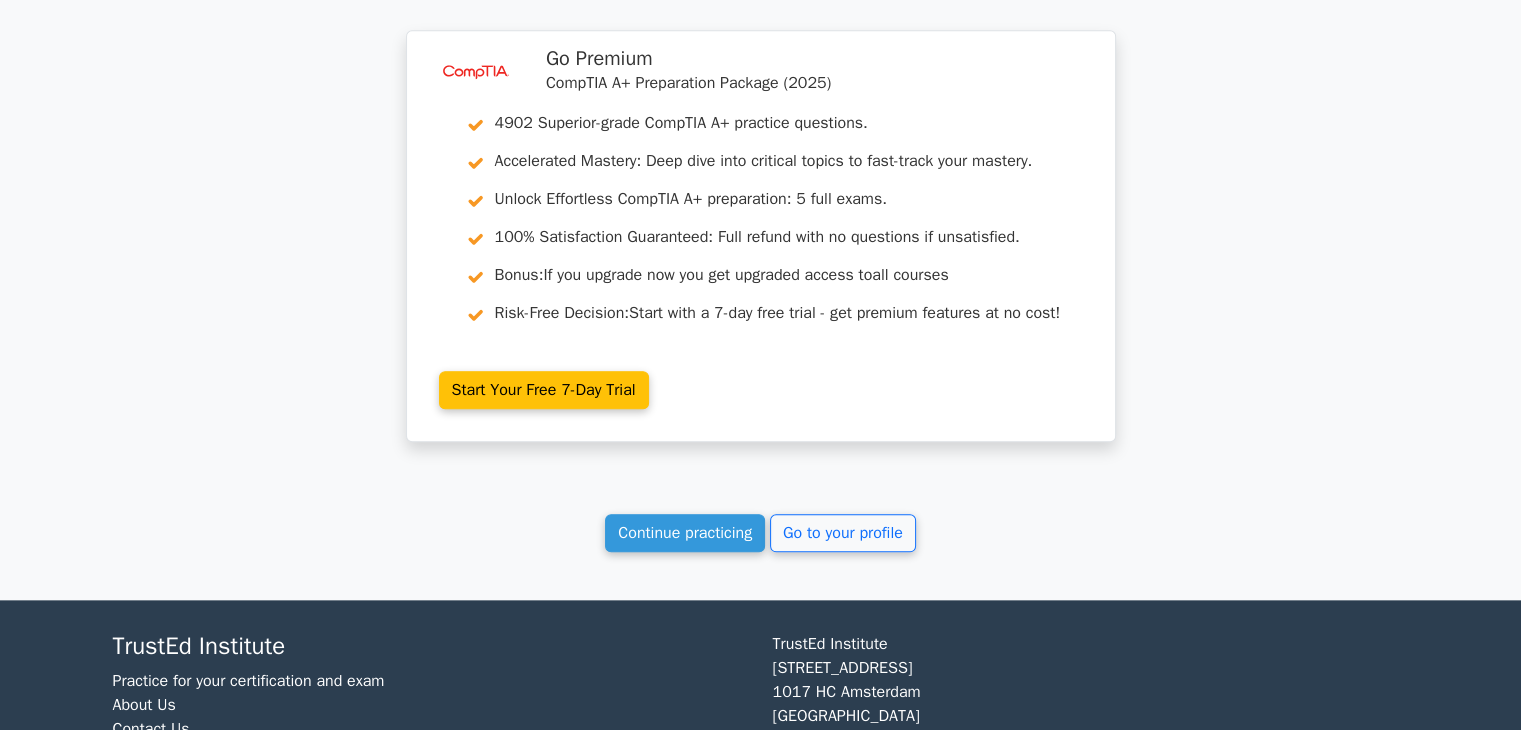 scroll, scrollTop: 9648, scrollLeft: 0, axis: vertical 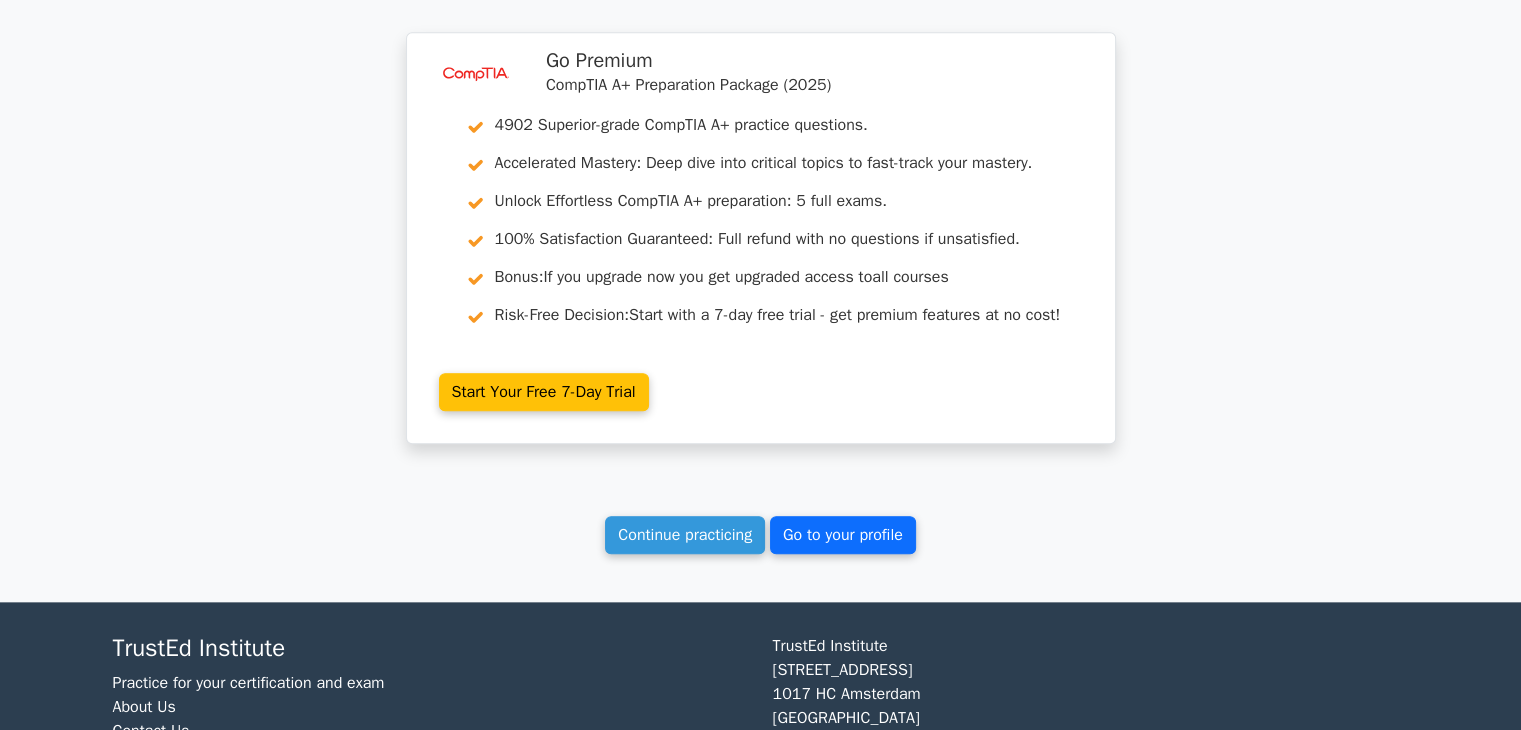 click on "Go to your profile" at bounding box center [843, 535] 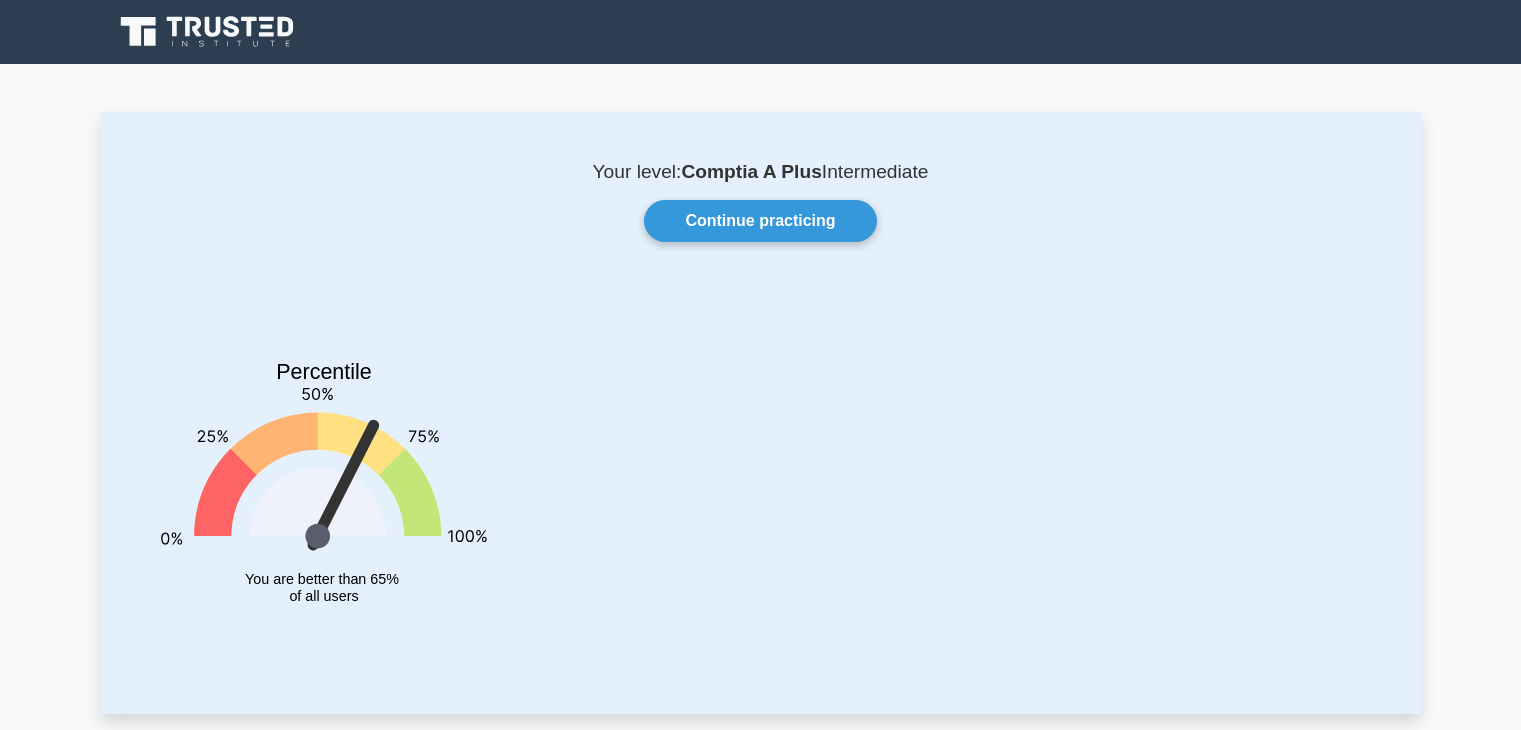 scroll, scrollTop: 0, scrollLeft: 0, axis: both 